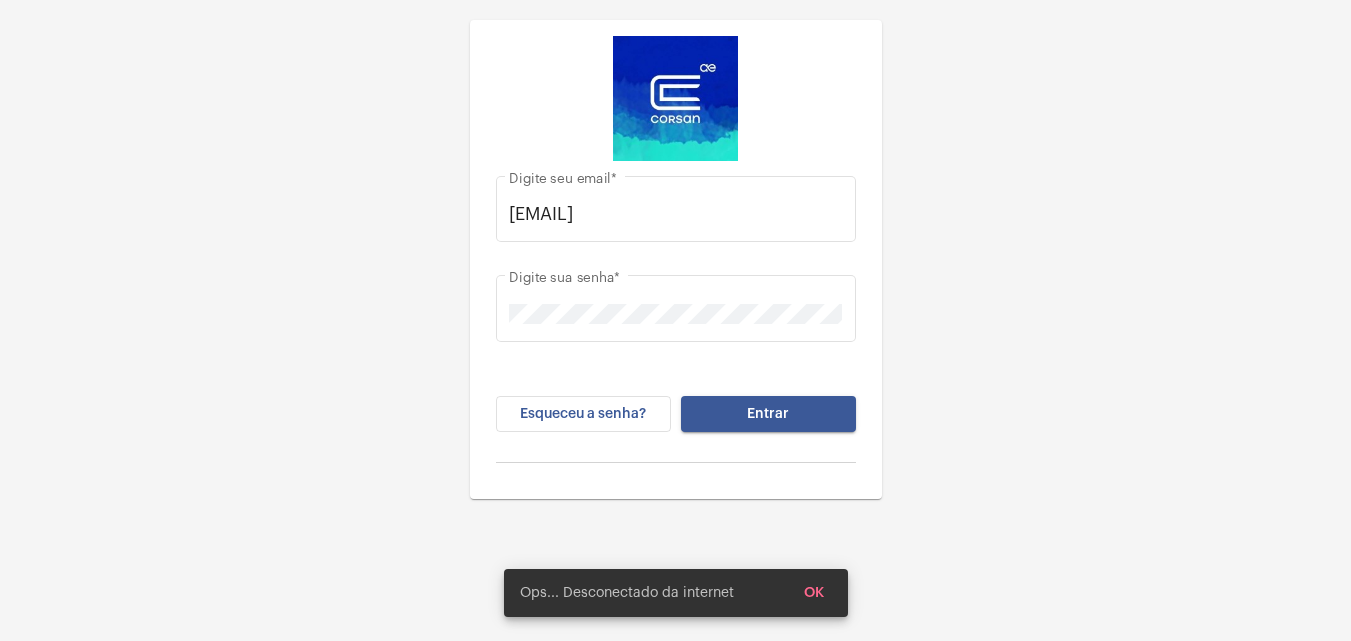 scroll, scrollTop: 0, scrollLeft: 0, axis: both 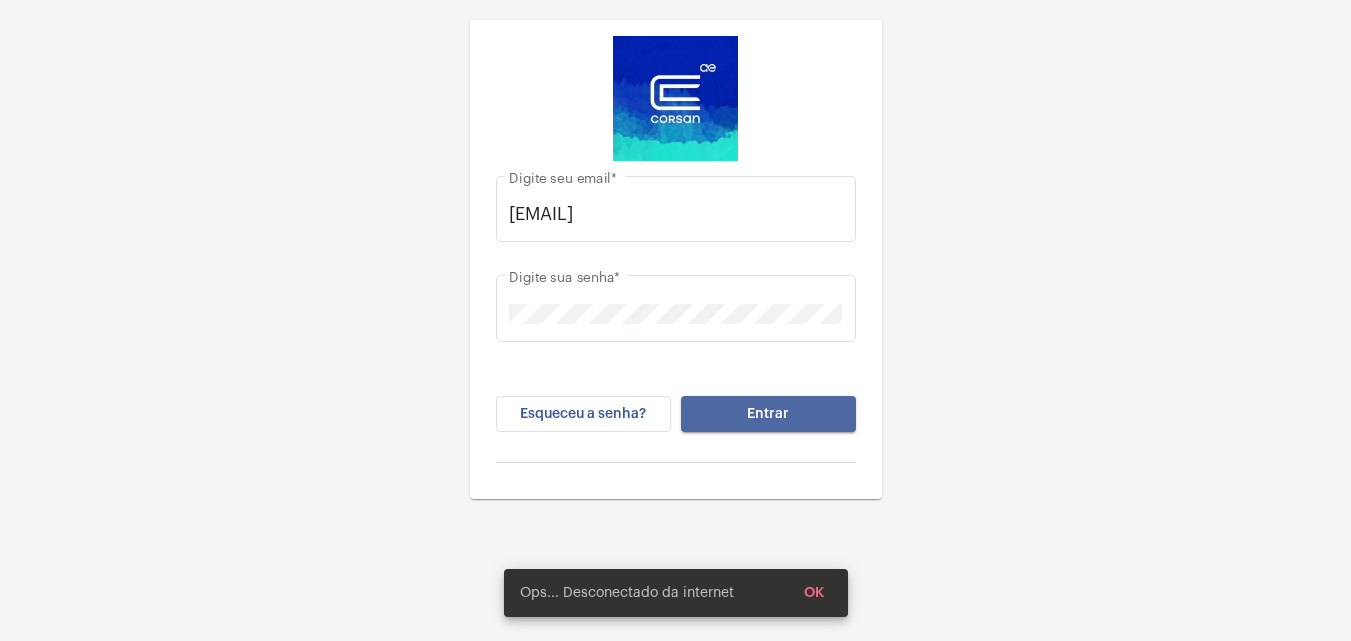 click on "Entrar" 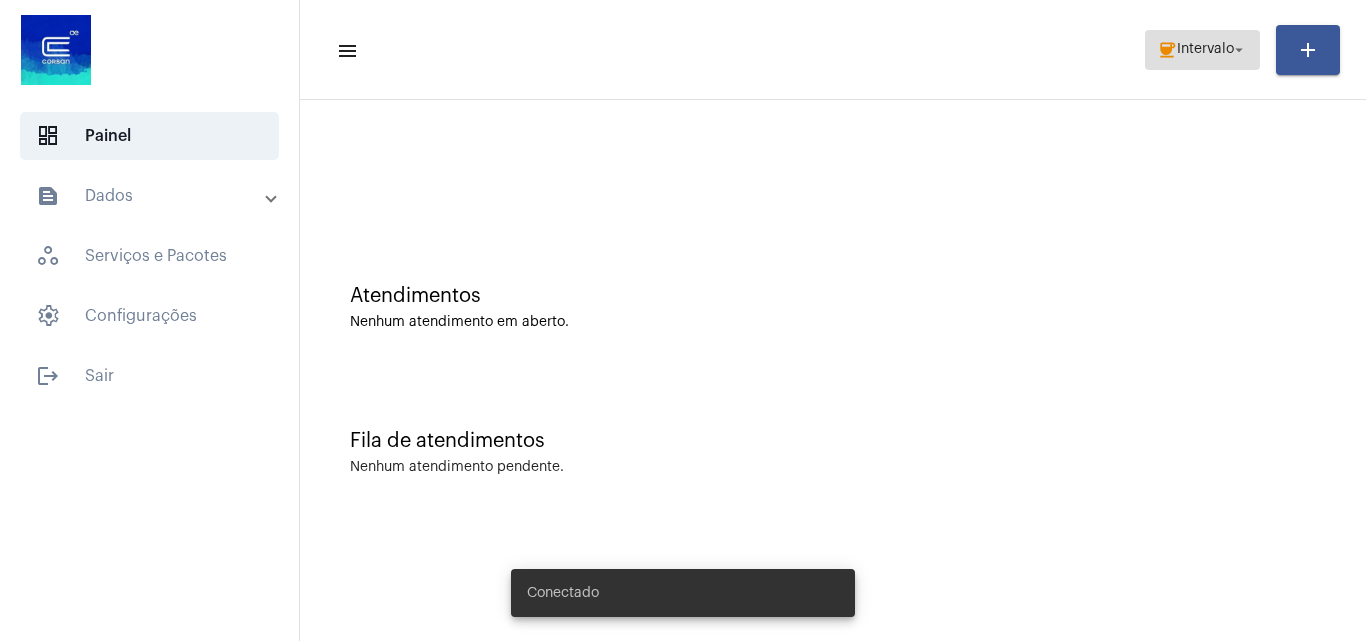 click on "Intervalo" 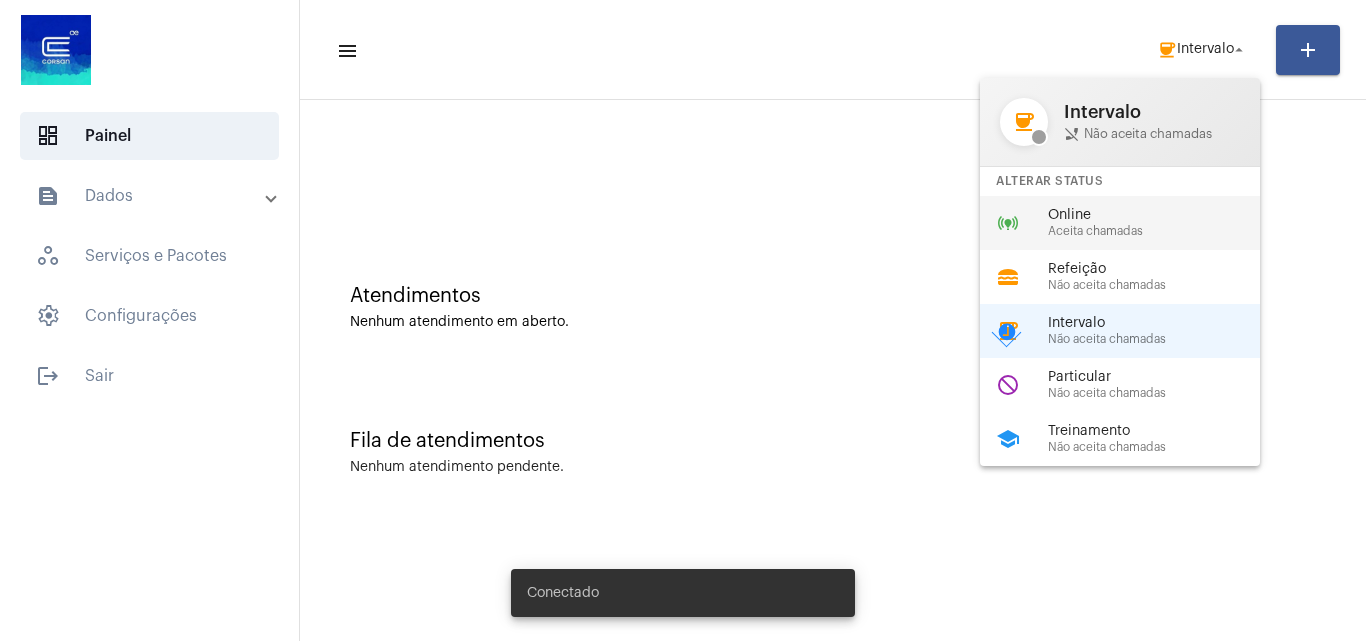 click on "Online" at bounding box center [1162, 215] 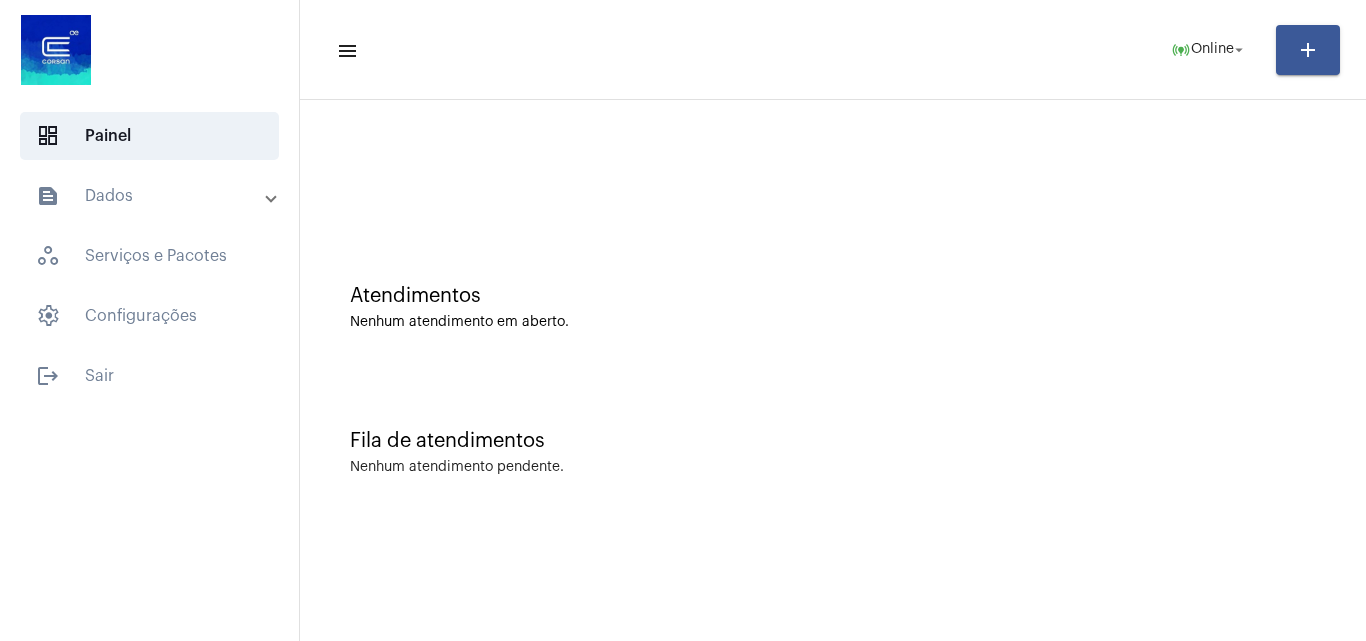 click on "menu  online_prediction  Online arrow_drop_down add Atendimentos Nenhum atendimento em aberto. Fila de atendimentos Nenhum atendimento pendente." 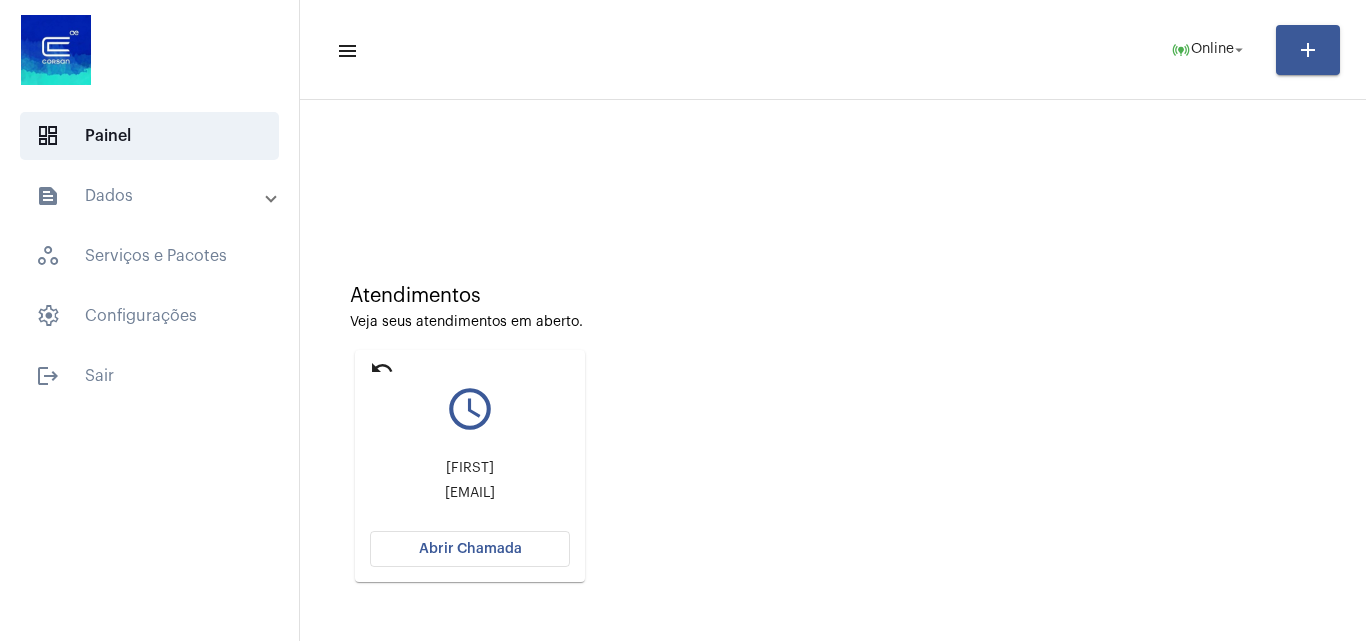 click on "Abrir Chamada" 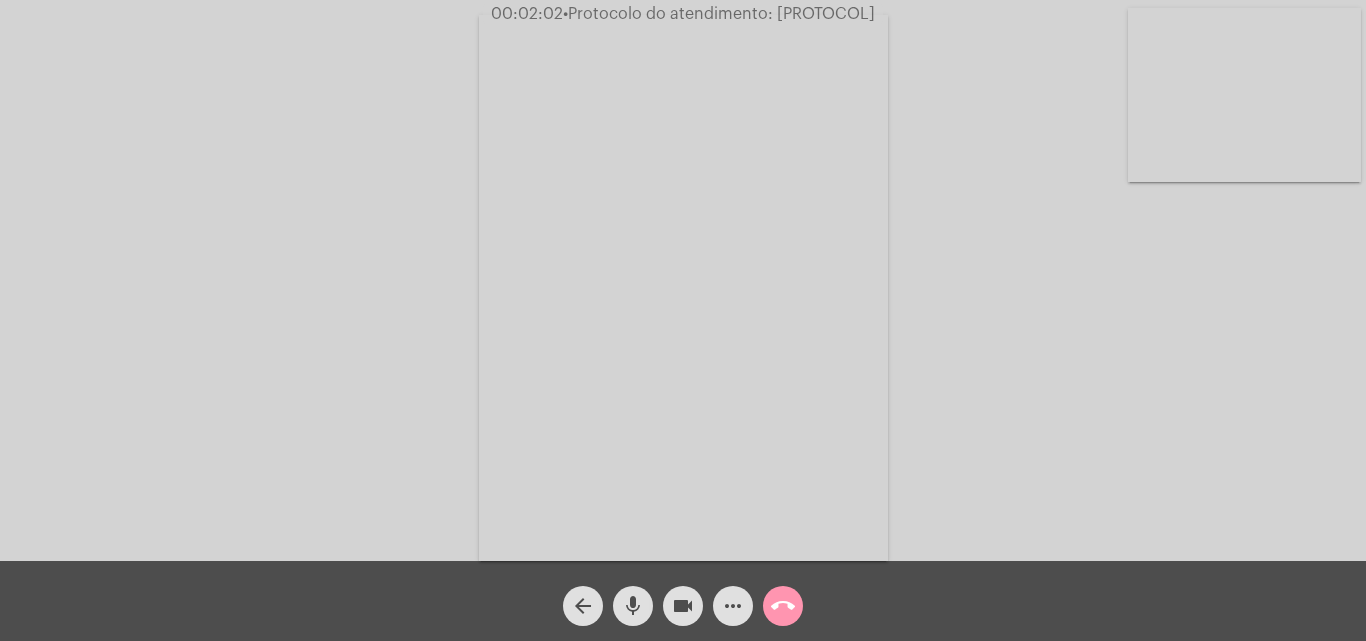 click on "mic" 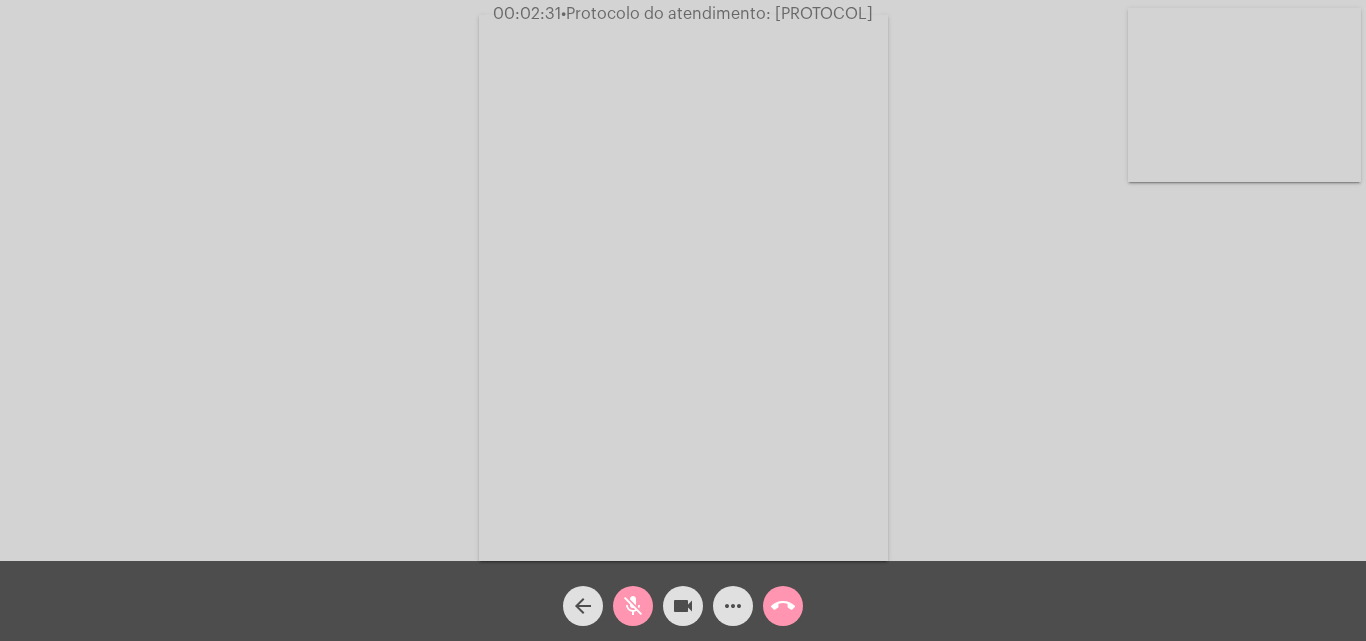 click on "mic_off" 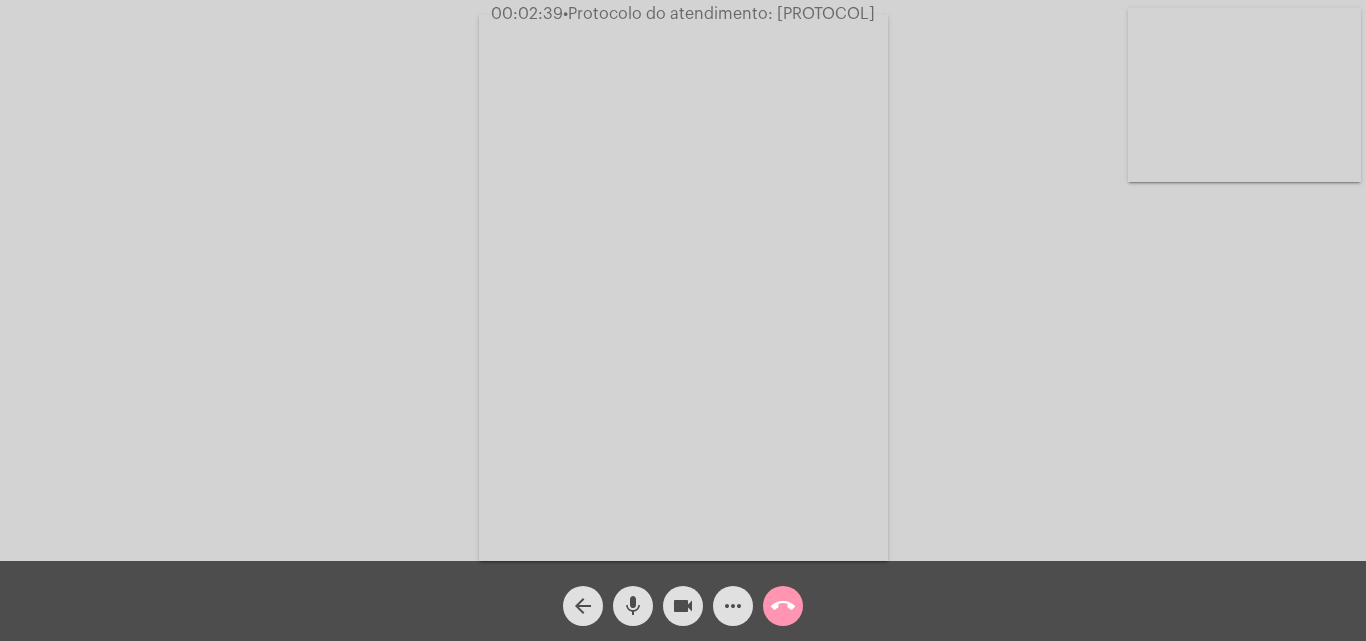 click on "mic" 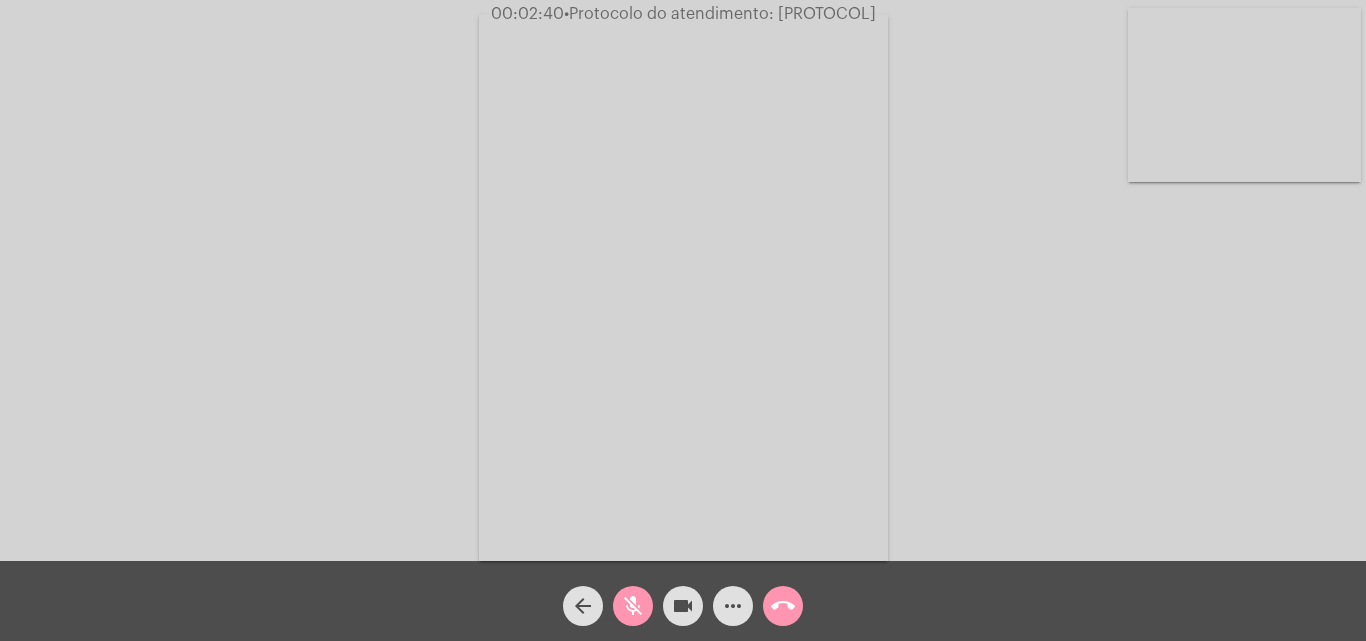 click on "videocam" 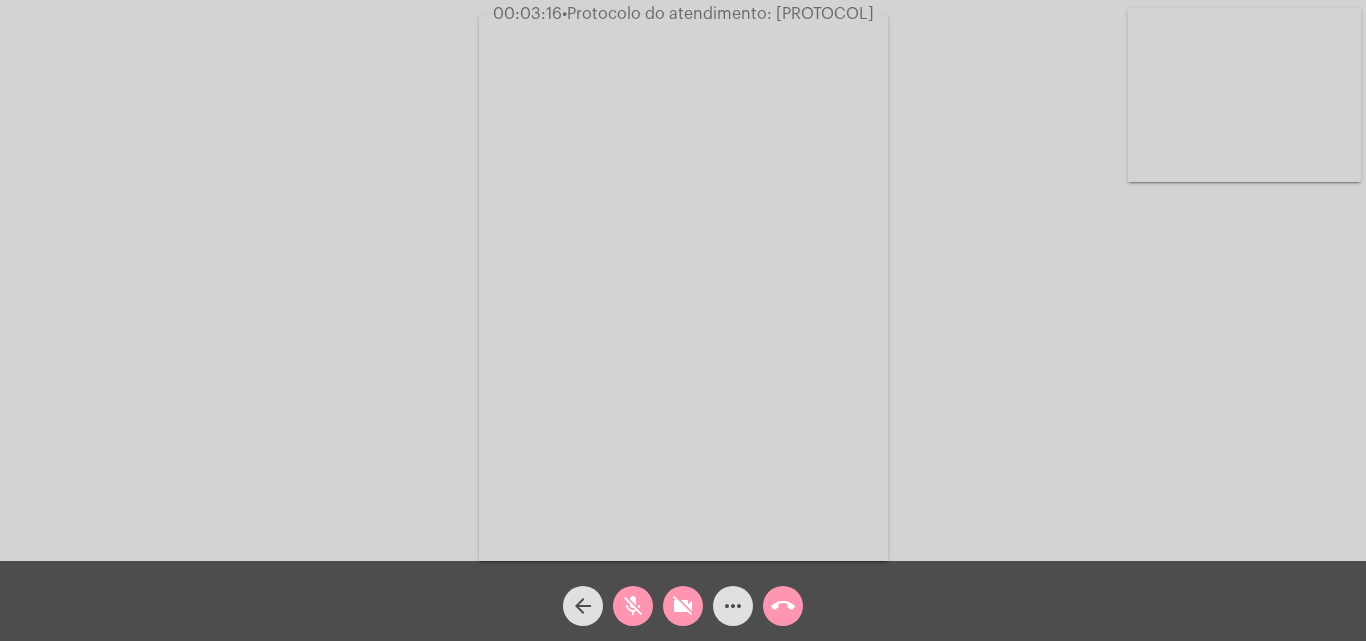 click on "mic_off" 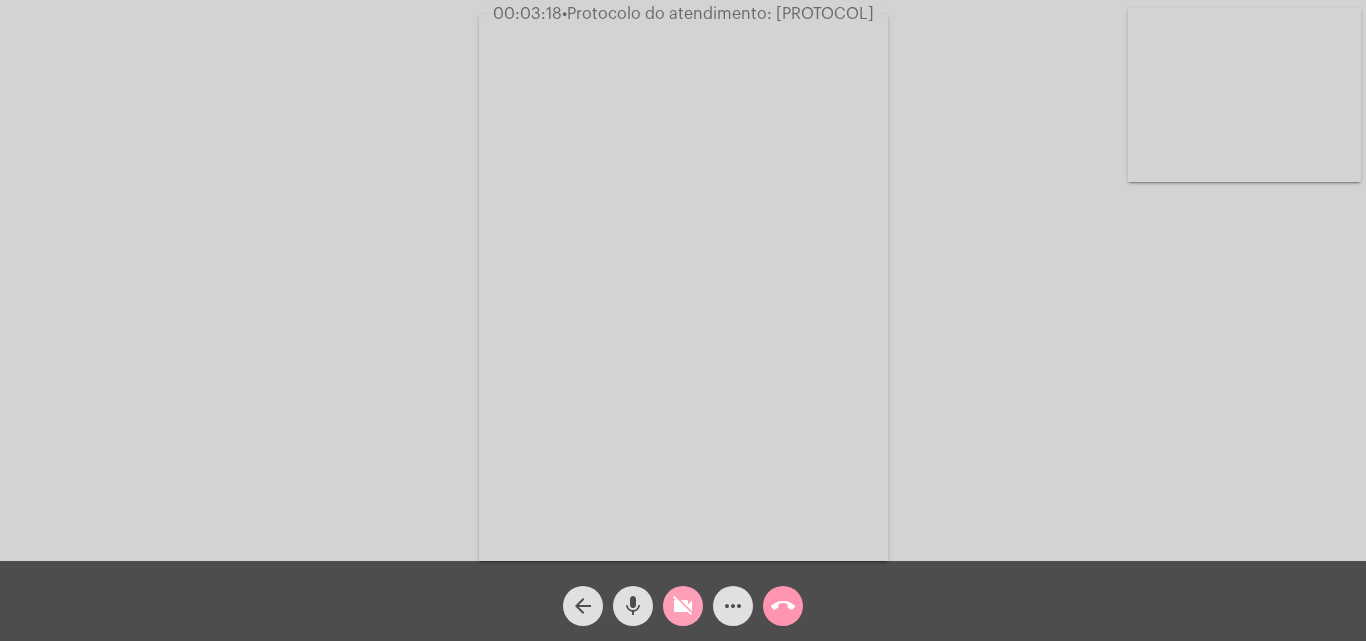 click on "videocam_off" 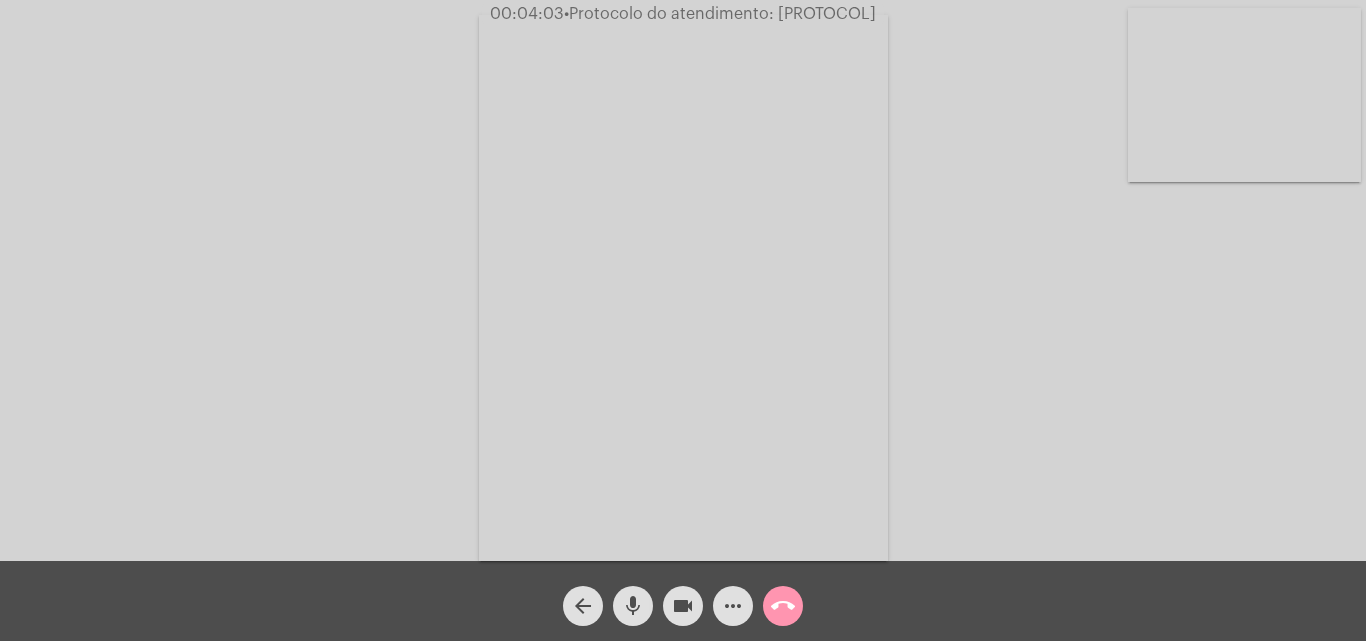 click on "more_horiz" 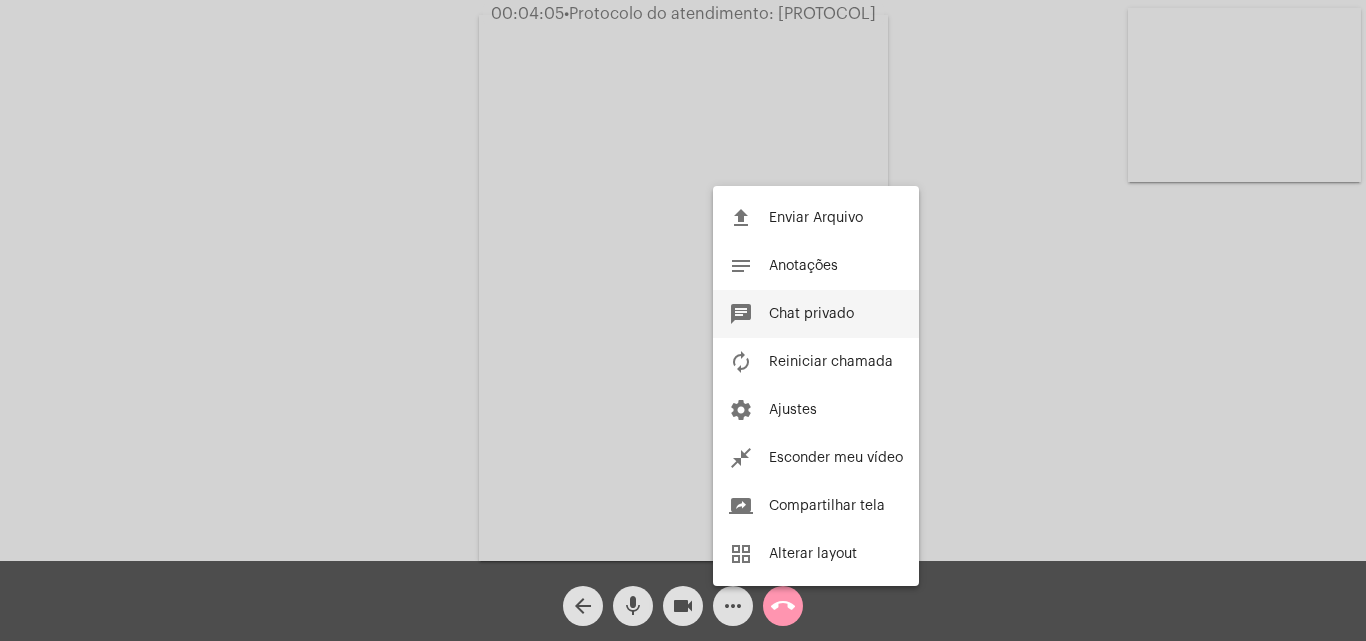 click on "Chat privado" at bounding box center [811, 314] 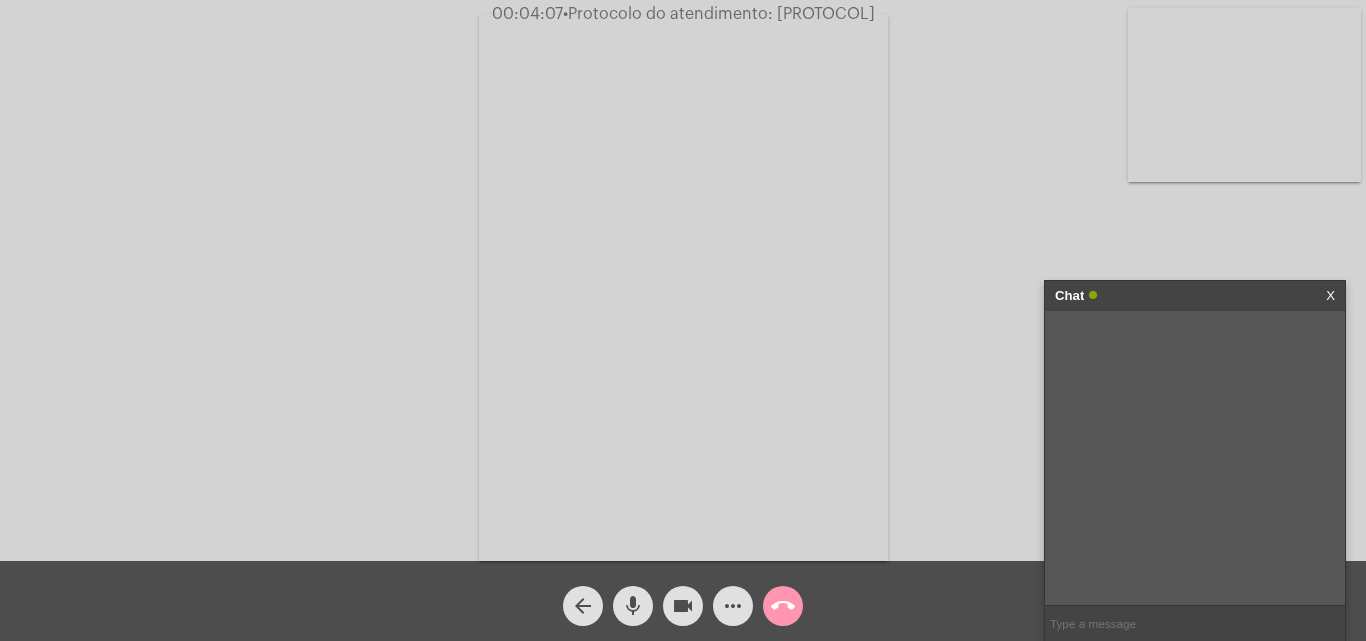 click at bounding box center [1195, 623] 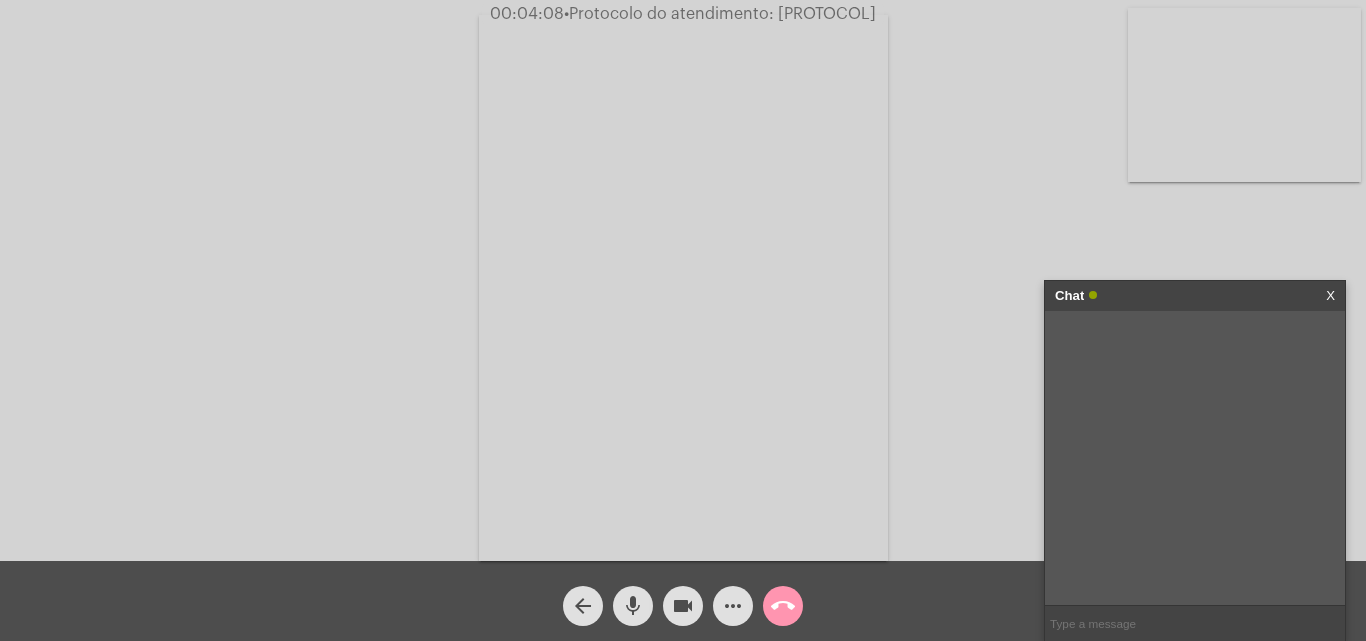 type on "11 Horas e 48 Minutos at" 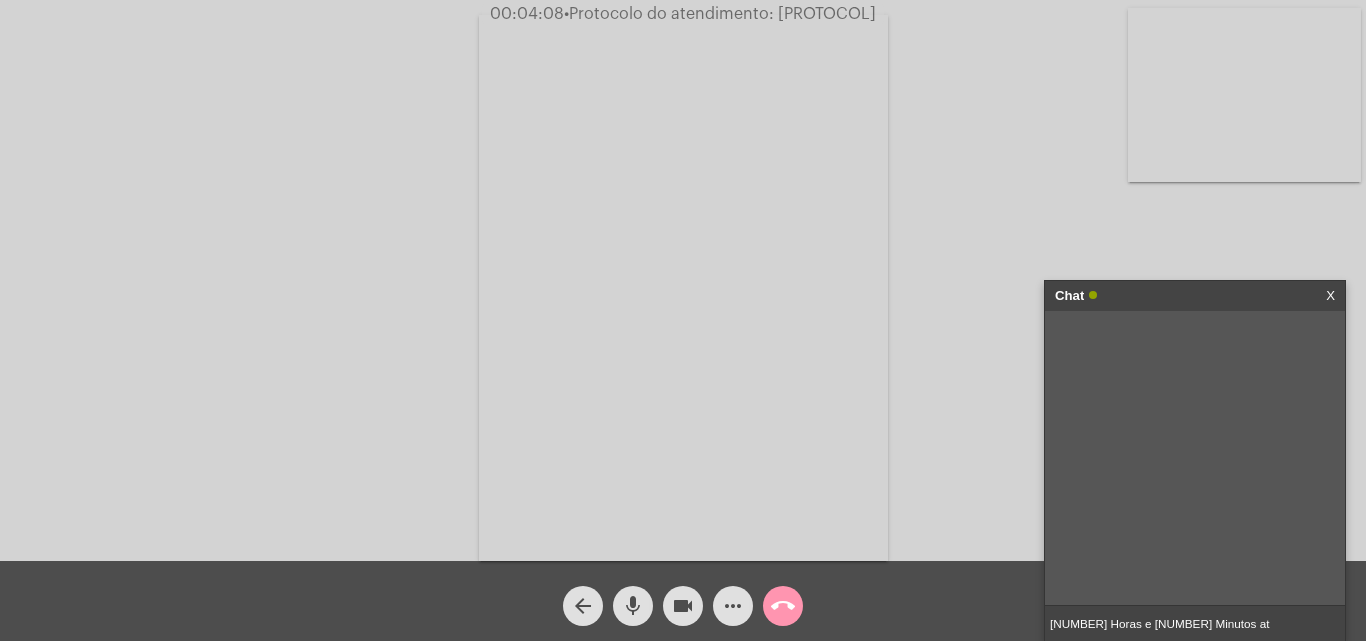 type 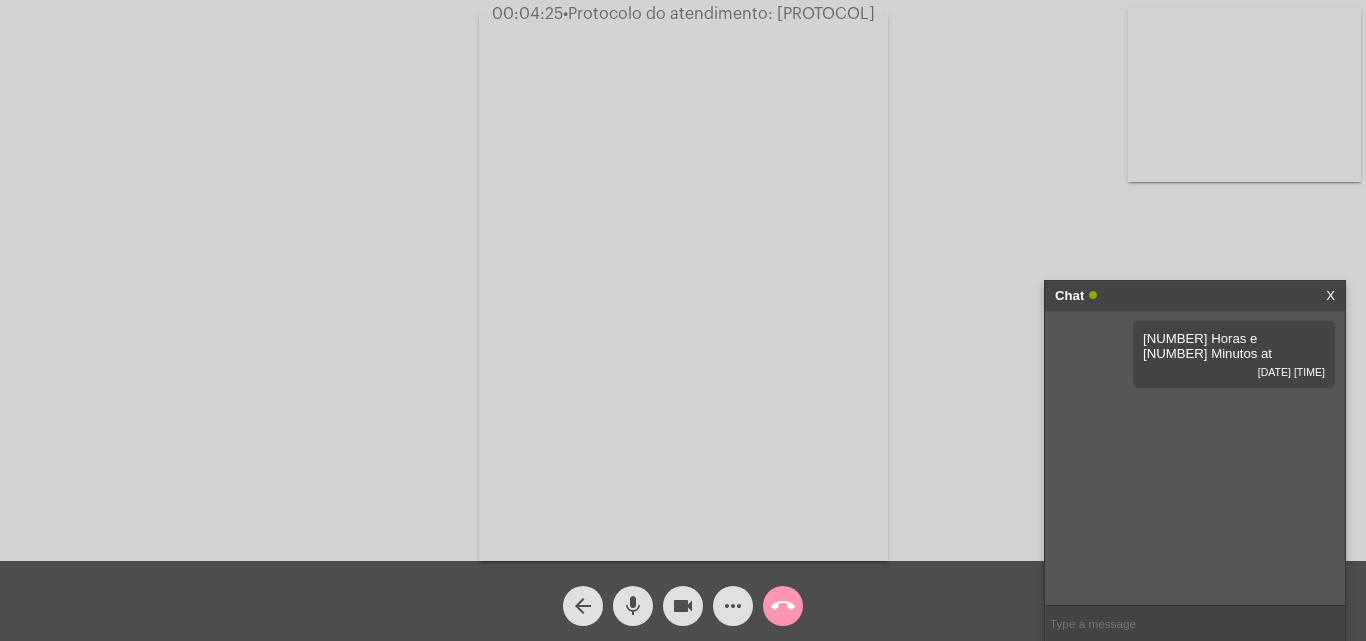click on "Acessando Câmera e Microfone..." 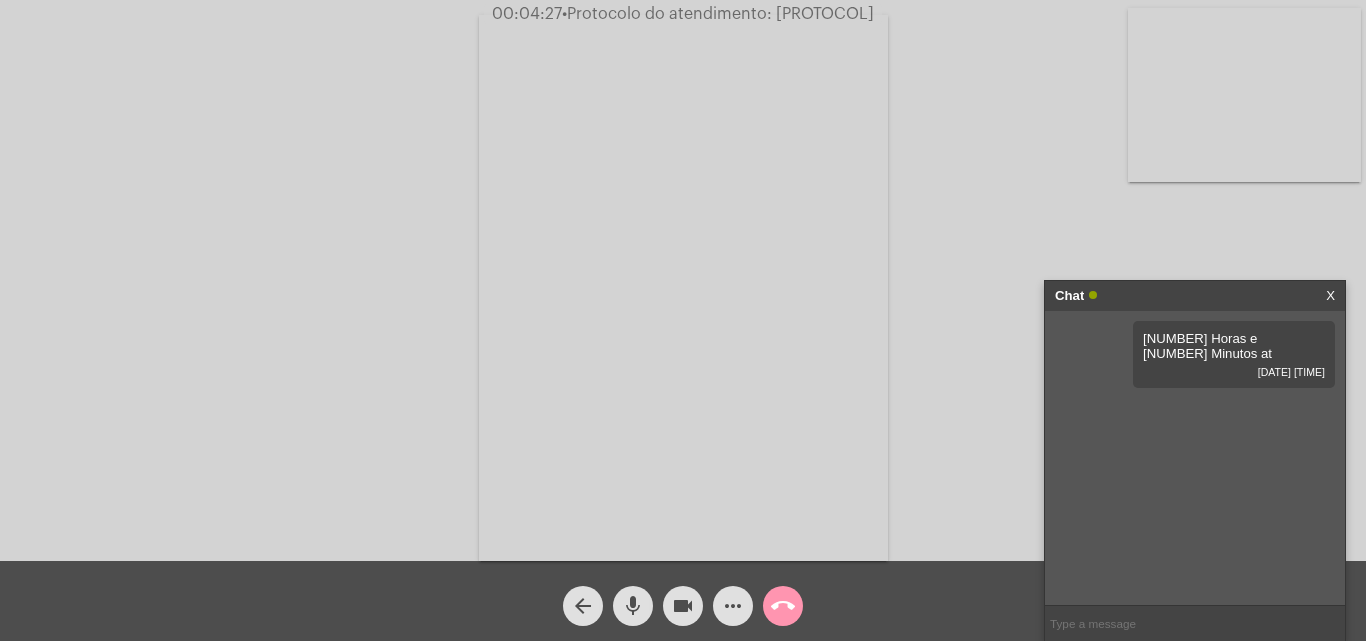 click on "X" at bounding box center (1330, 296) 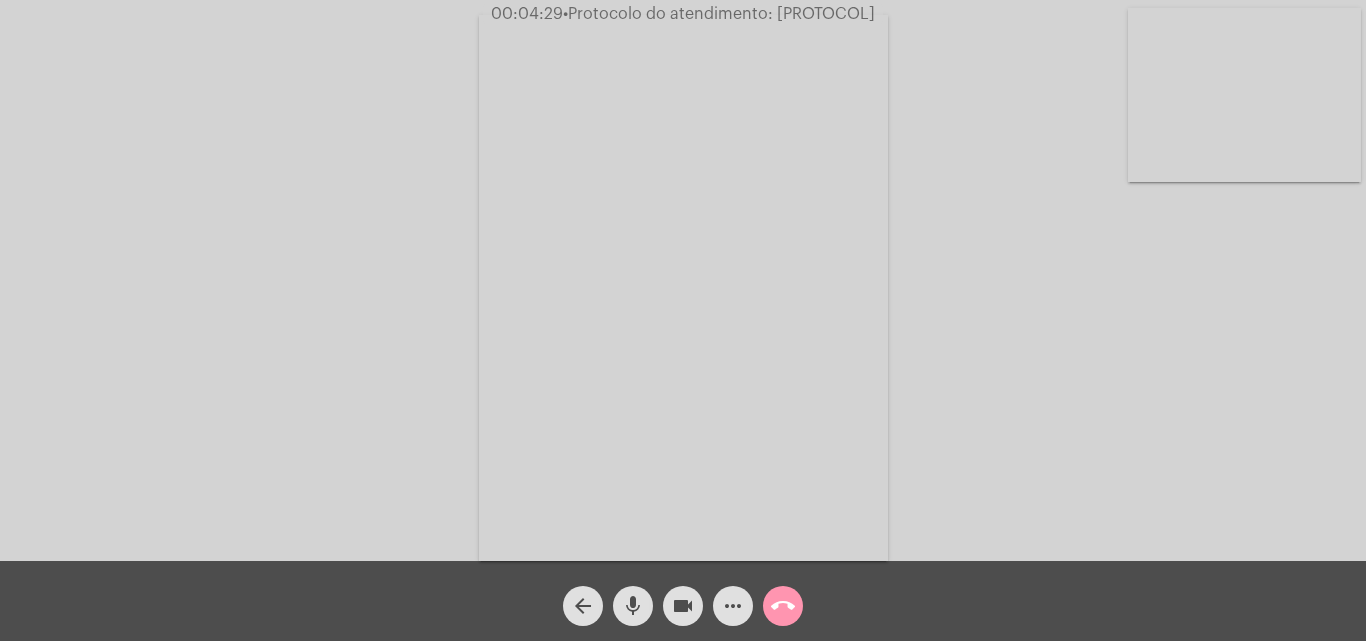 click on "•  Protocolo do atendimento: 20250805033773" 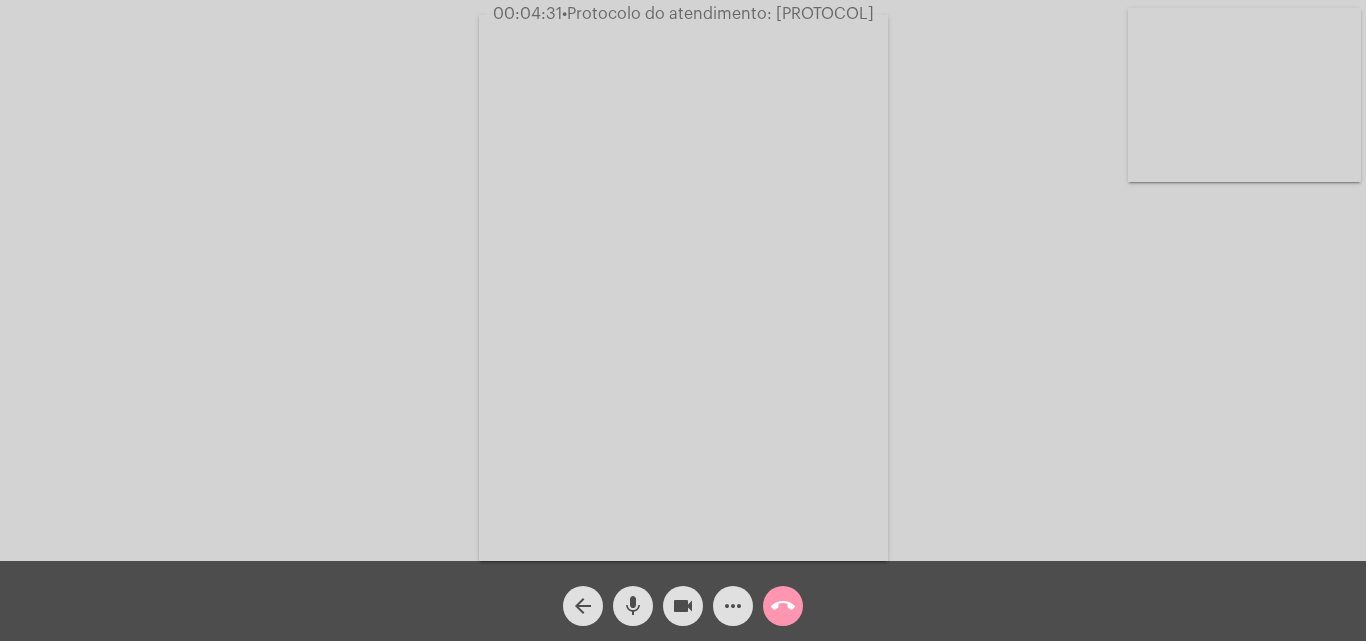 copy on "20250805033773" 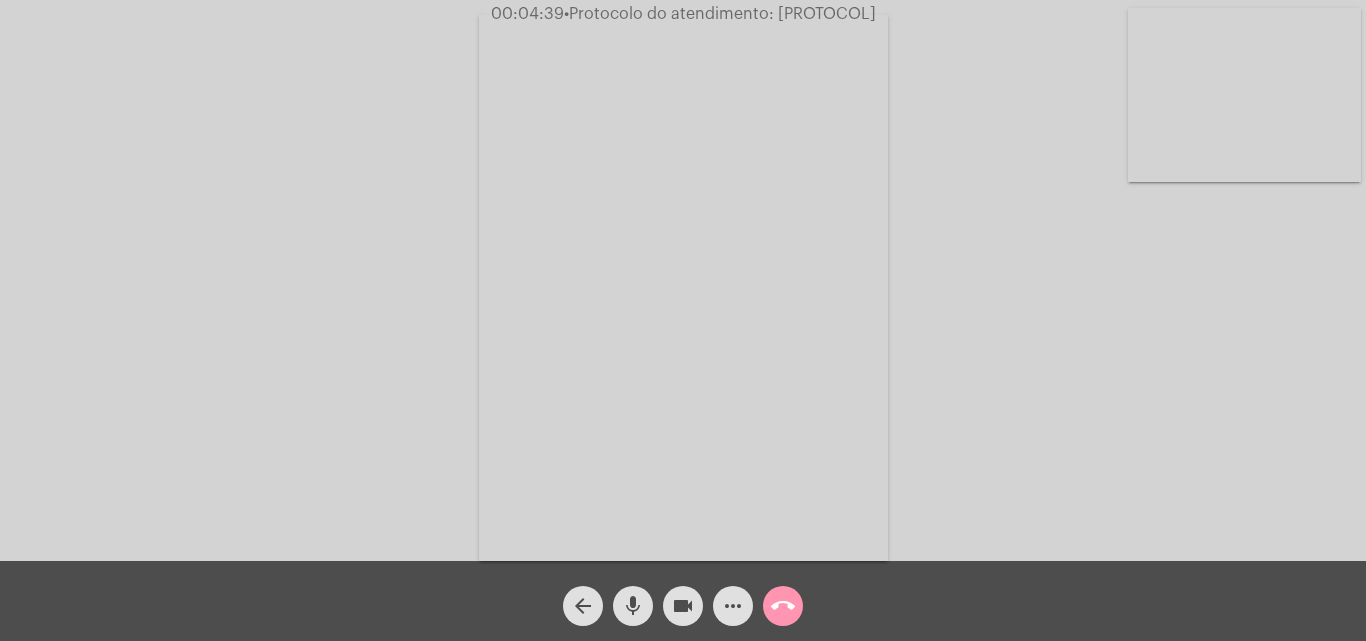 click on "•  Protocolo do atendimento: 20250805033773" 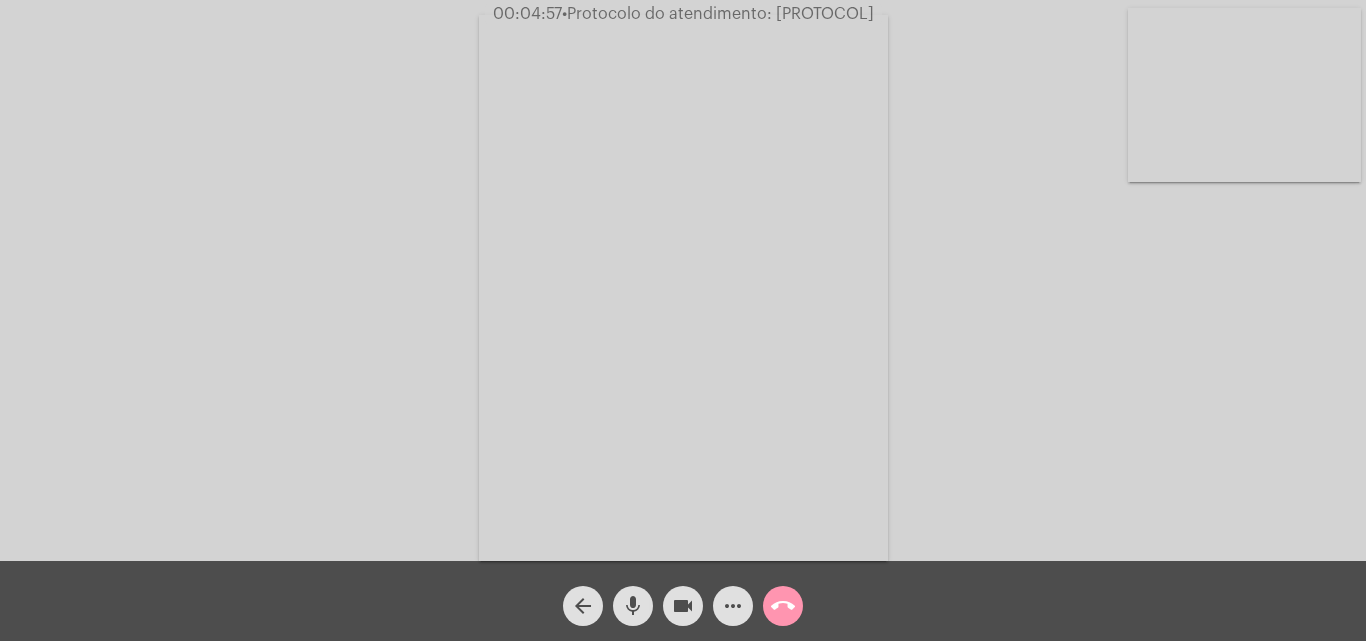 click on "call_end" 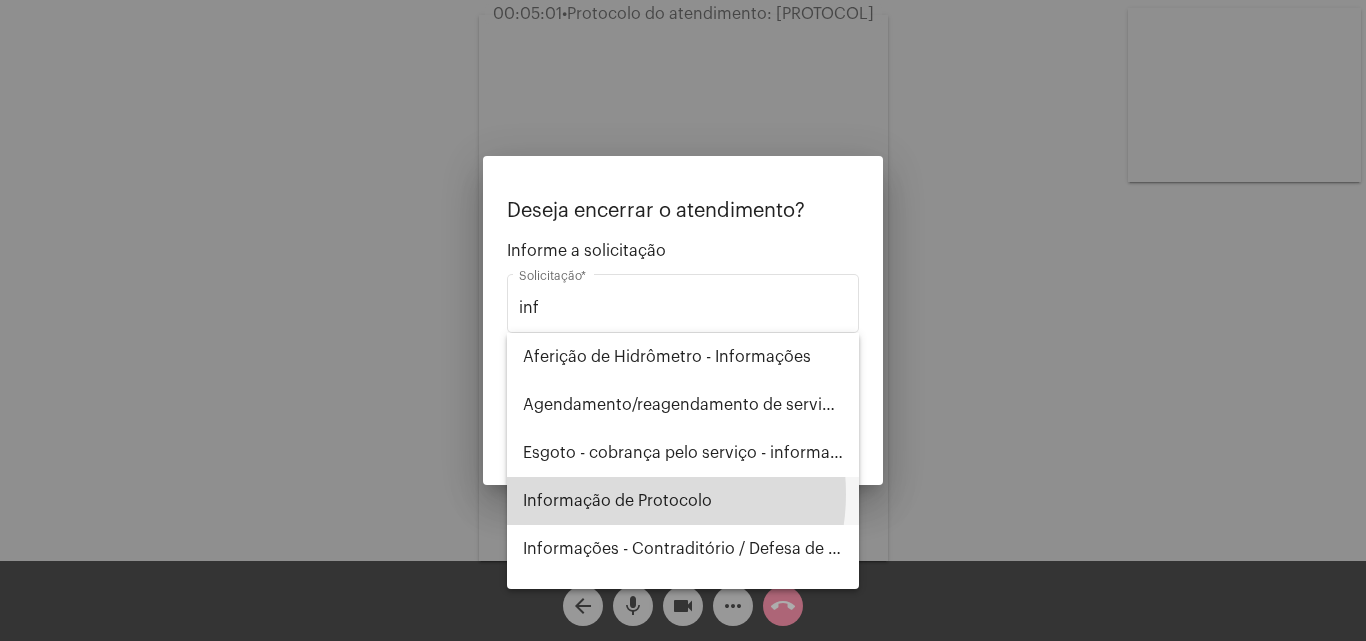 click on "Informação de Protocolo" at bounding box center (683, 501) 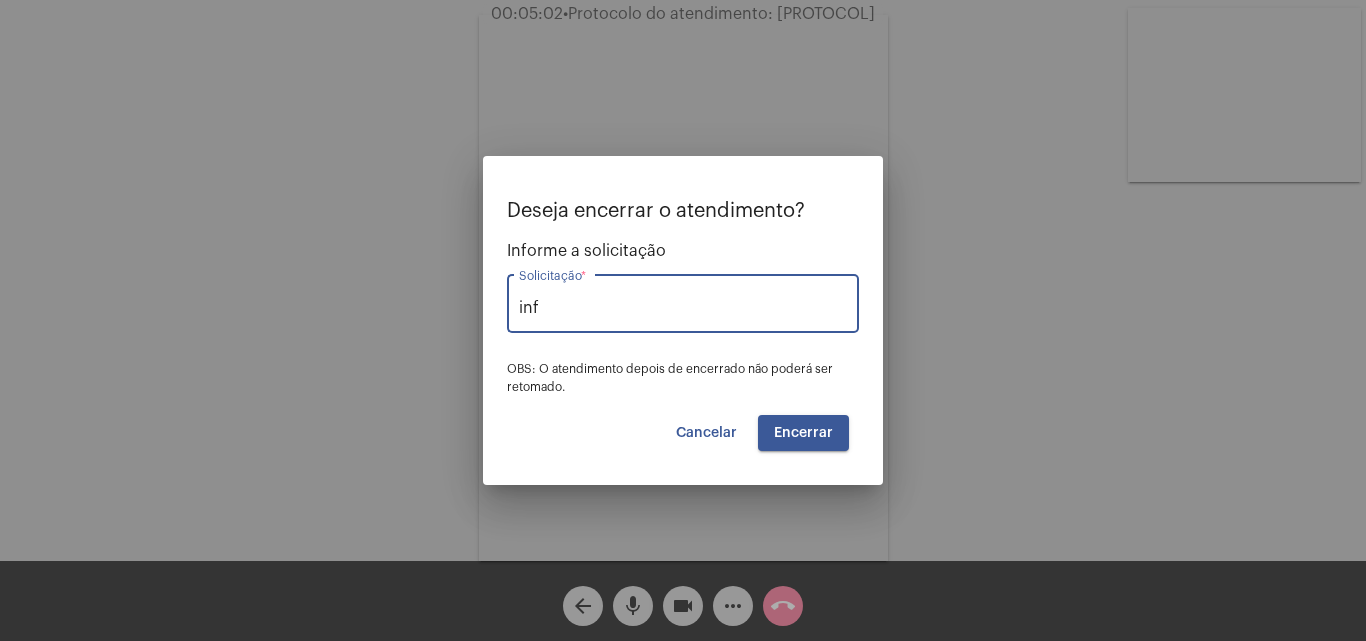 type on "Informação de Protocolo" 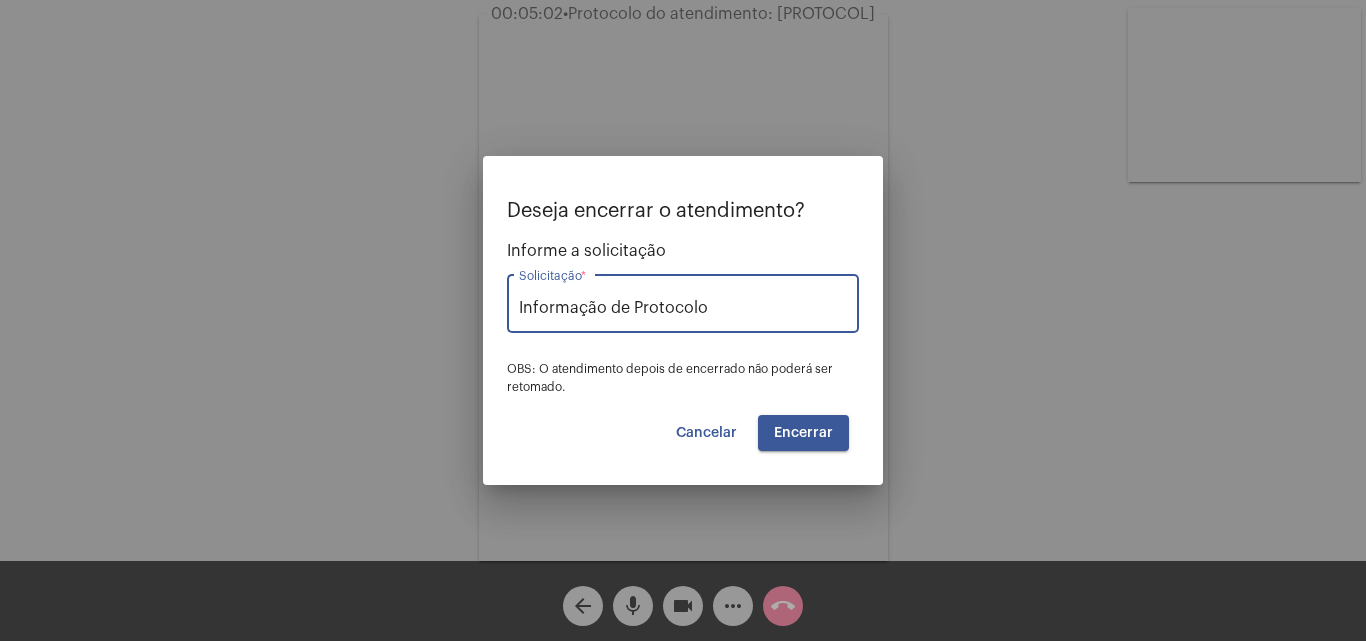 click on "Encerrar" at bounding box center [803, 433] 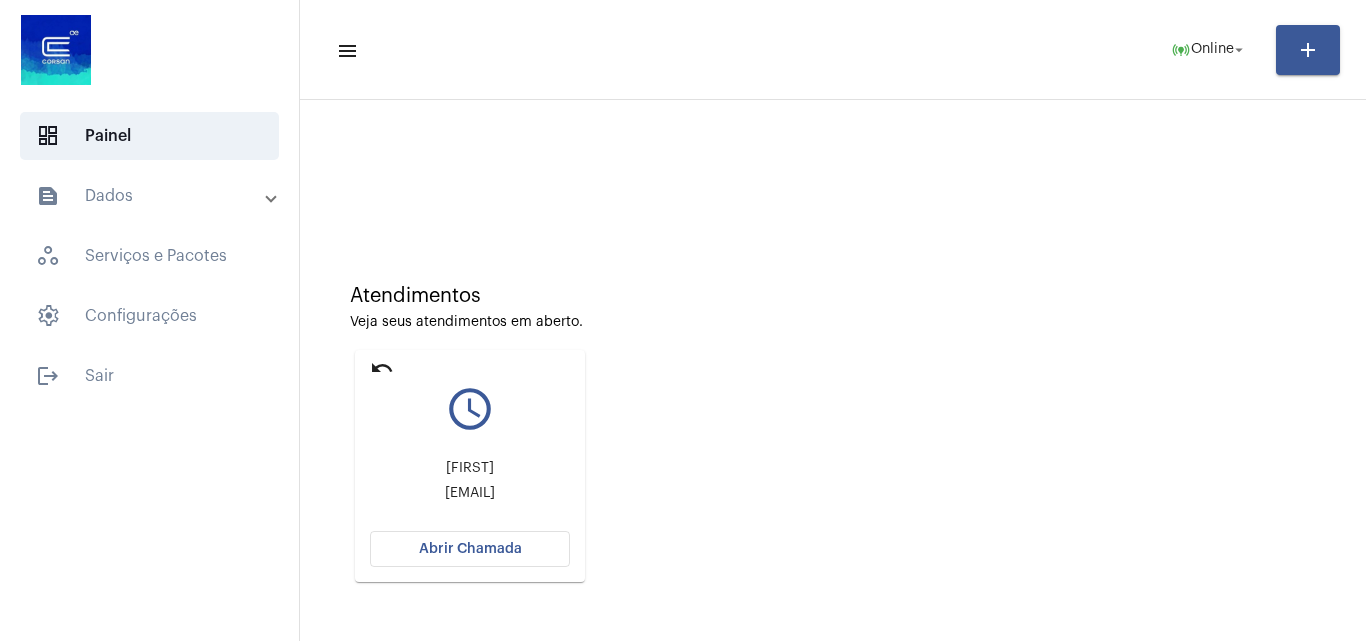 click on "Atendimentos Veja seus atendimentos em aberto. undo query_builder Ciomara  Ciomaraadranaflores@gmail.com Abrir Chamada" 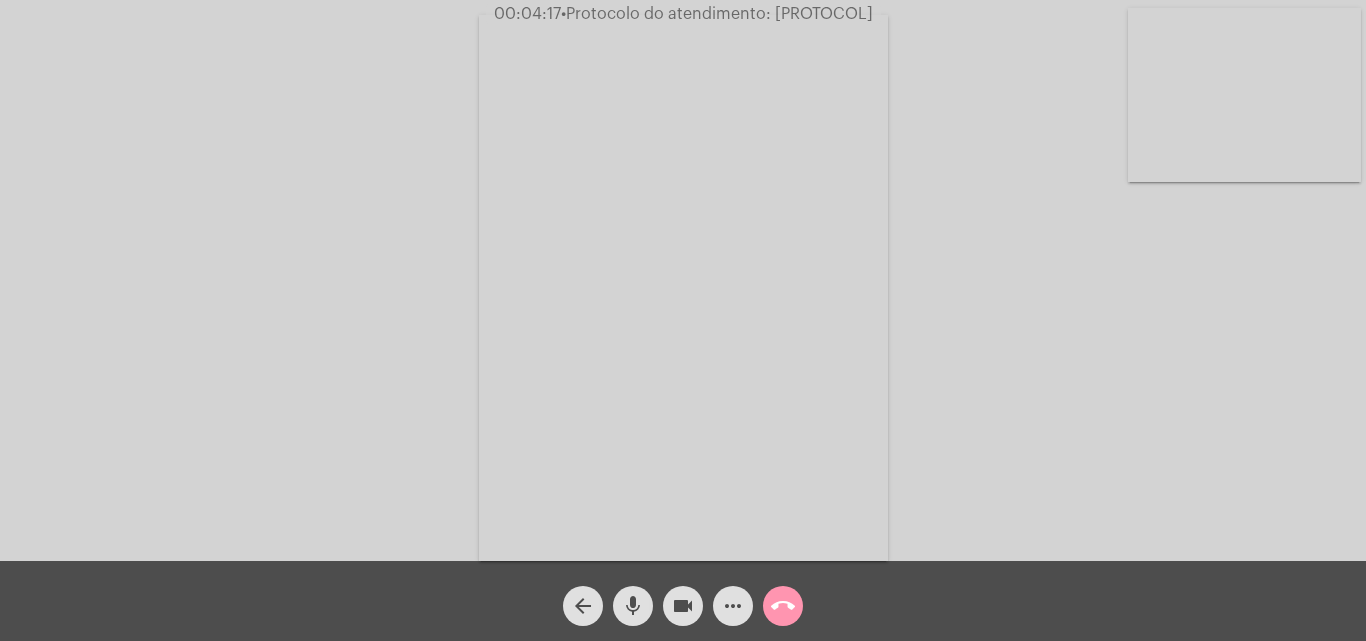 click on "Acessando Câmera e Microfone..." 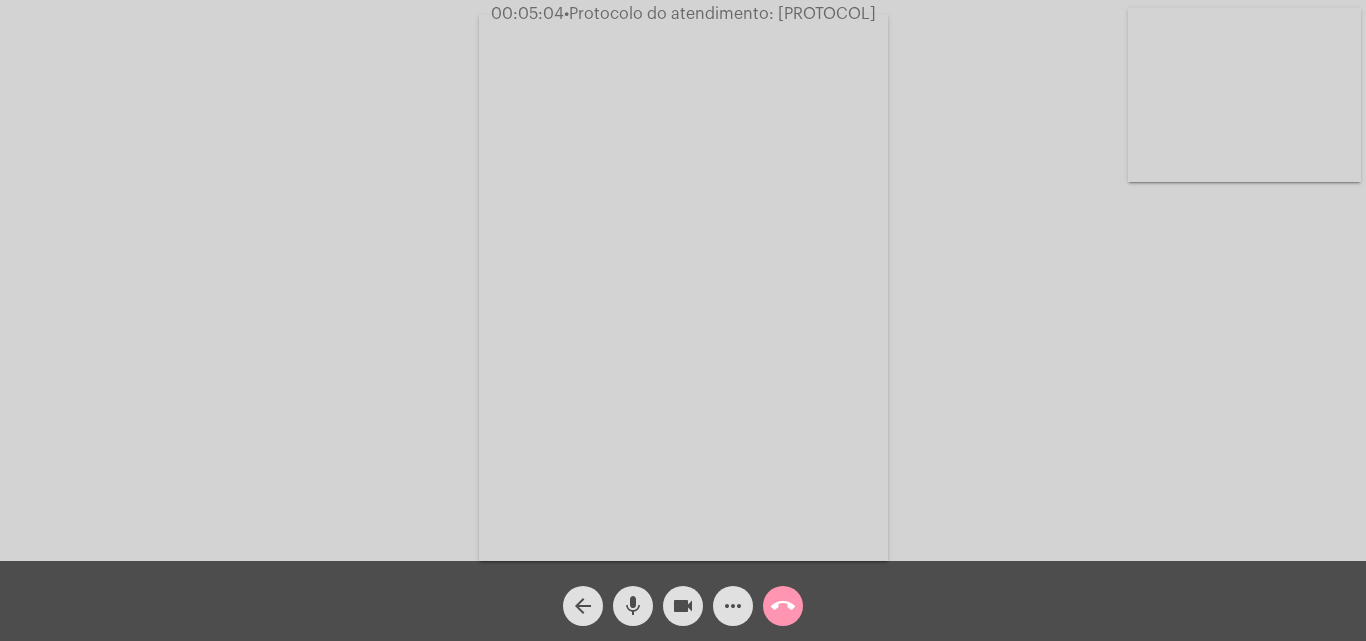 click on "mic" 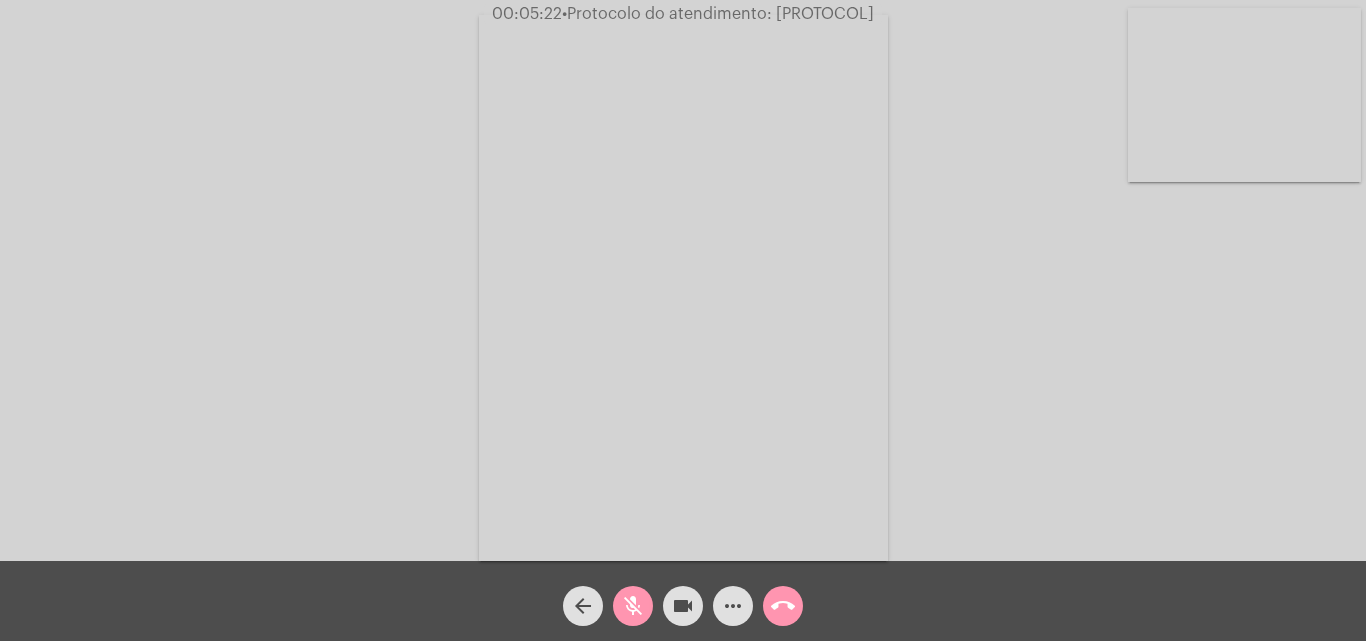 click on "mic_off" 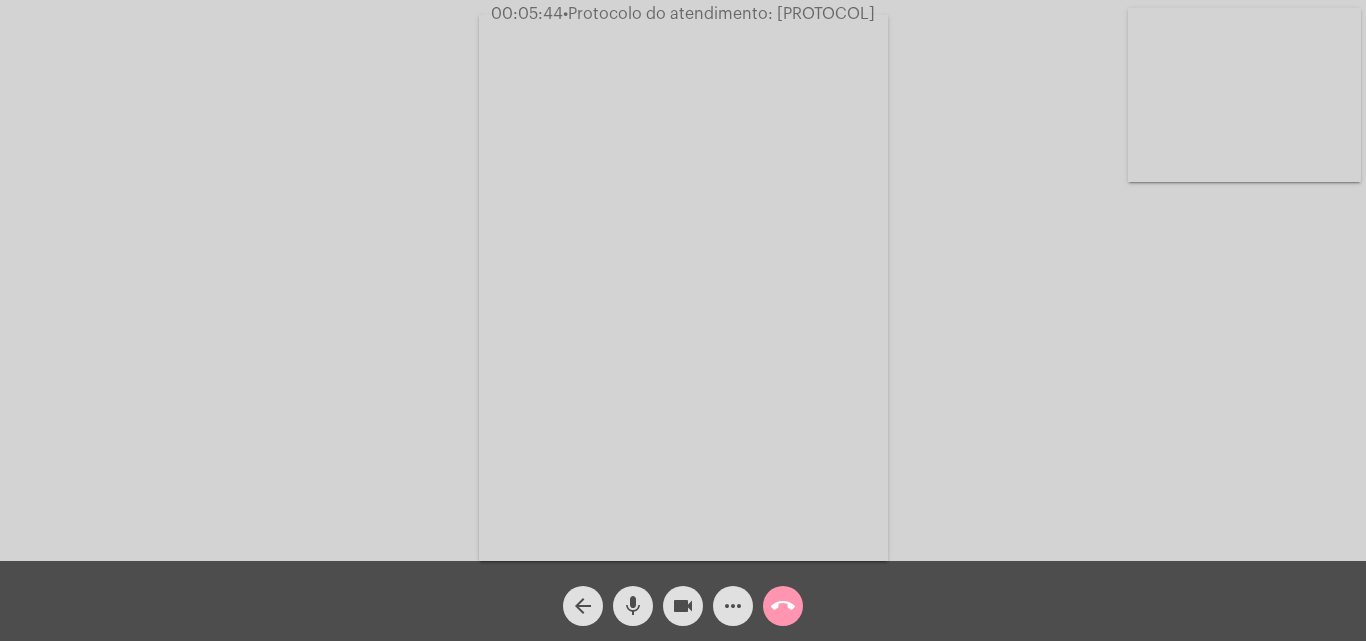 click on "•  Protocolo do atendimento: 20250805036292" 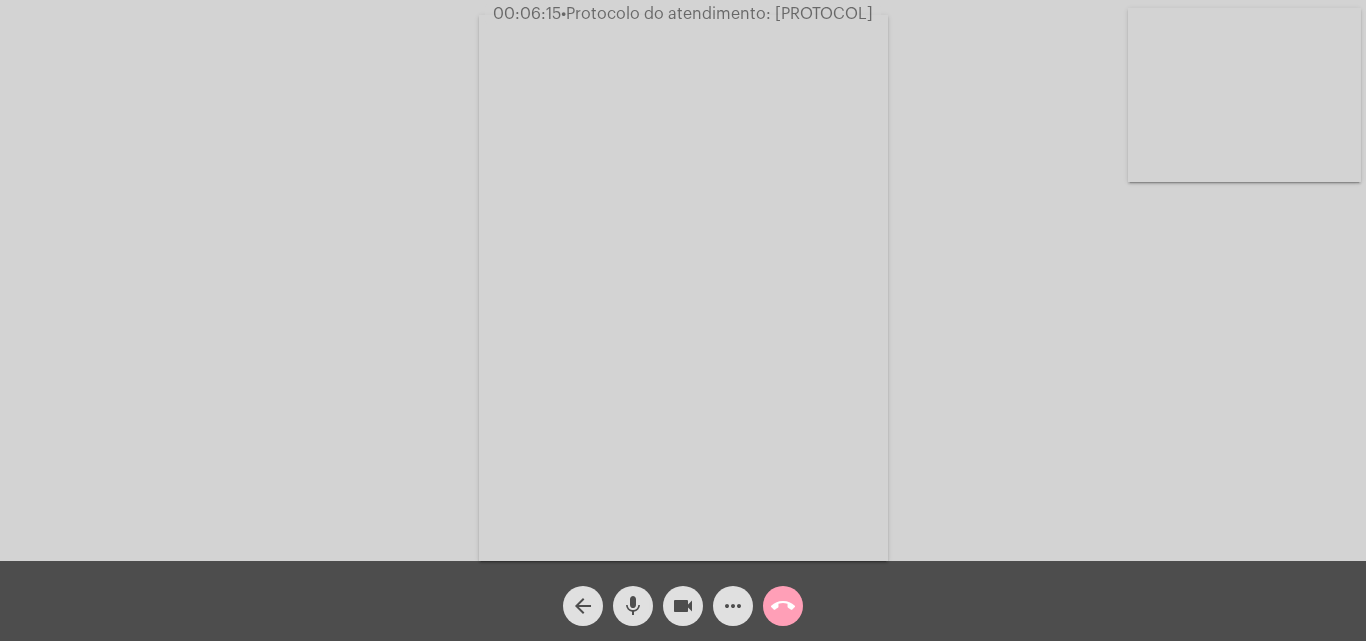 click on "call_end" 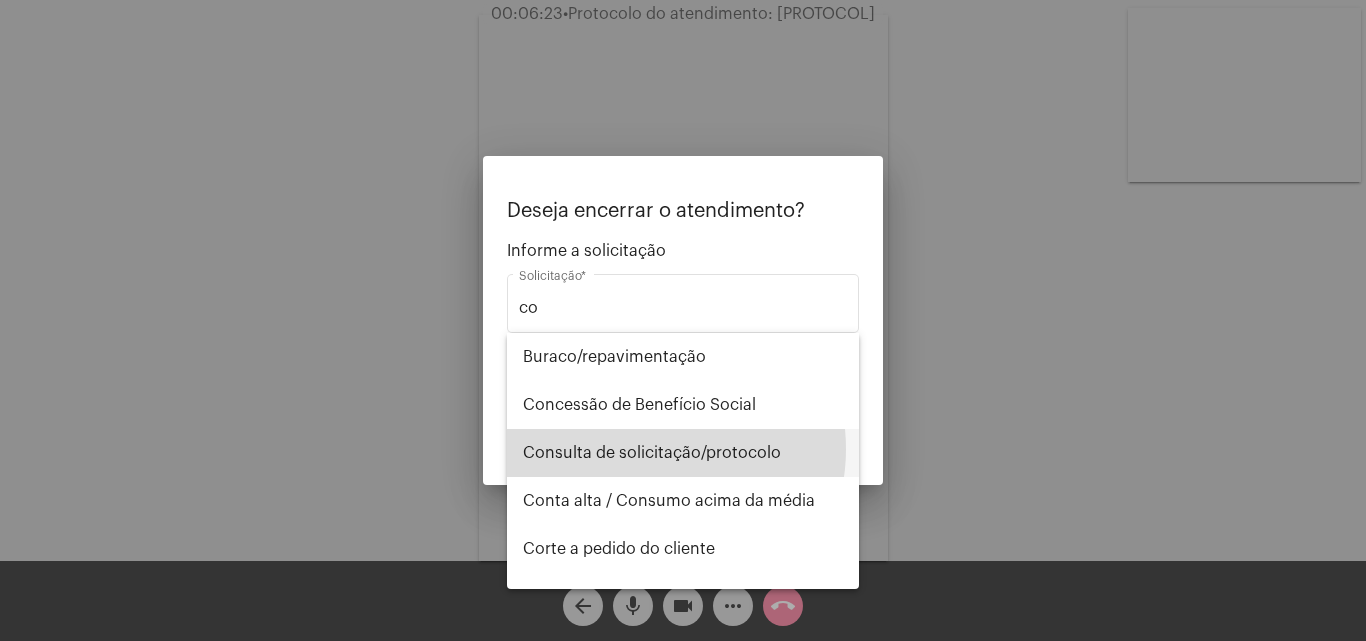 click on "Consulta de solicitação/protocolo" at bounding box center [683, 453] 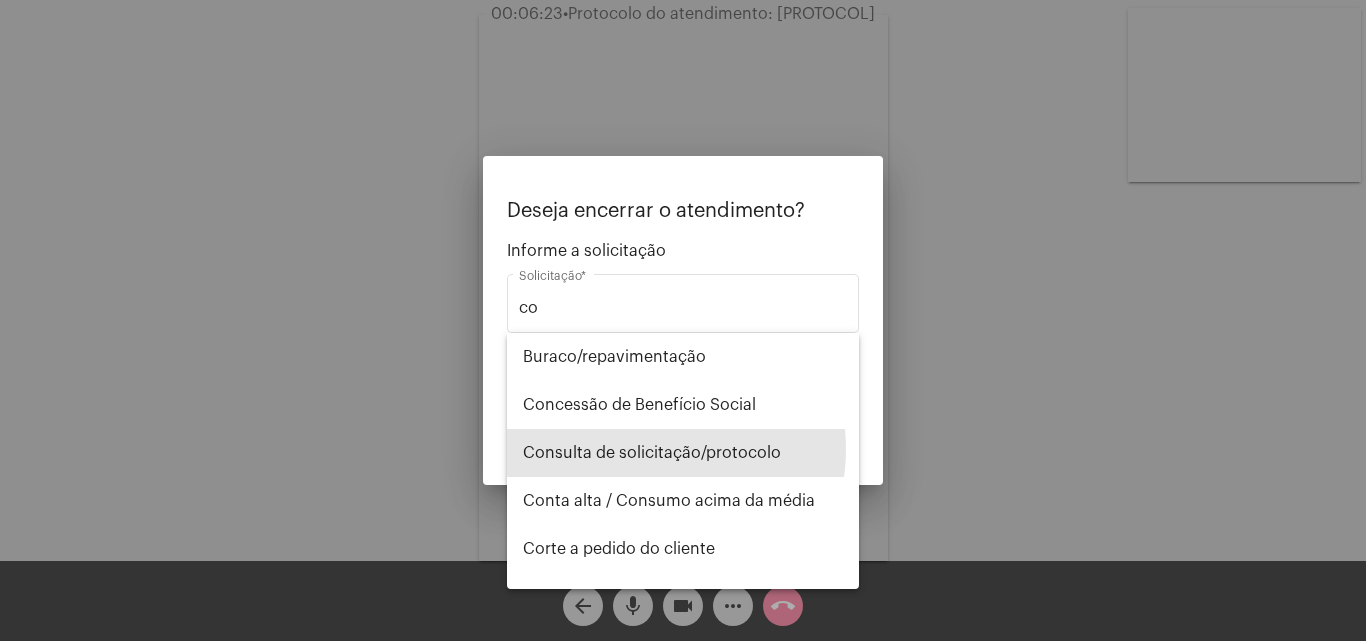 type on "Consulta de solicitação/protocolo" 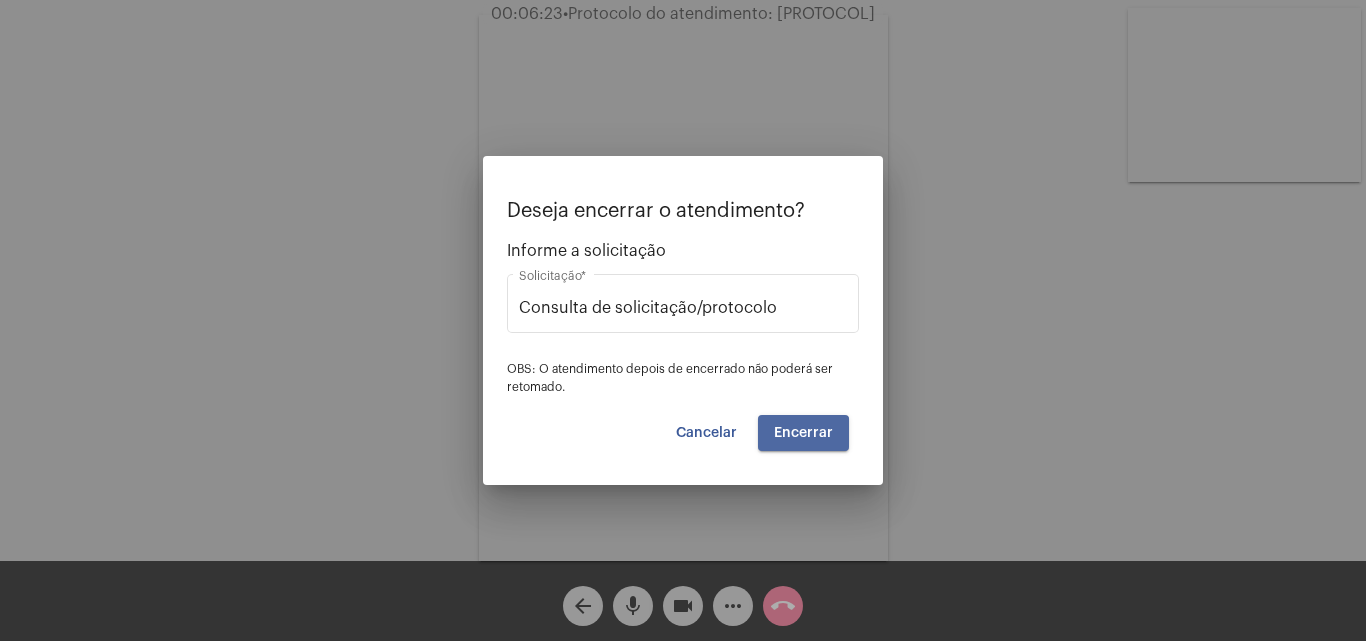 click on "Encerrar" at bounding box center (803, 433) 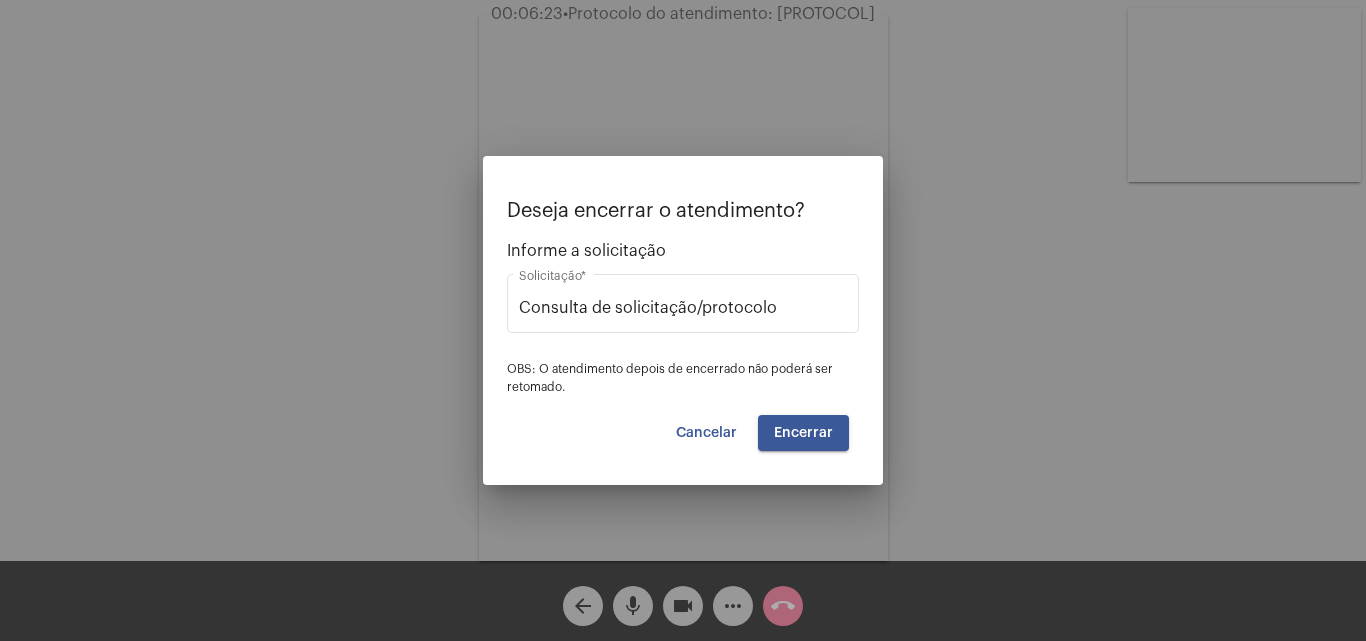 click on "Encerrar" at bounding box center (803, 433) 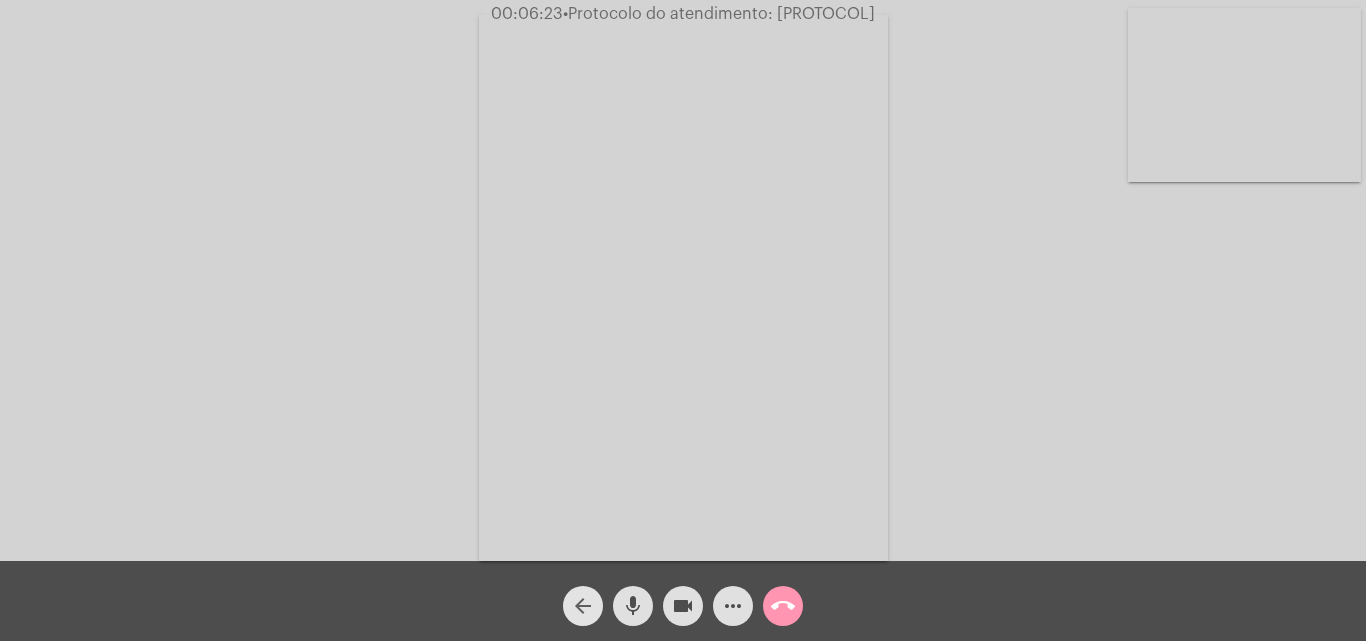 click on "arrow_back" 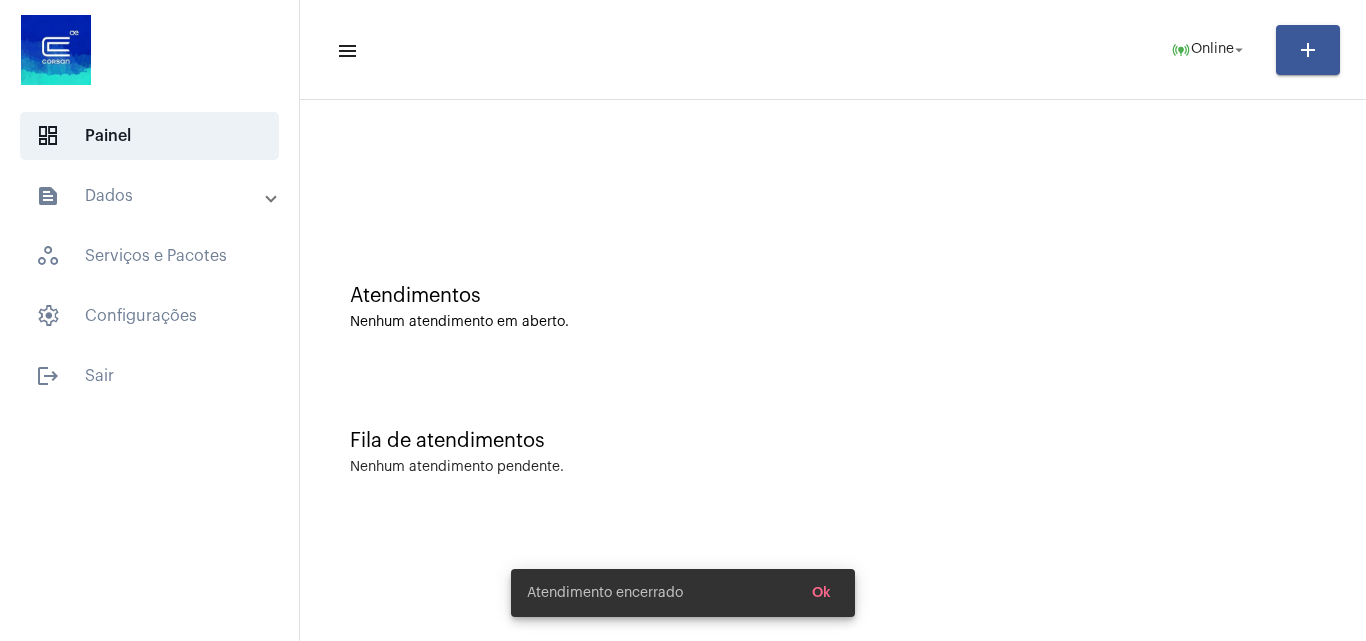 click on "Ok" at bounding box center [821, 593] 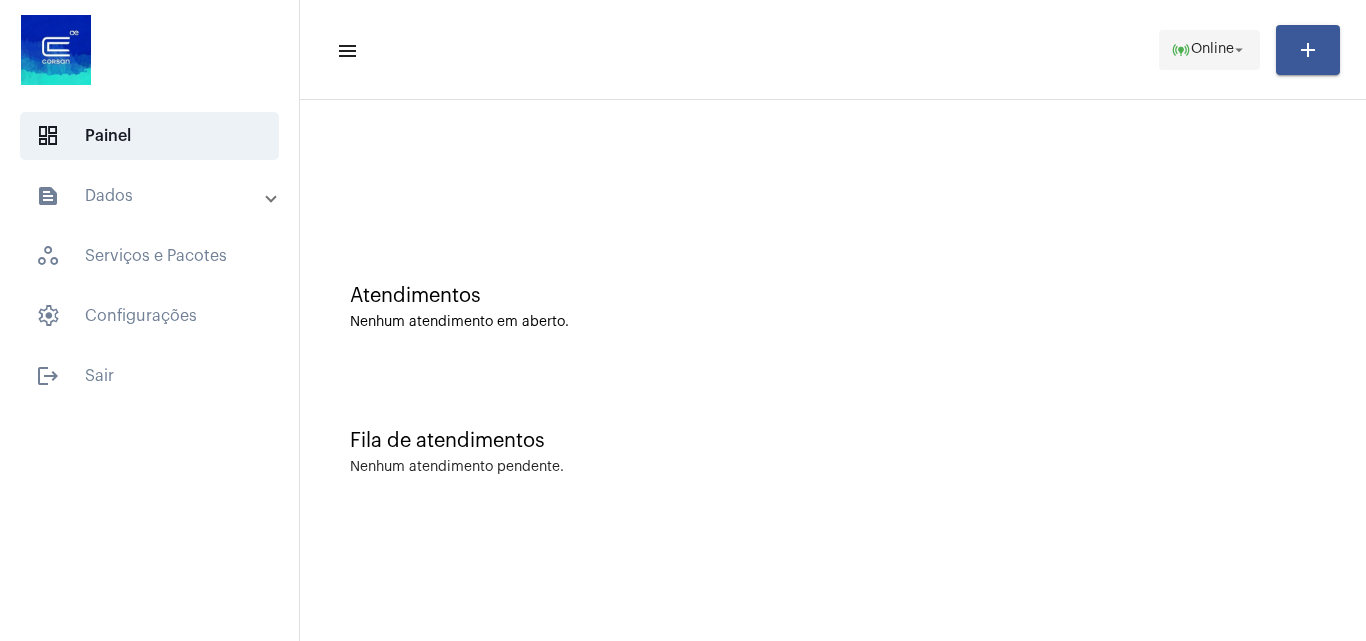 click on "Online" 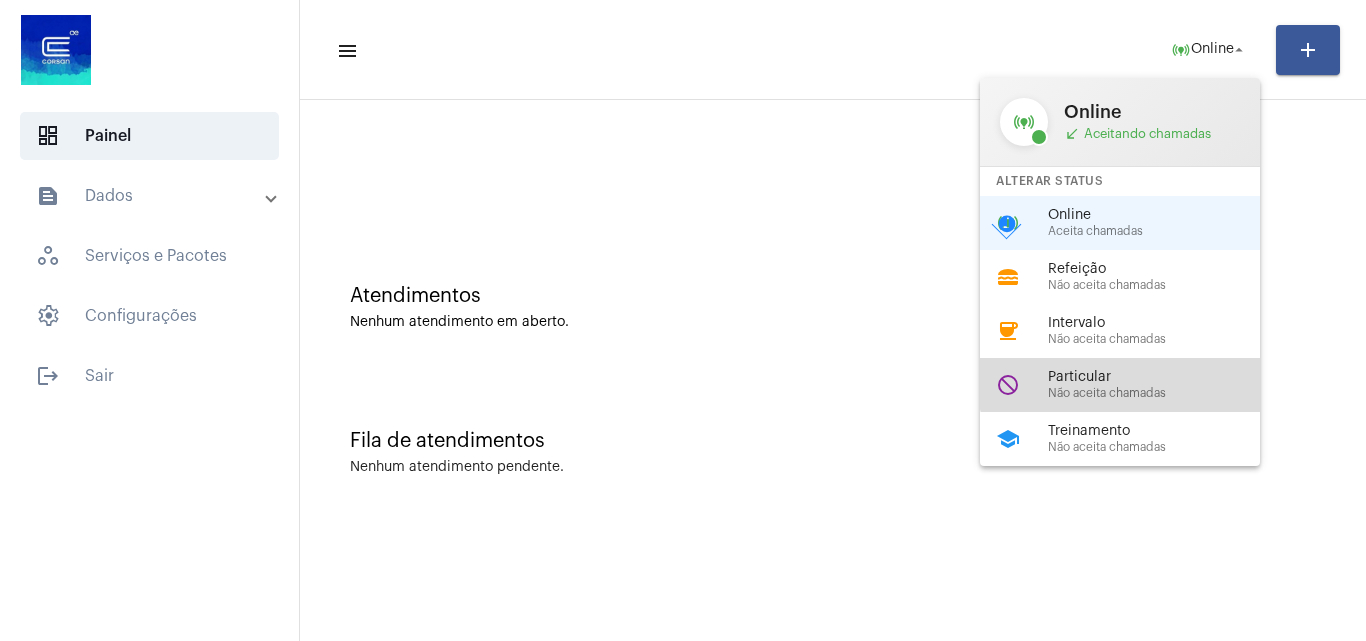 click on "Particular" at bounding box center [1162, 377] 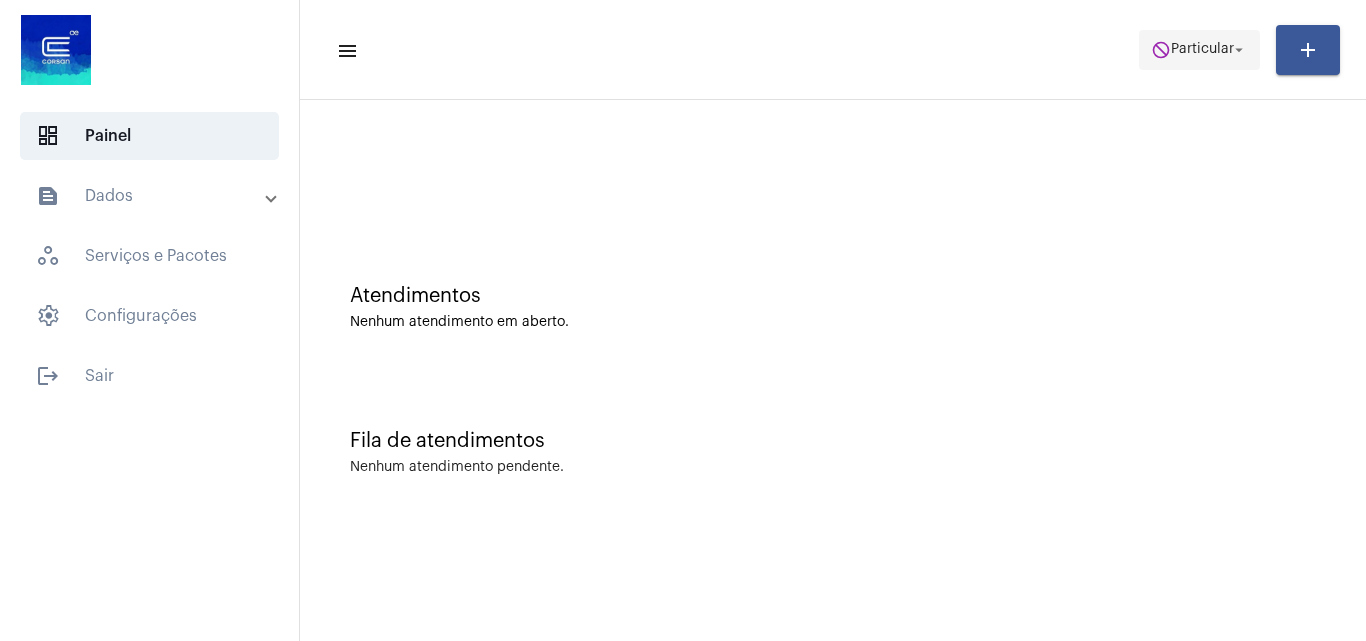 click on "do_not_disturb  Particular arrow_drop_down" 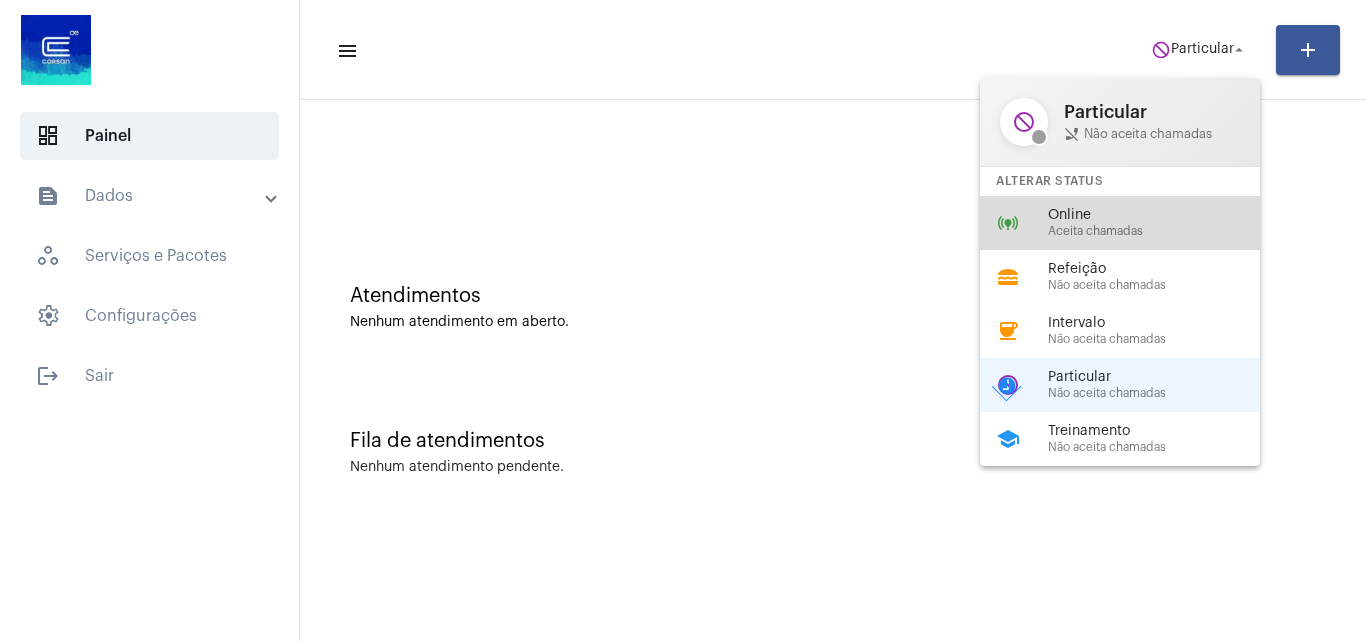 click on "Online" at bounding box center (1162, 215) 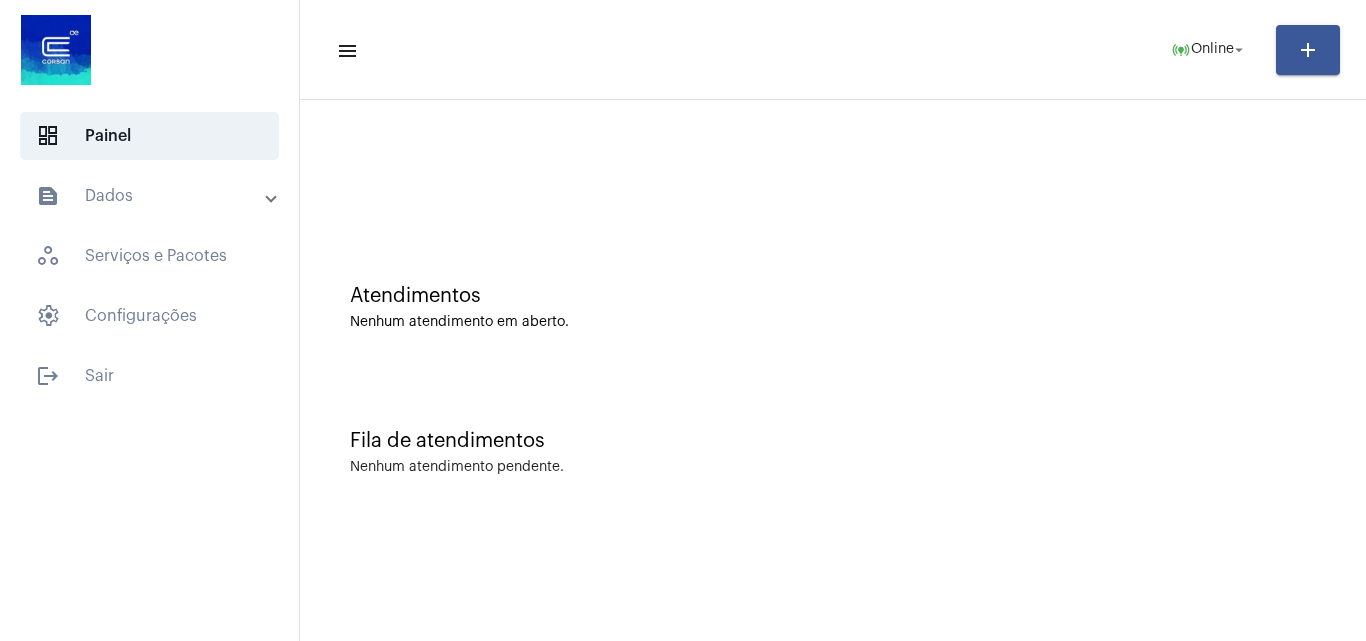 drag, startPoint x: 1127, startPoint y: 218, endPoint x: 506, endPoint y: 113, distance: 629.8143 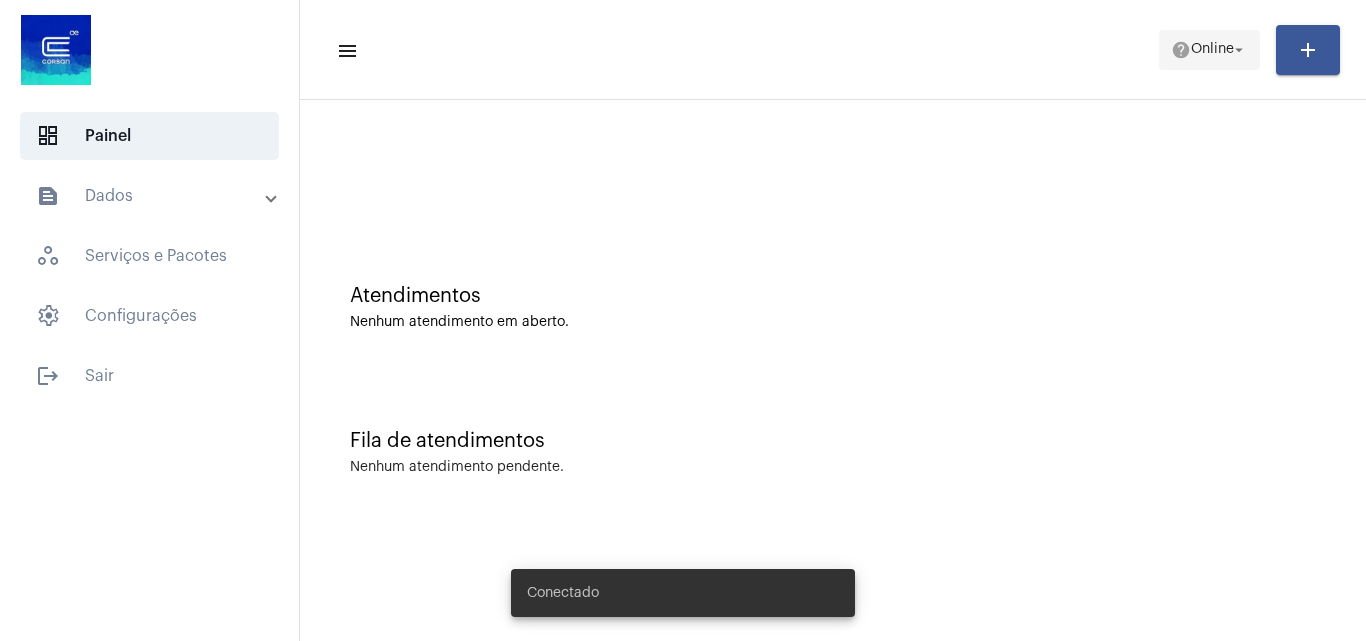 scroll, scrollTop: 0, scrollLeft: 0, axis: both 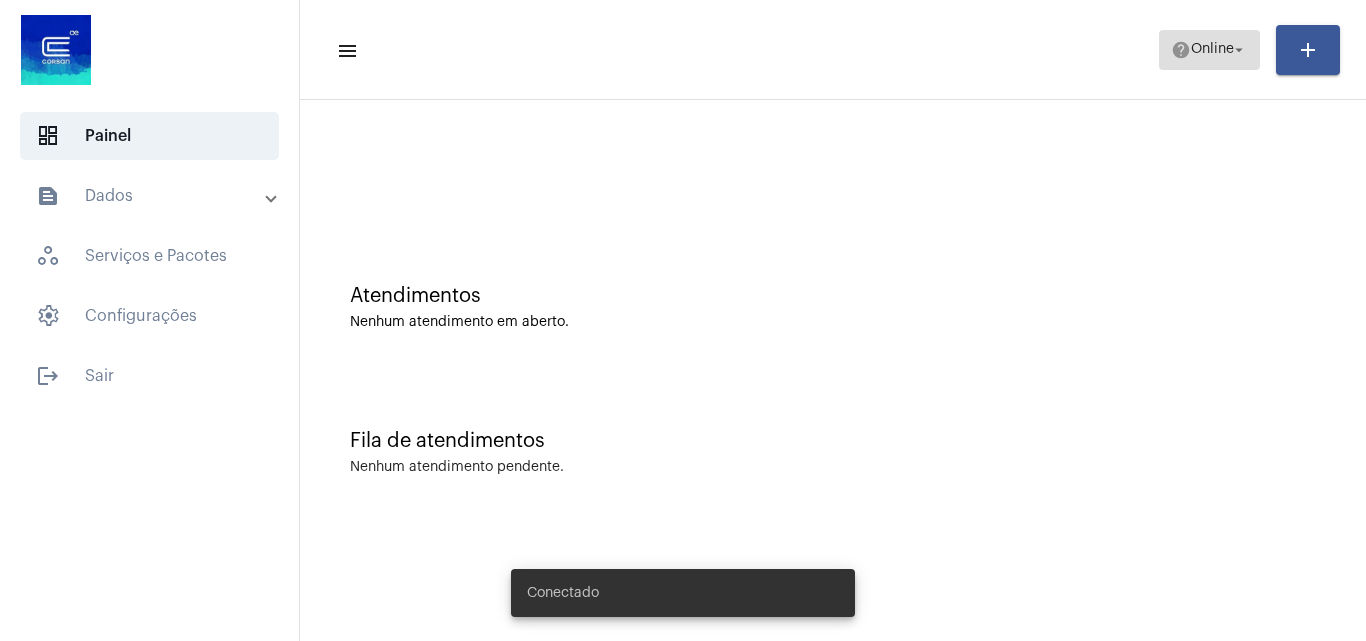 click on "Online" 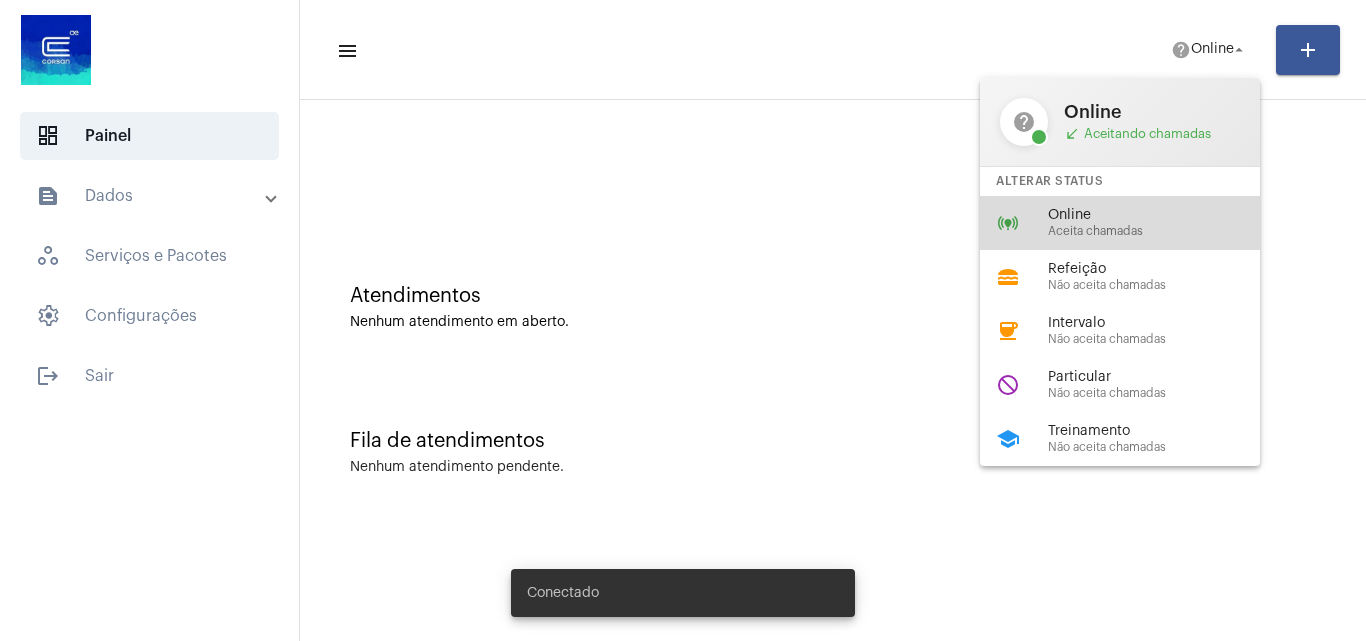 click on "Aceita chamadas" at bounding box center (1162, 231) 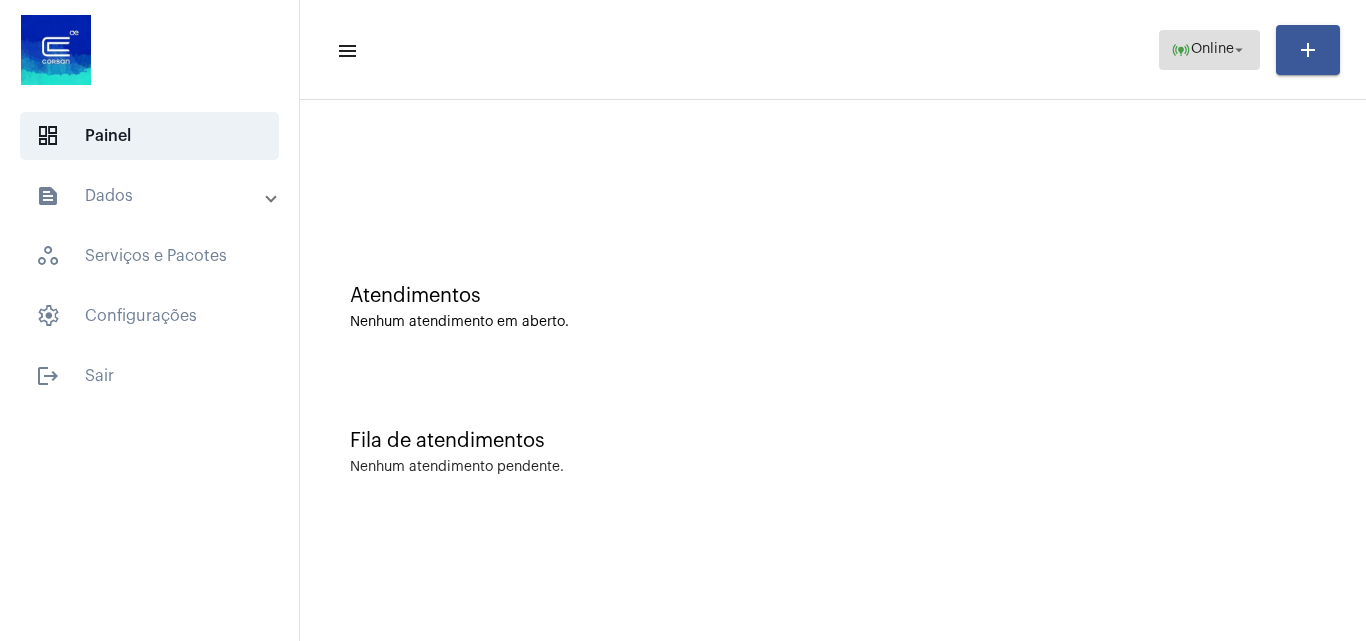 click on "online_prediction" 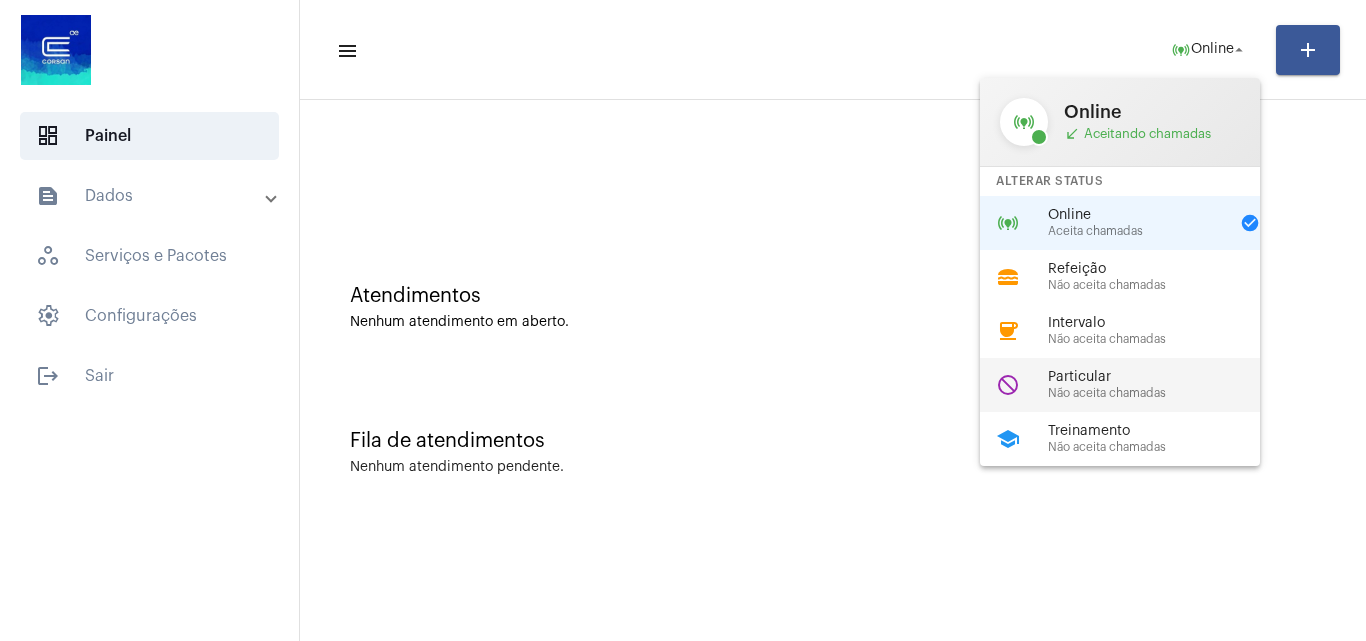 click on "Não aceita chamadas" at bounding box center (1162, 393) 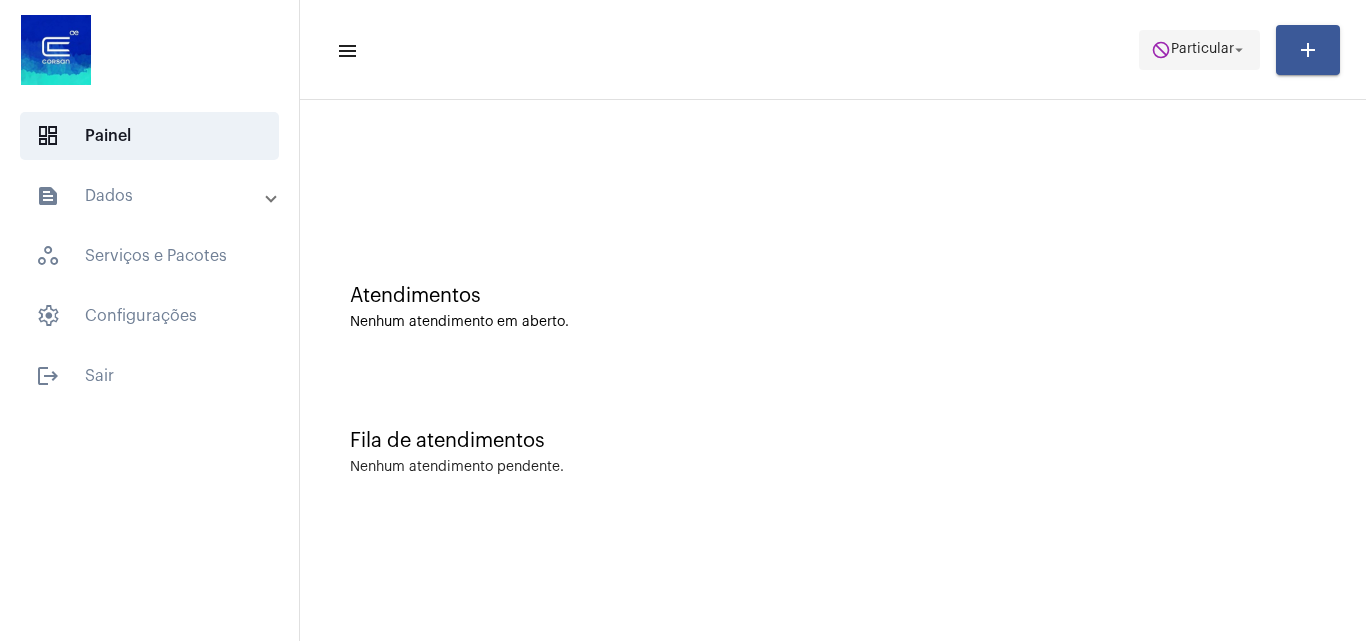 click on "do_not_disturb  Particular arrow_drop_down" 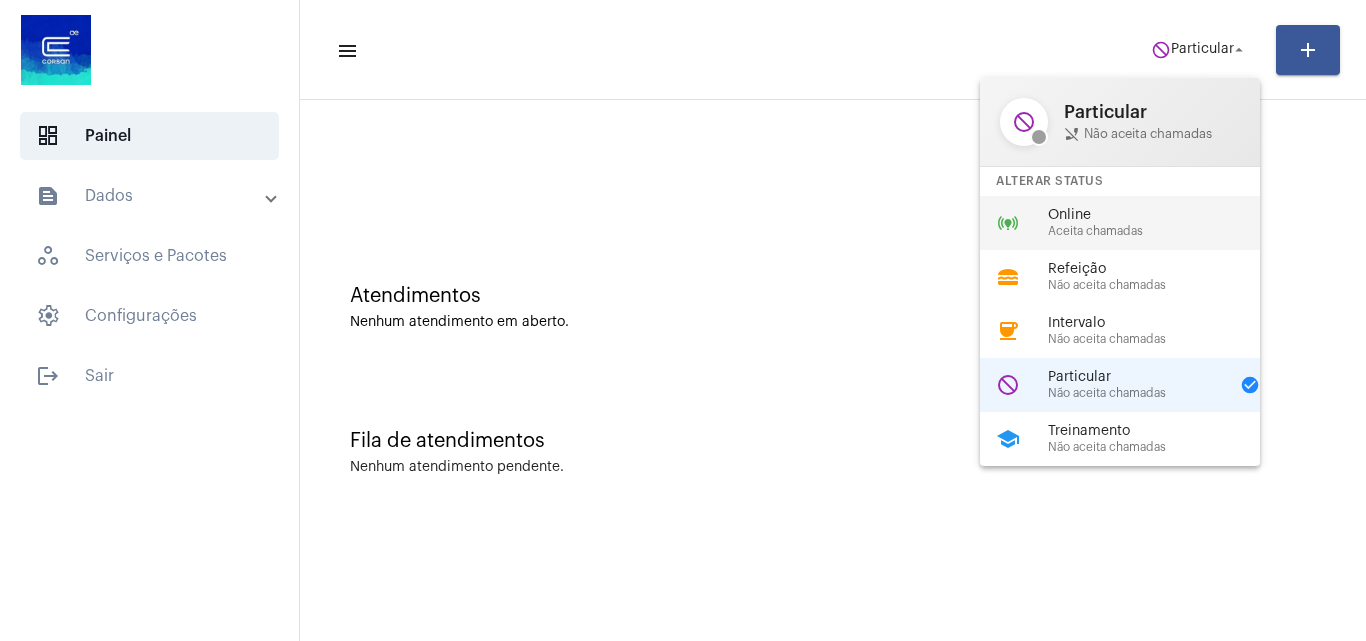 click on "Aceita chamadas" at bounding box center [1162, 231] 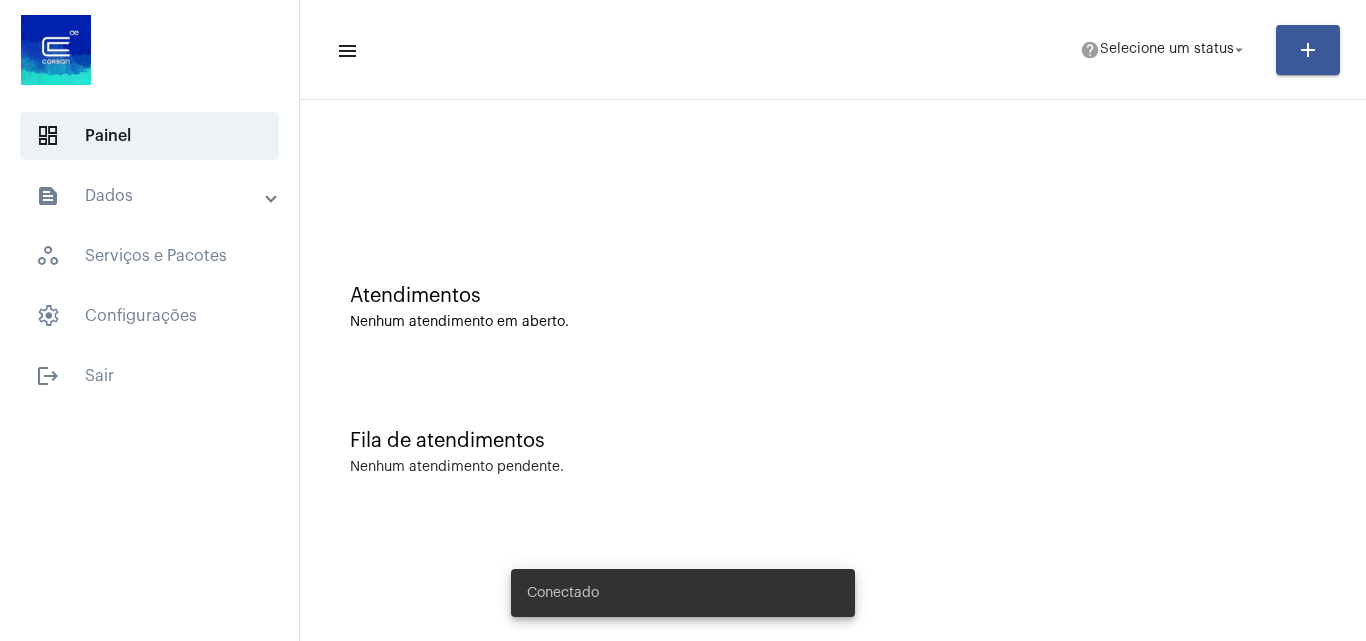scroll, scrollTop: 0, scrollLeft: 0, axis: both 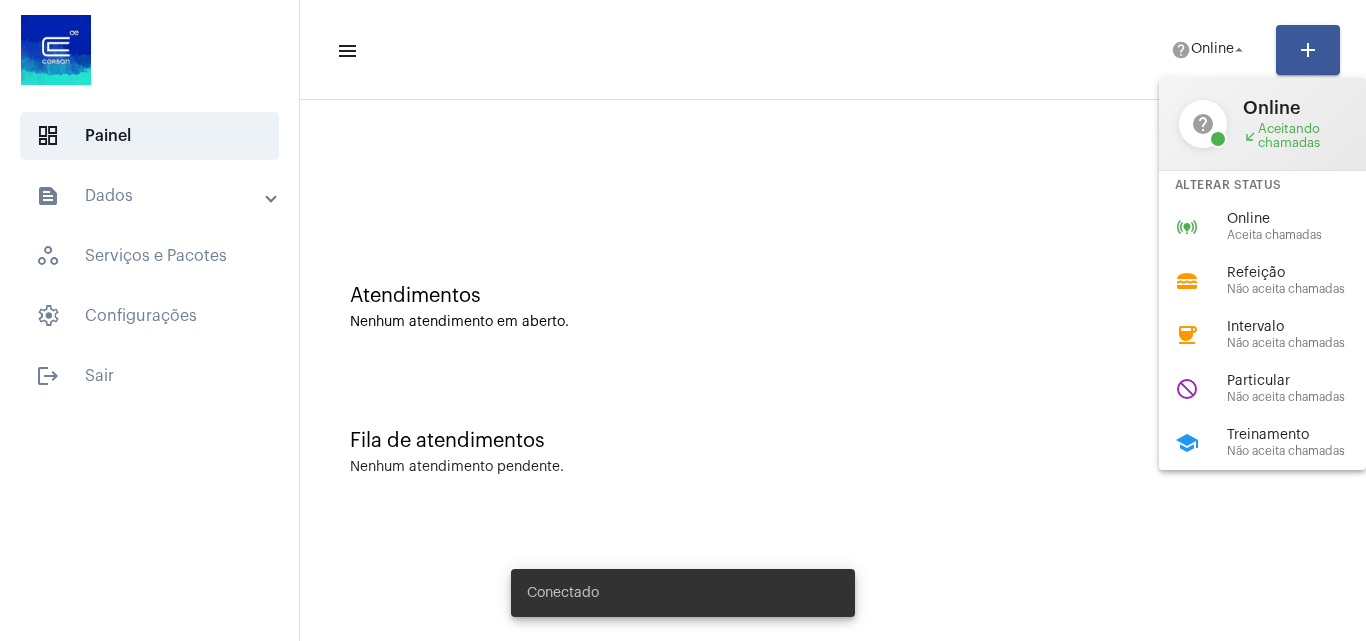 click at bounding box center [683, 320] 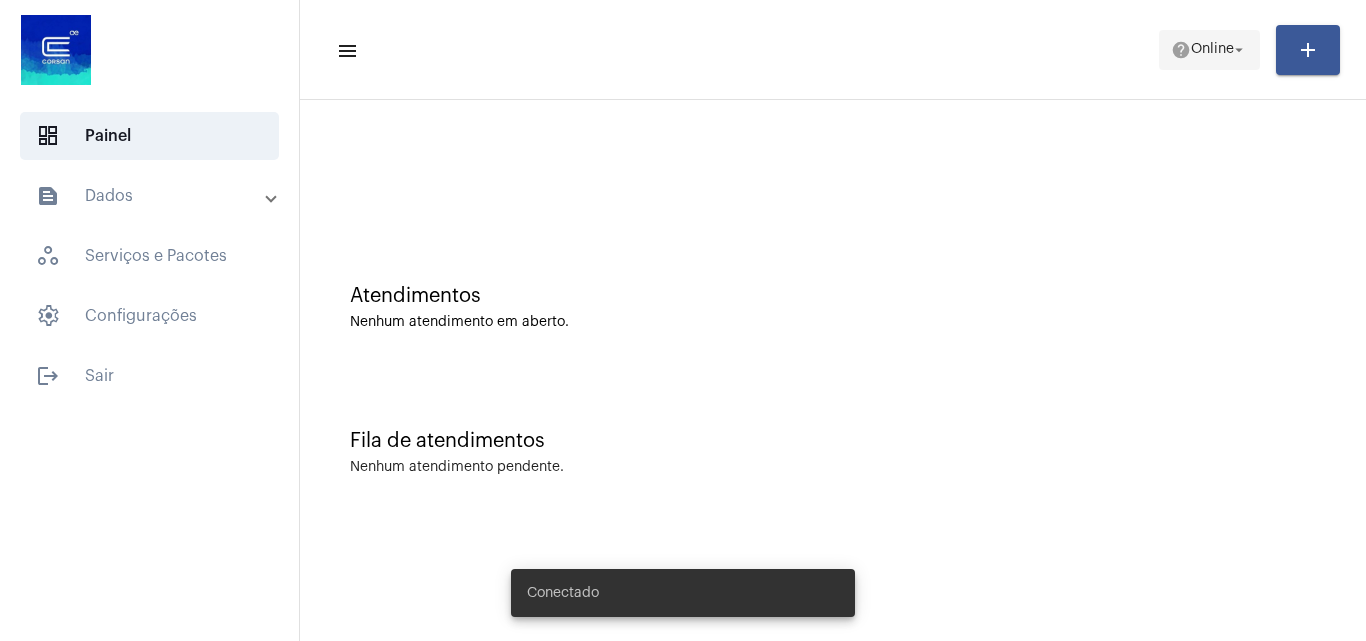 click on "help" 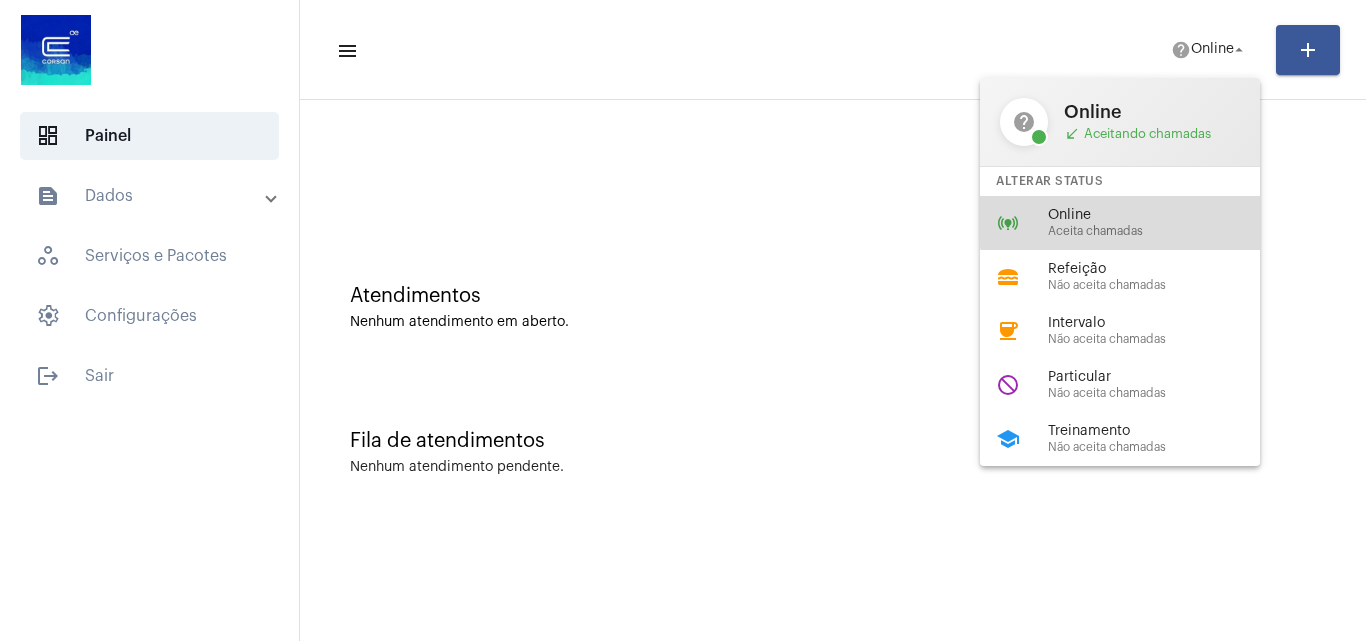 click on "Online" at bounding box center (1162, 215) 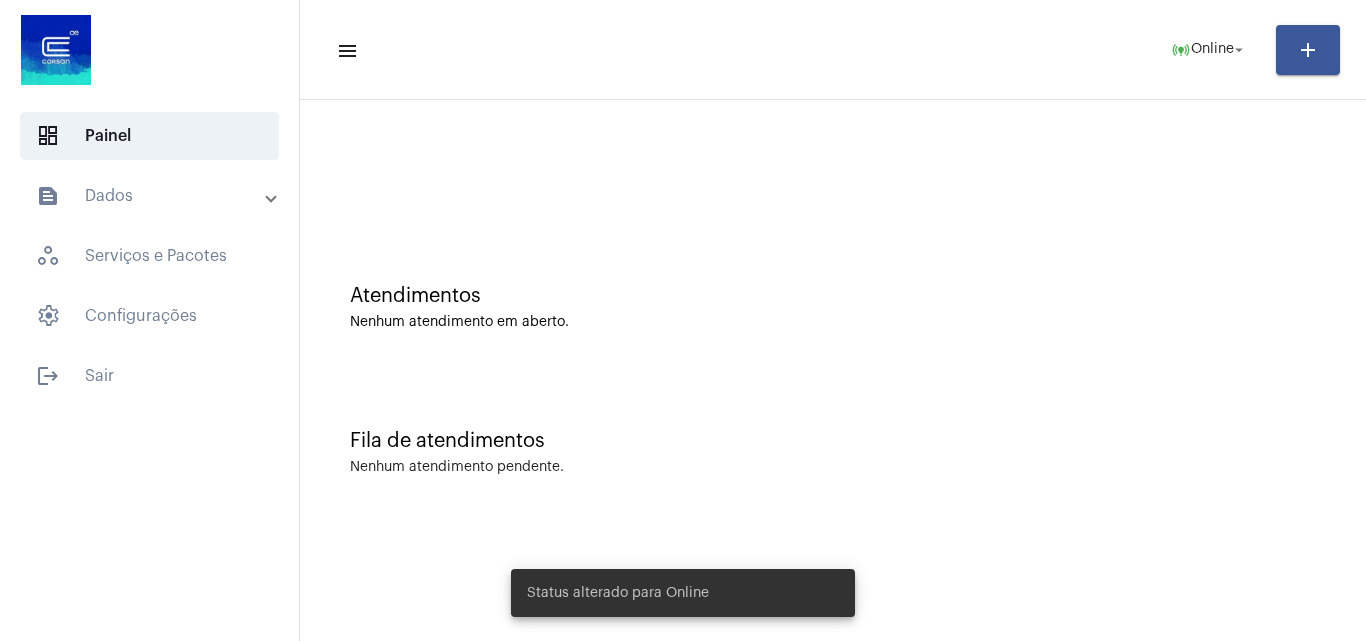 click on "text_snippet_outlined  Dados" at bounding box center (151, 196) 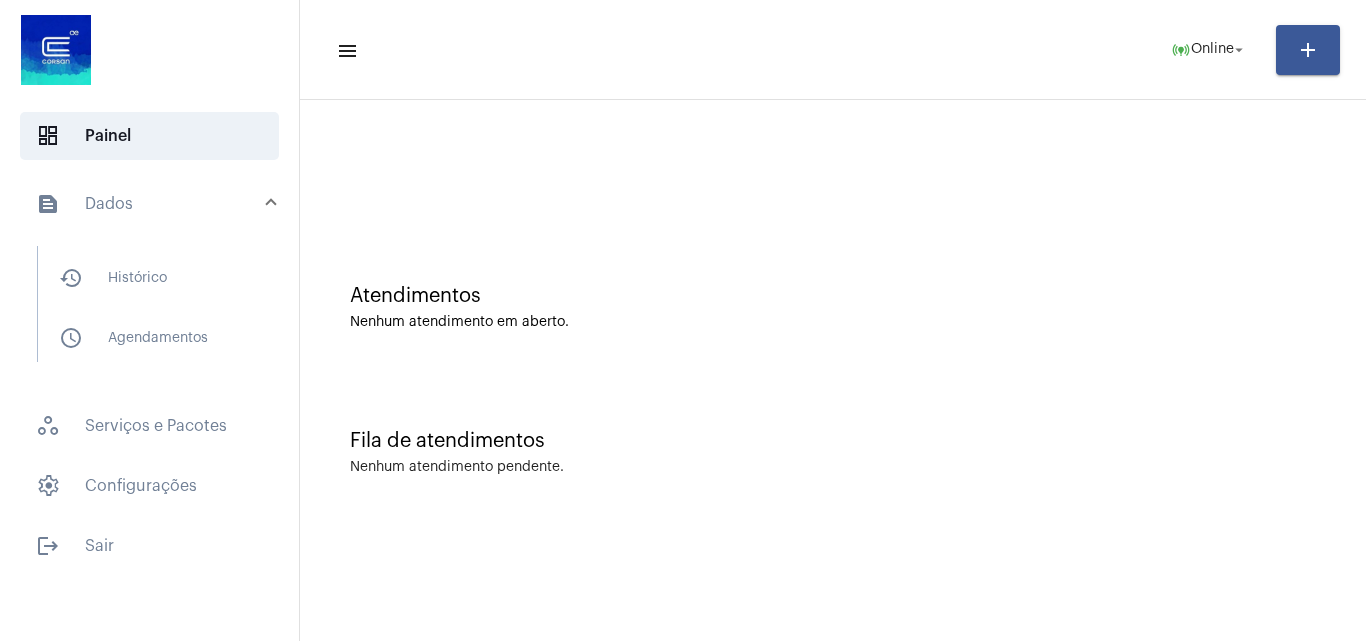 click on "text_snippet_outlined  Dados" at bounding box center [151, 204] 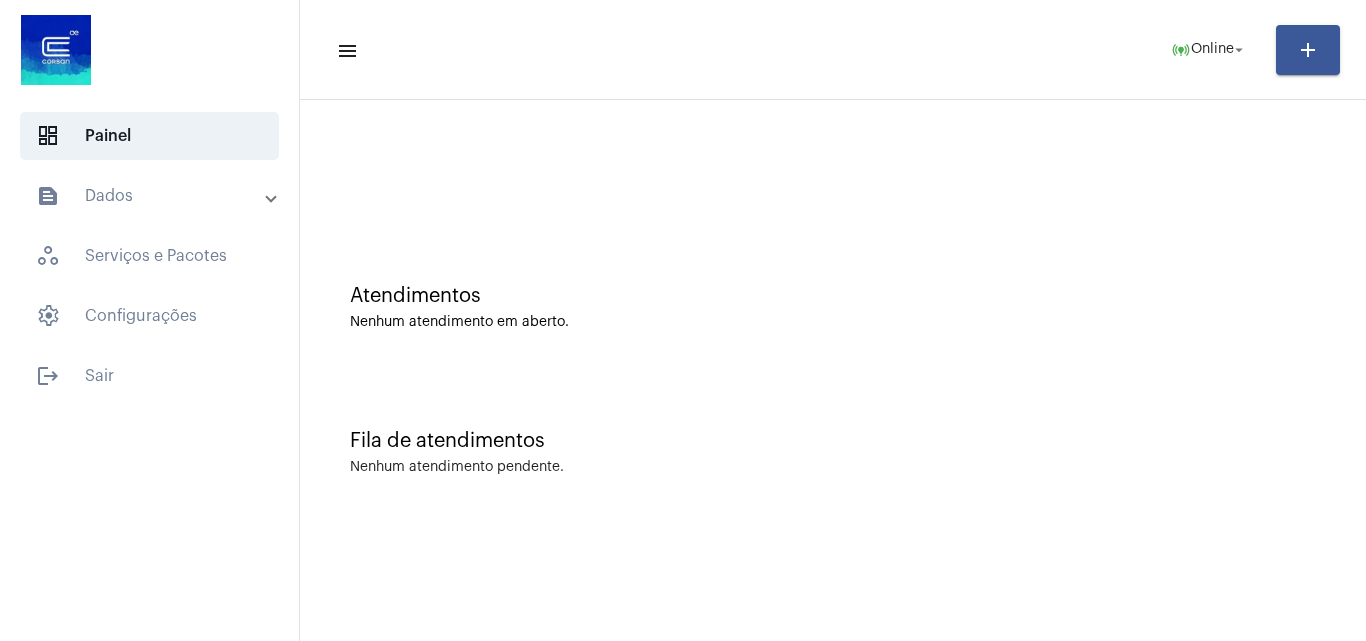 click on "text_snippet_outlined  Dados" at bounding box center (151, 196) 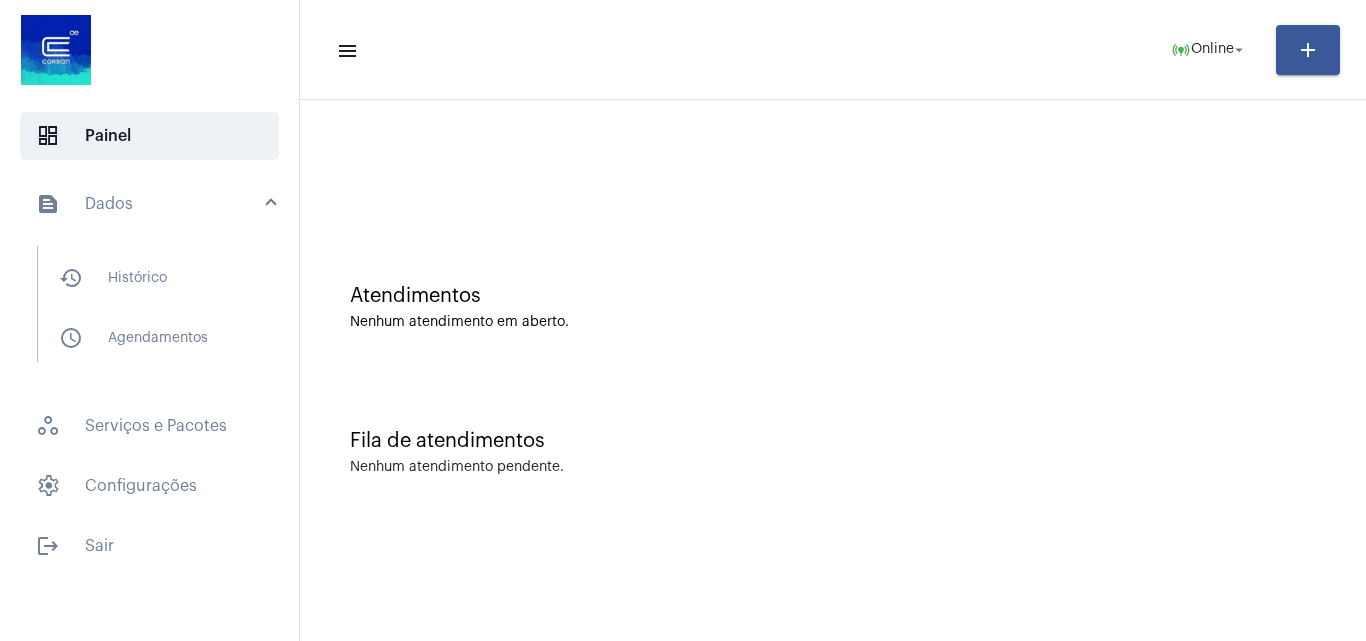 drag, startPoint x: 177, startPoint y: 263, endPoint x: 169, endPoint y: 226, distance: 37.85499 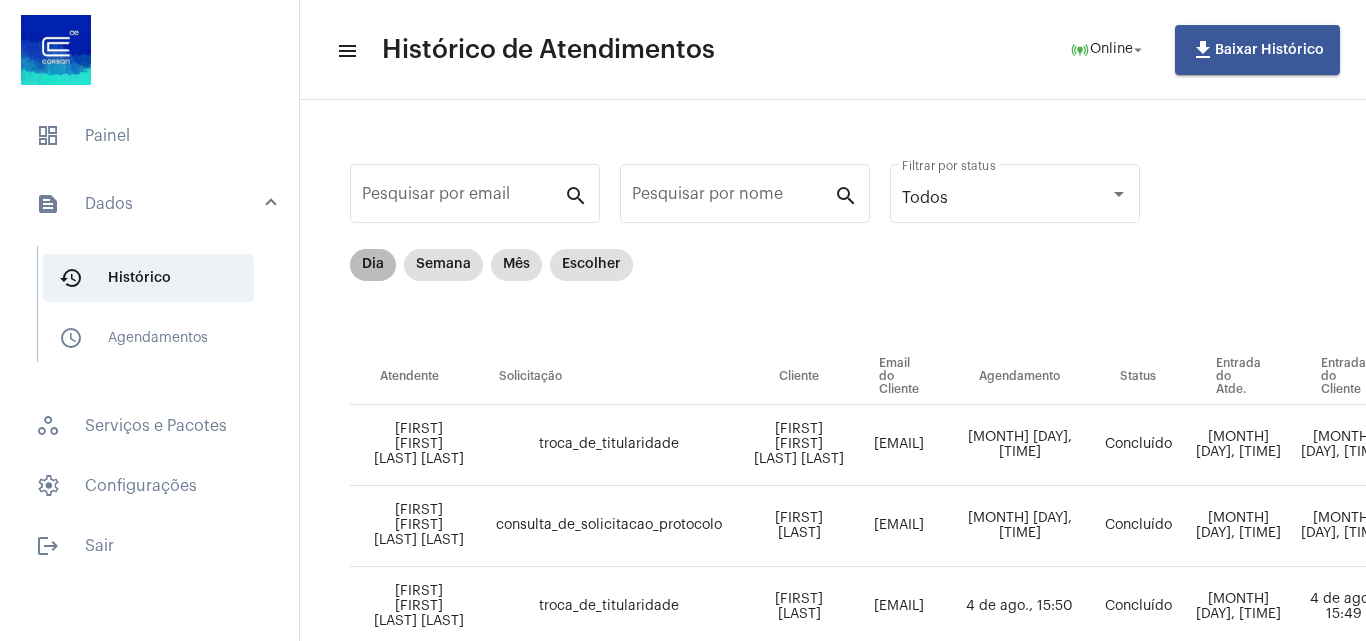 click on "Dia" at bounding box center (373, 265) 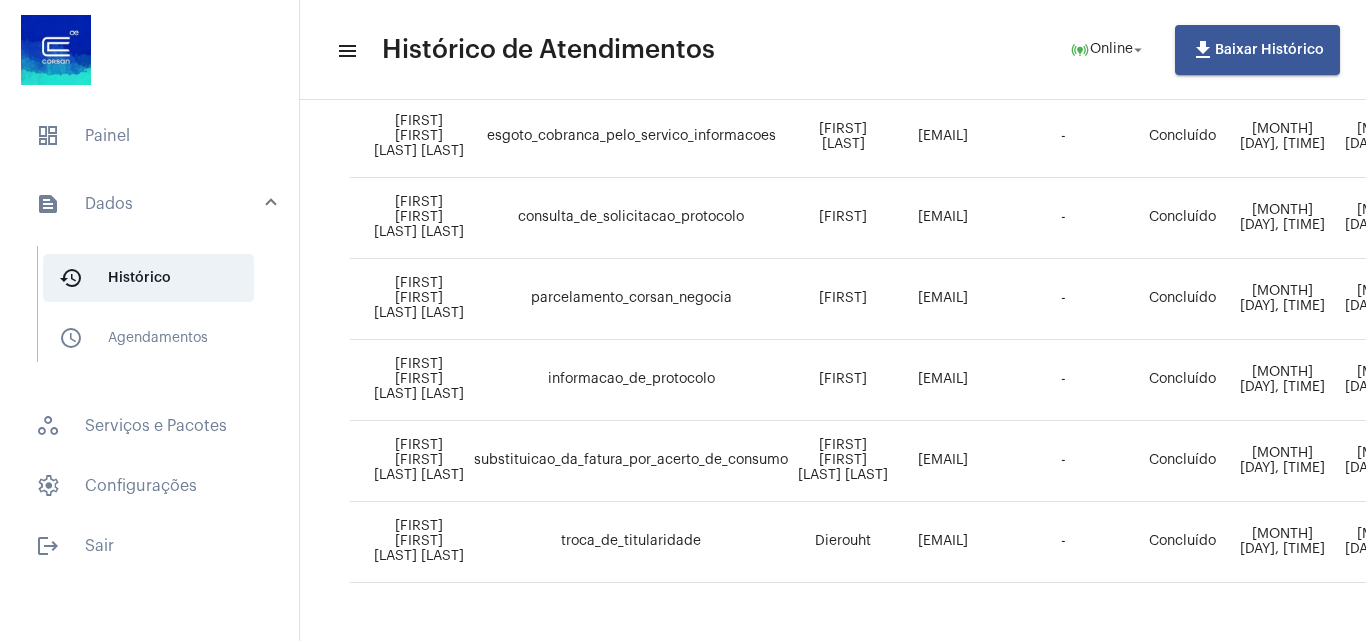 scroll, scrollTop: 533, scrollLeft: 0, axis: vertical 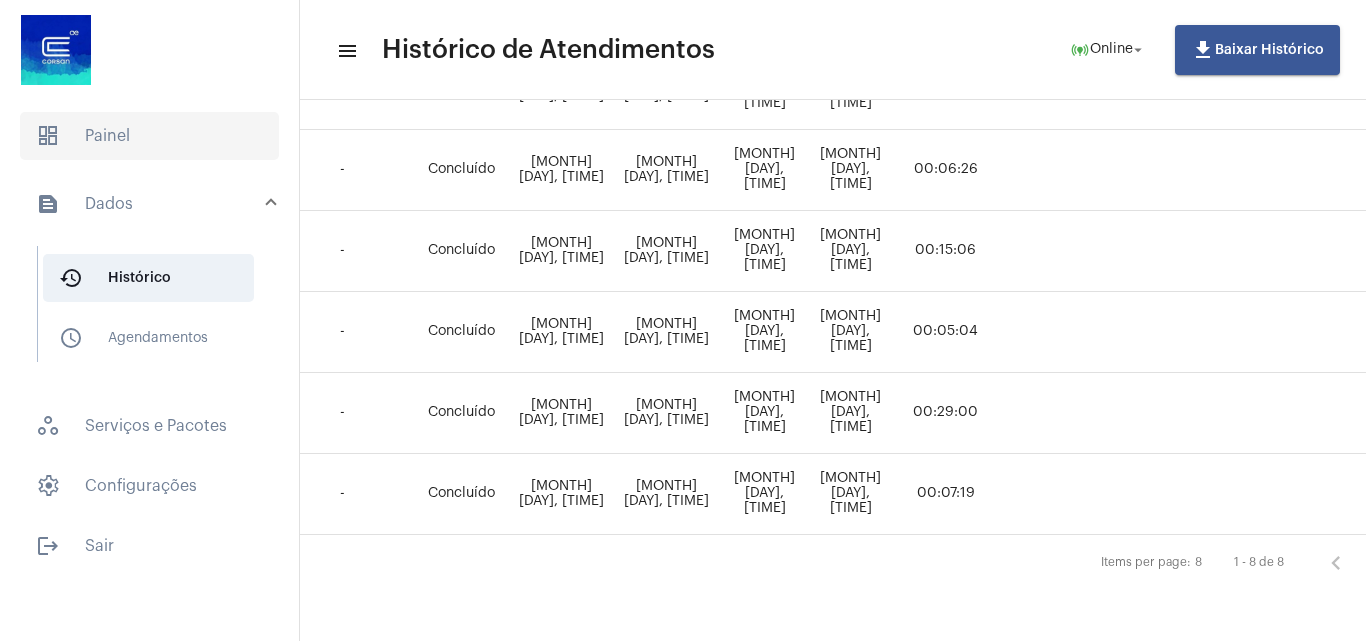 click on "dashboard   Painel" 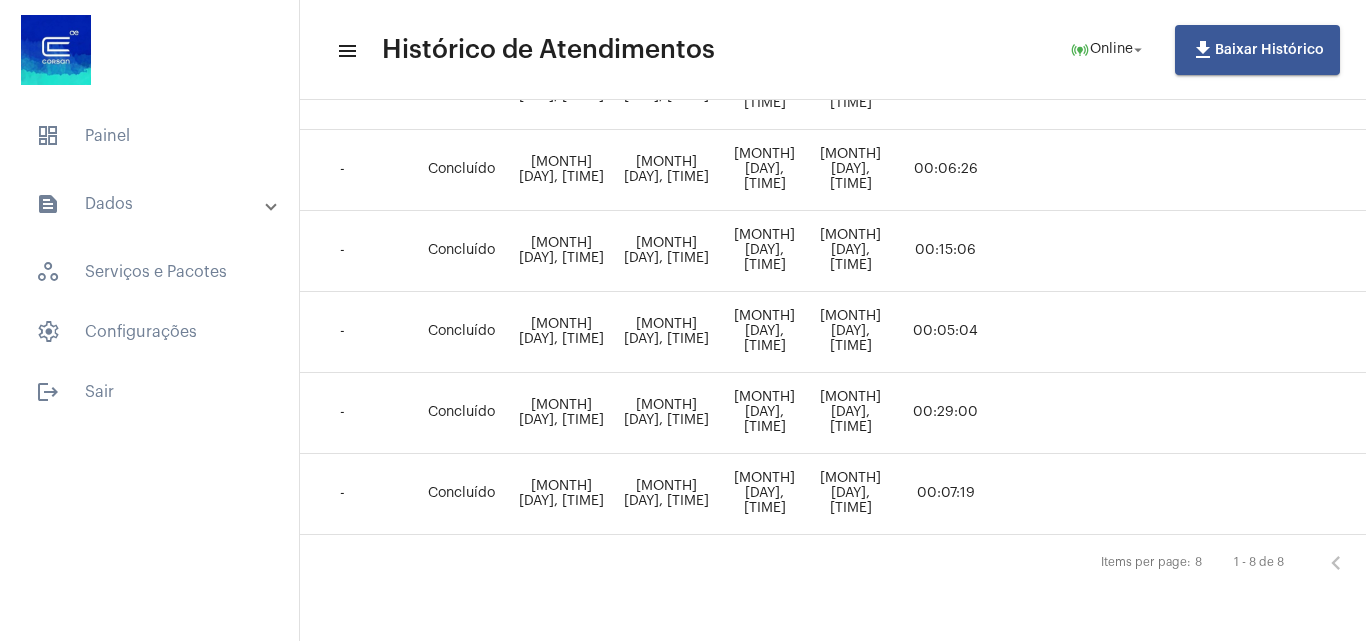 scroll, scrollTop: 0, scrollLeft: 0, axis: both 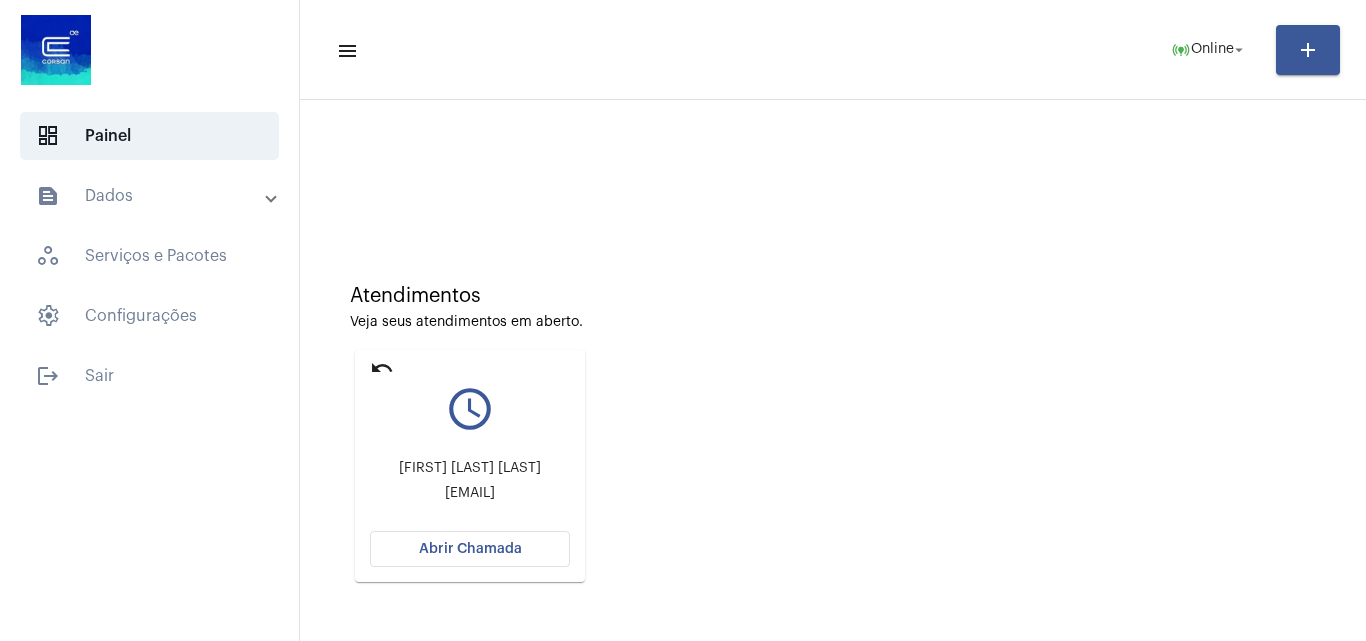 click on "Atendimentos Veja seus atendimentos em aberto. undo query_builder Larissa Sousa Lisboa  larissasousa100808@gmail.com Abrir Chamada" 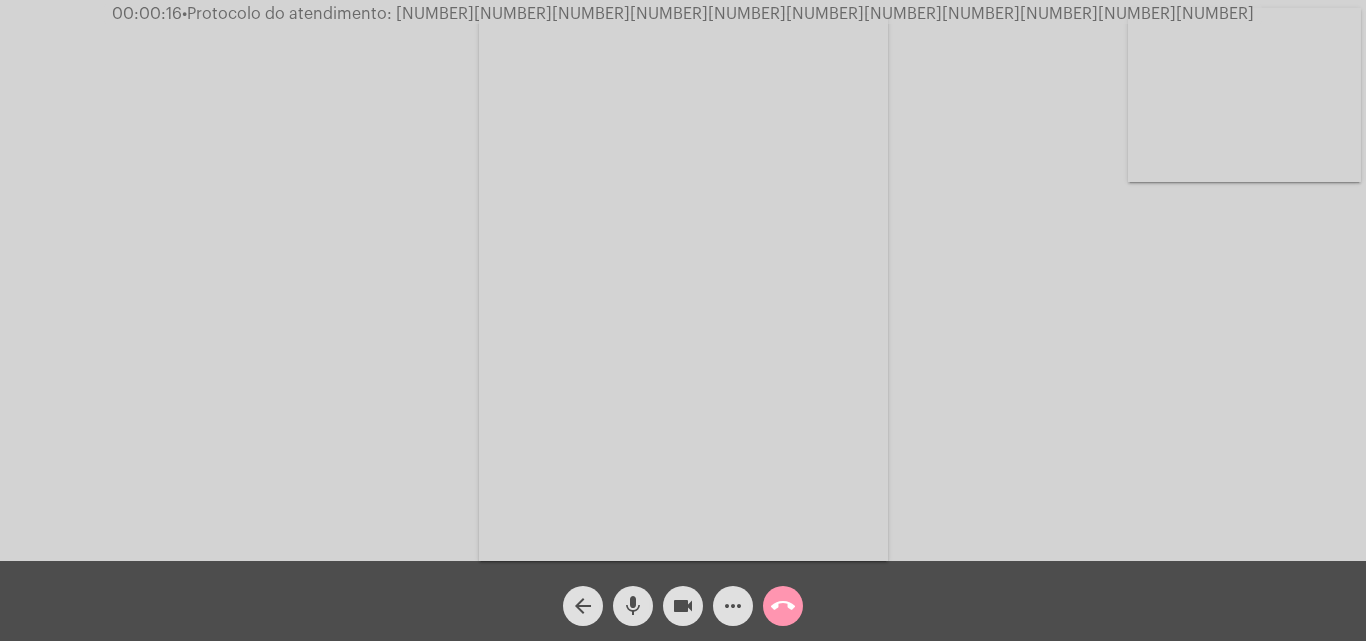 click on "Acessando Câmera e Microfone..." 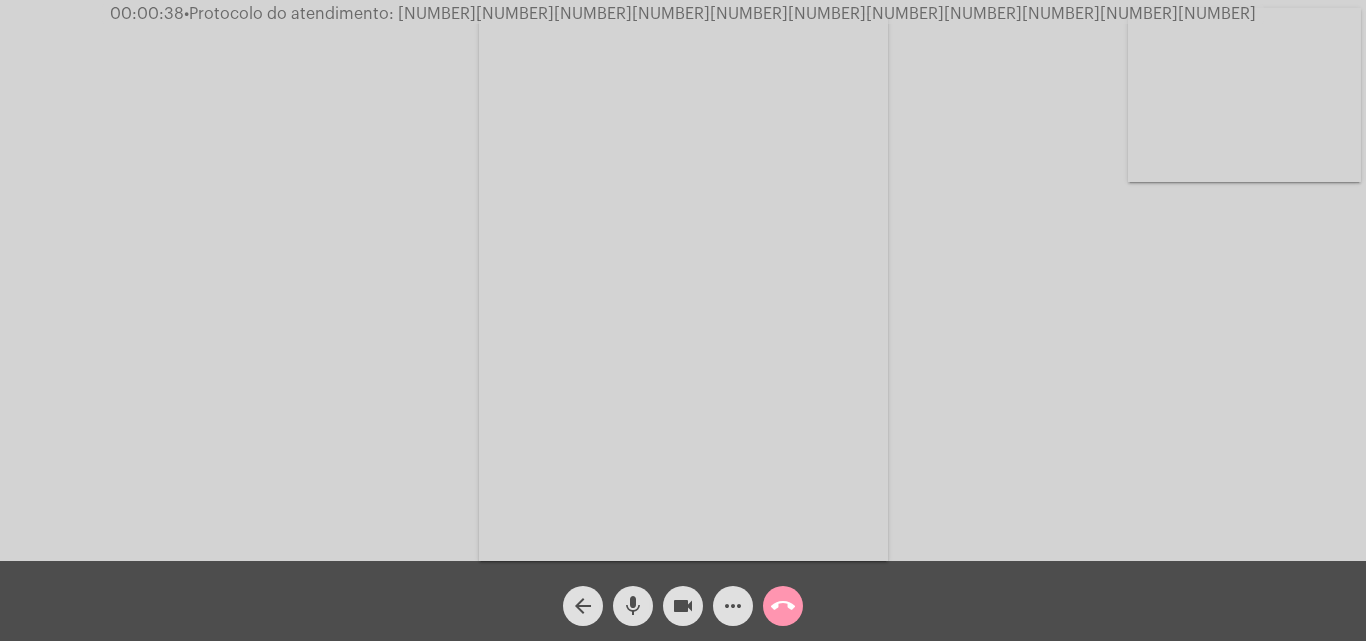 click on "more_horiz" 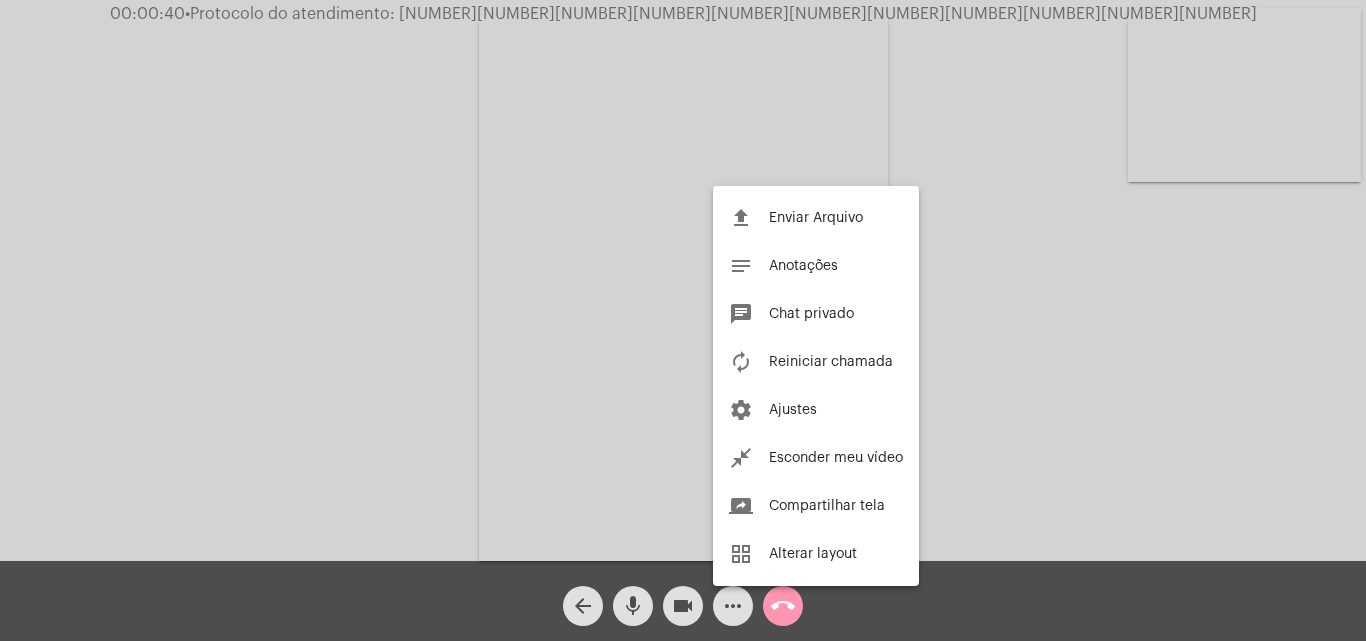 click at bounding box center (683, 320) 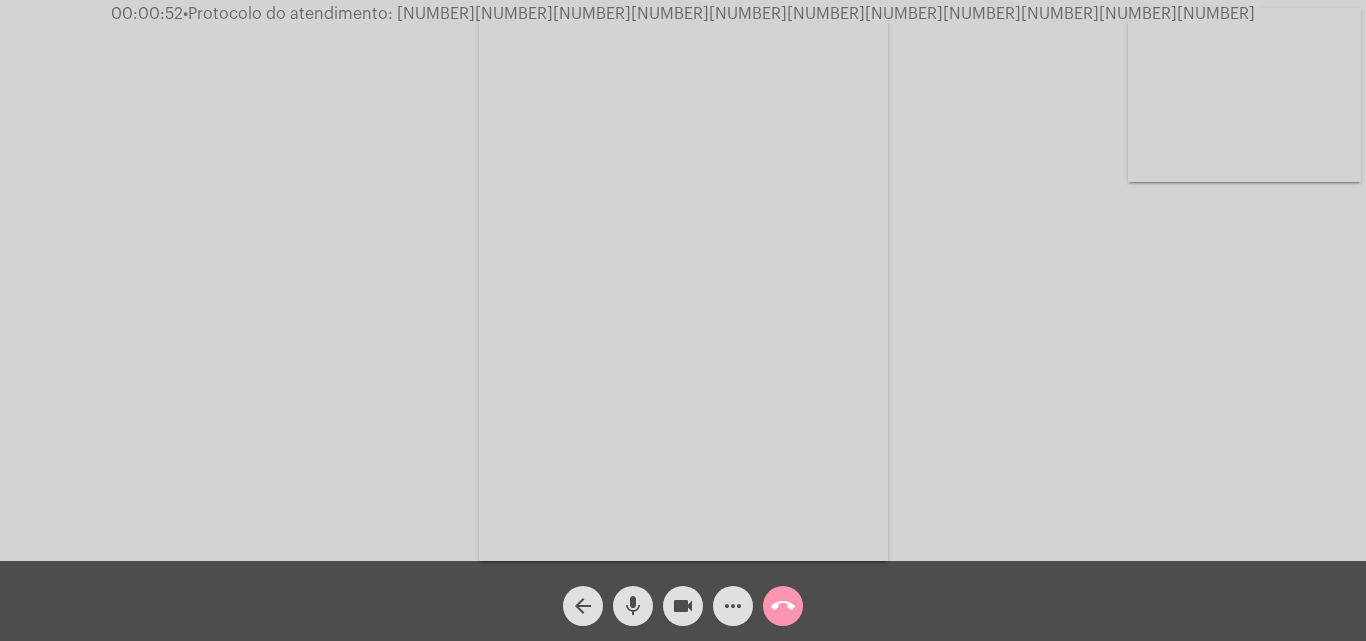click on "mic" 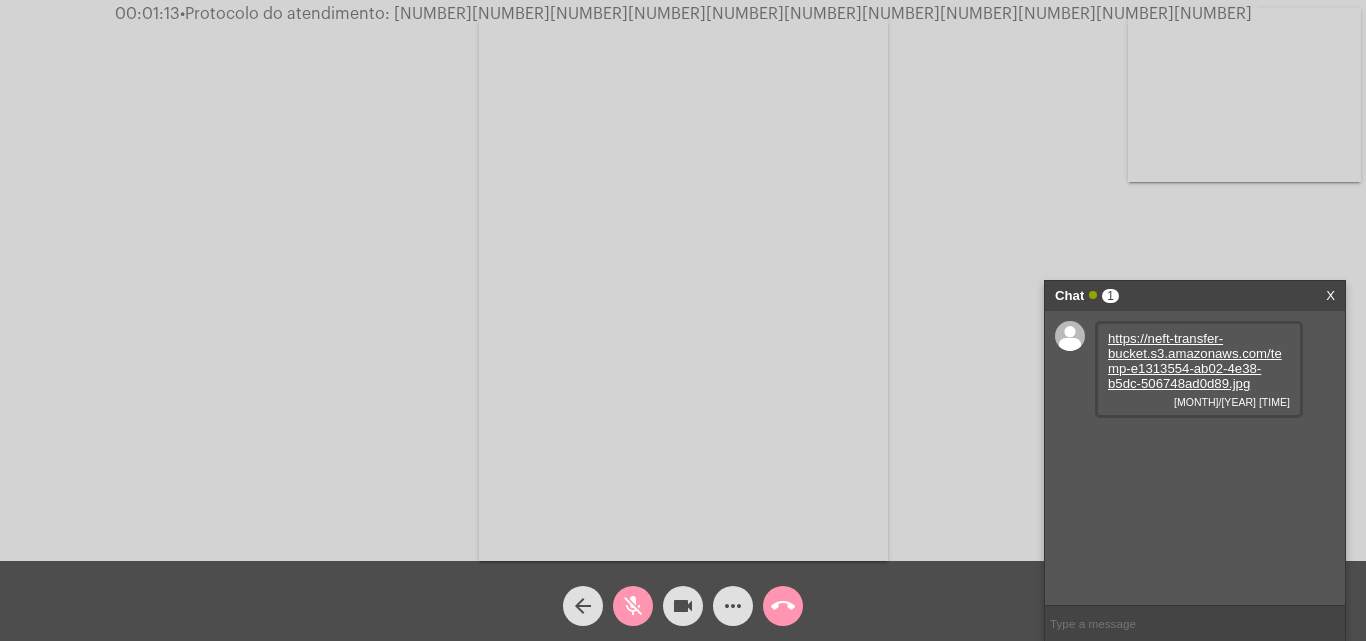 click on "mic_off" 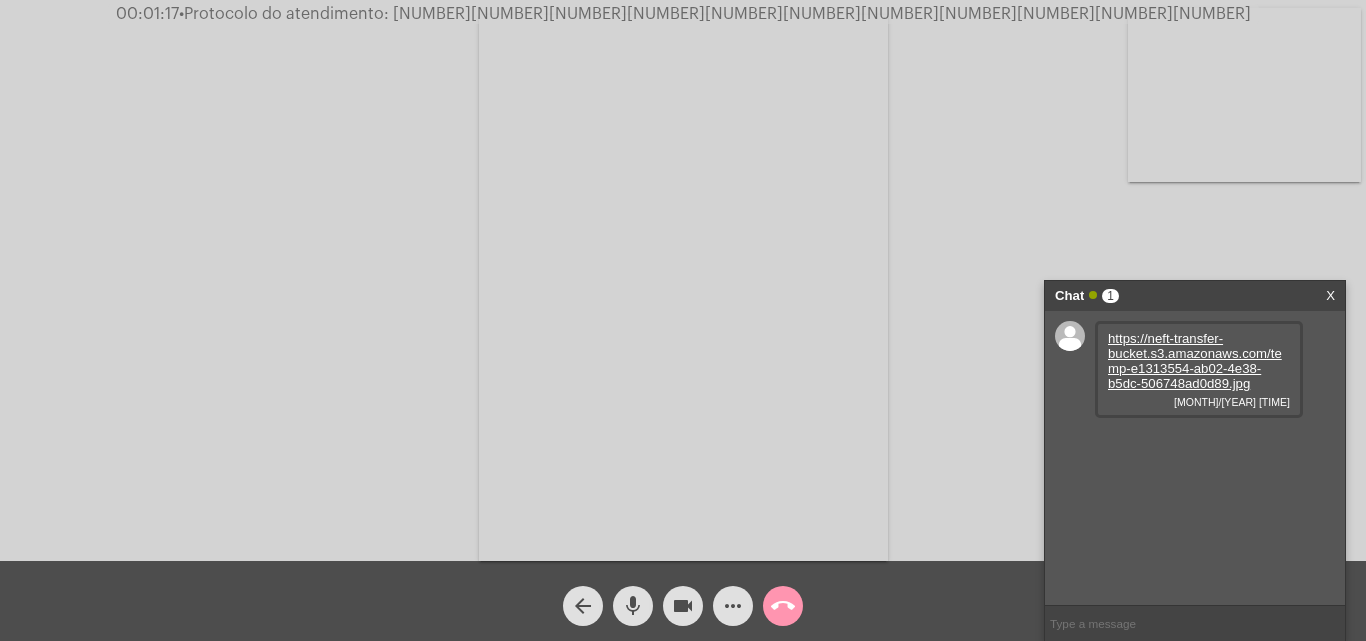 click on "mic" 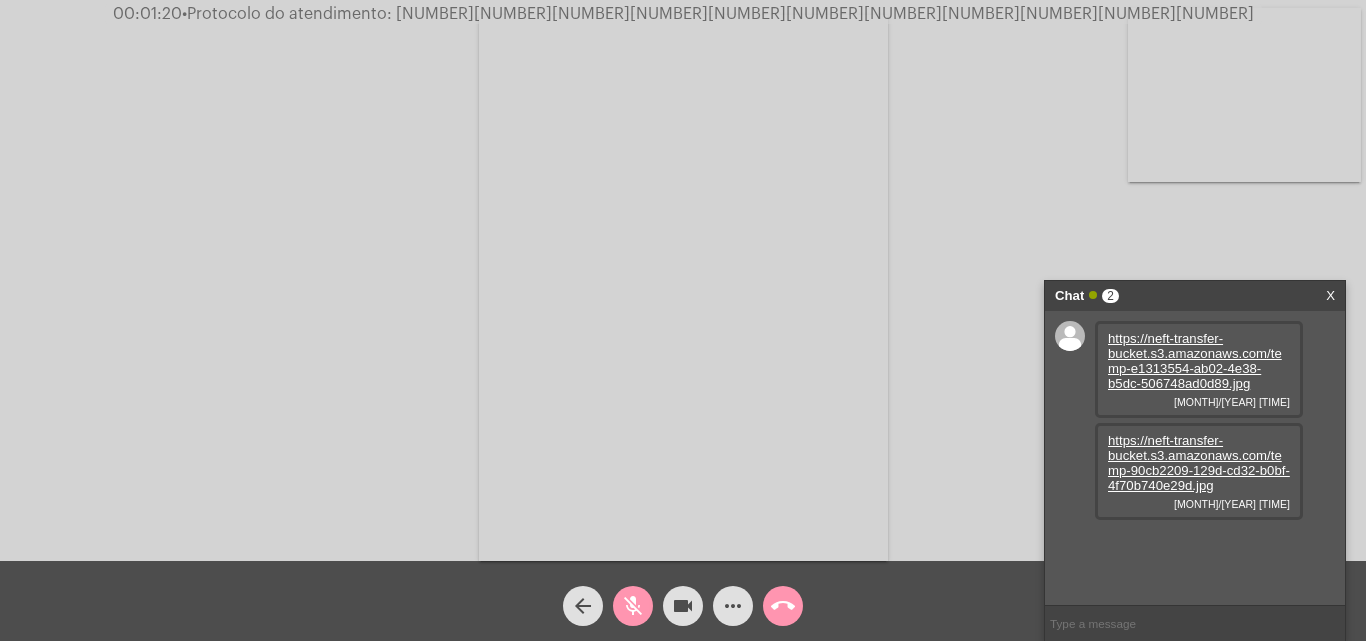 click on "https://neft-transfer-bucket.s3.amazonaws.com/temp-e1313554-ab02-4e38-b5dc-506748ad0d89.jpg" at bounding box center [1195, 361] 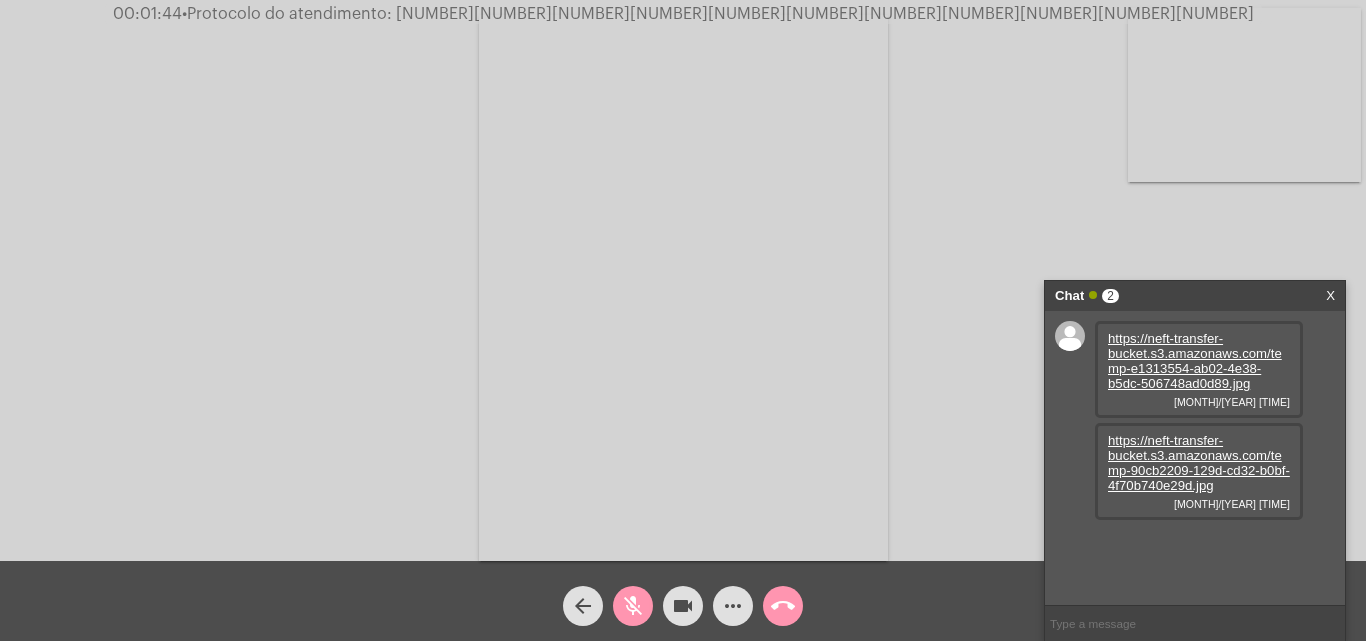 click on "Acessando Câmera e Microfone..." 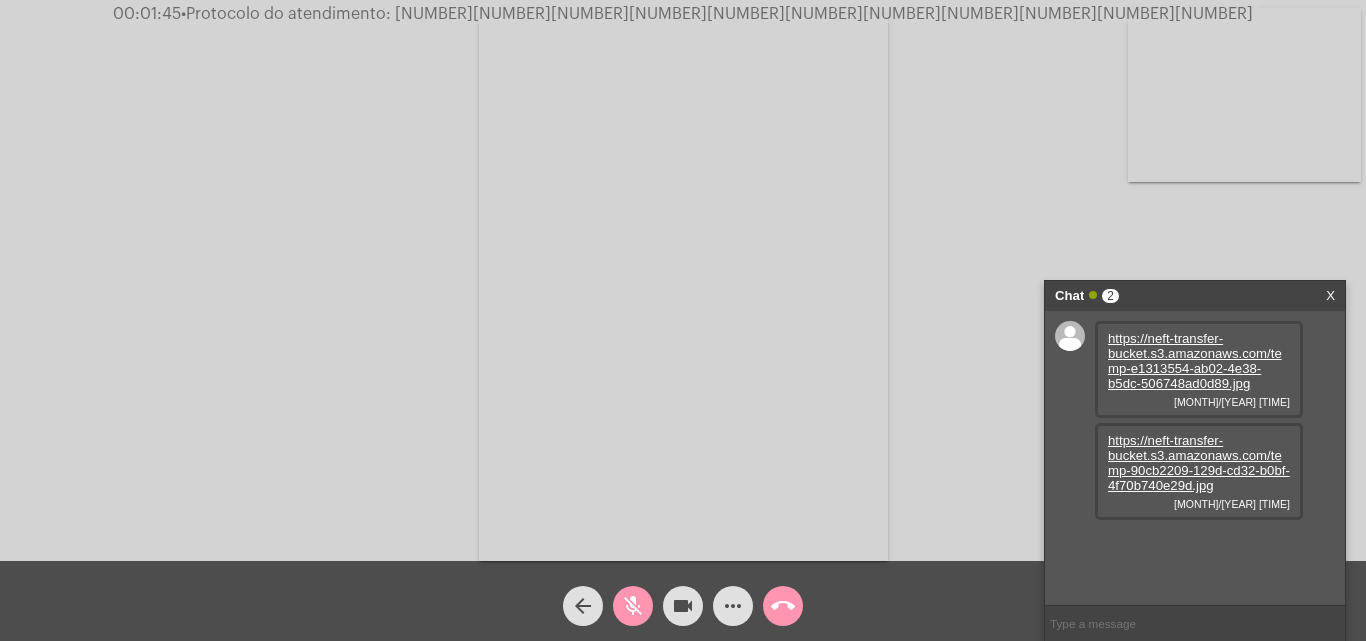 click on "https://neft-transfer-bucket.s3.amazonaws.com/temp-90cb2209-129d-cd32-b0bf-4f70b740e29d.jpg" at bounding box center [1199, 463] 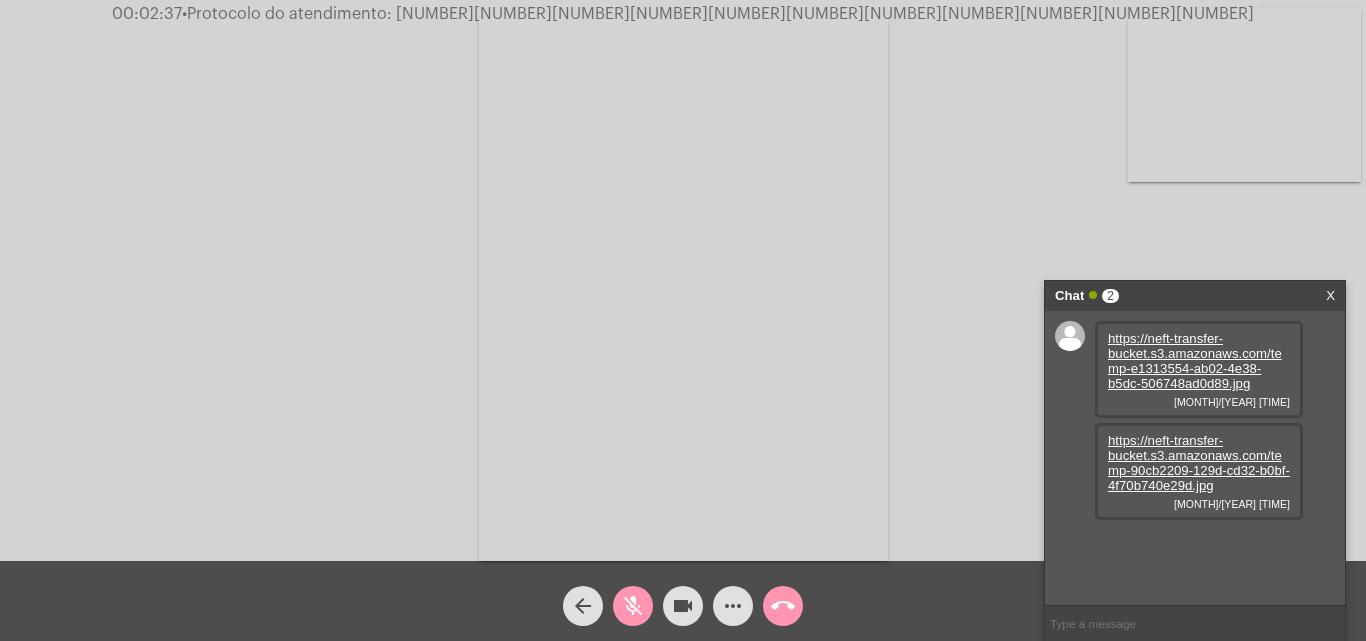 click on "Acessando Câmera e Microfone..." 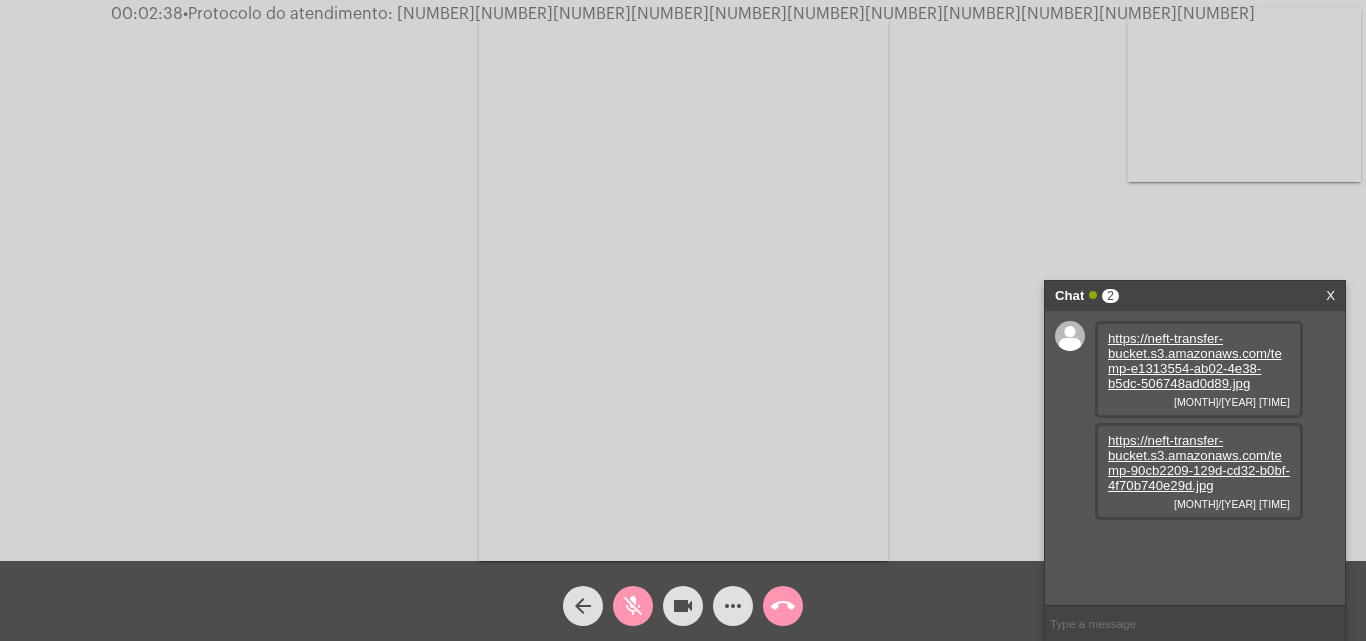 click on "https://neft-transfer-bucket.s3.amazonaws.com/temp-90cb2209-129d-cd32-b0bf-4f70b740e29d.jpg" at bounding box center (1199, 463) 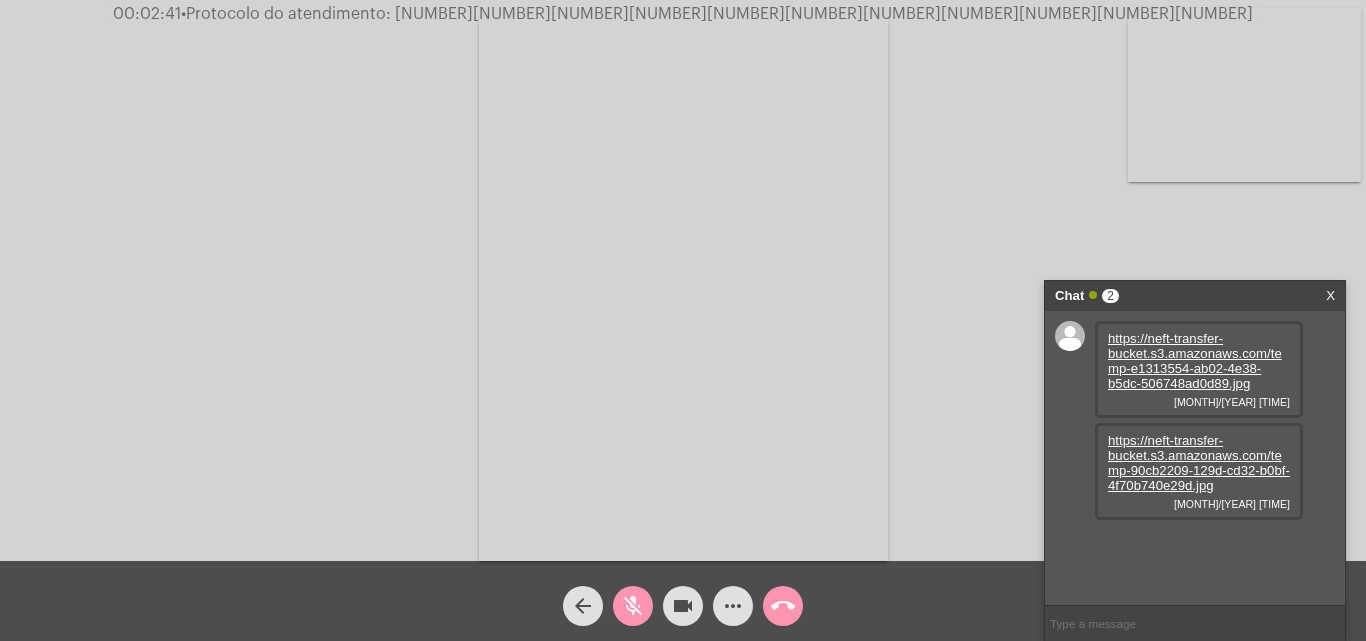 click on "mic_off" 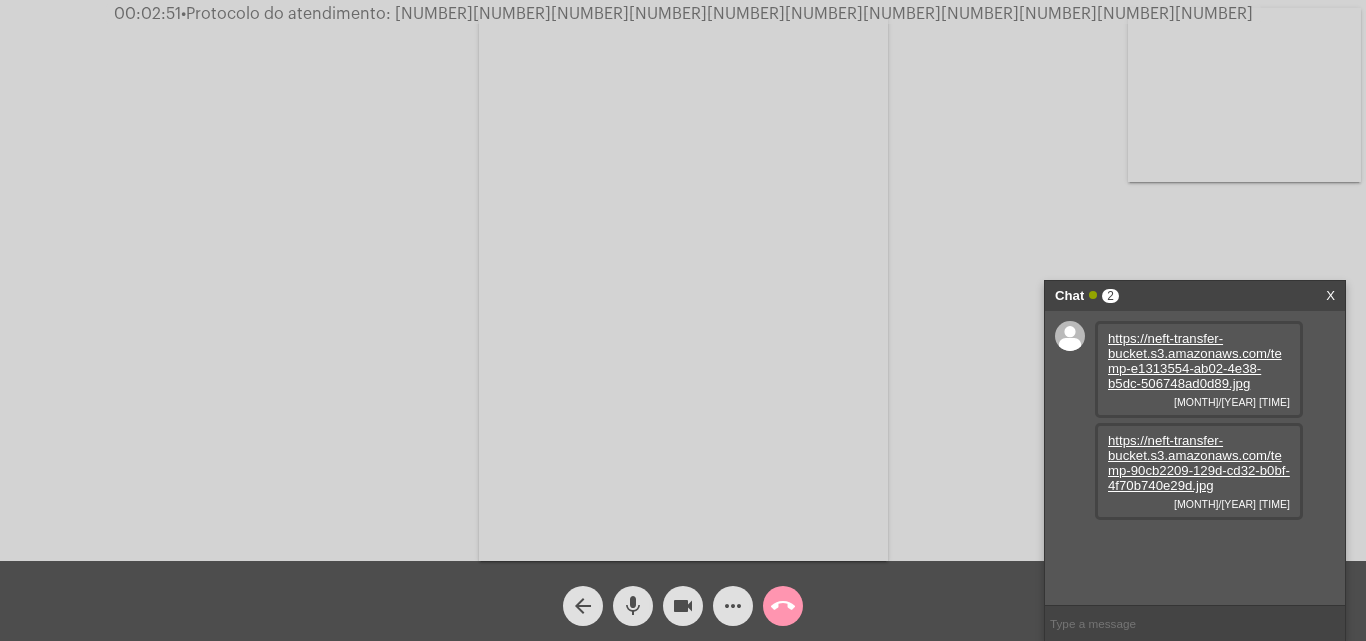 drag, startPoint x: 630, startPoint y: 600, endPoint x: 694, endPoint y: 563, distance: 73.92564 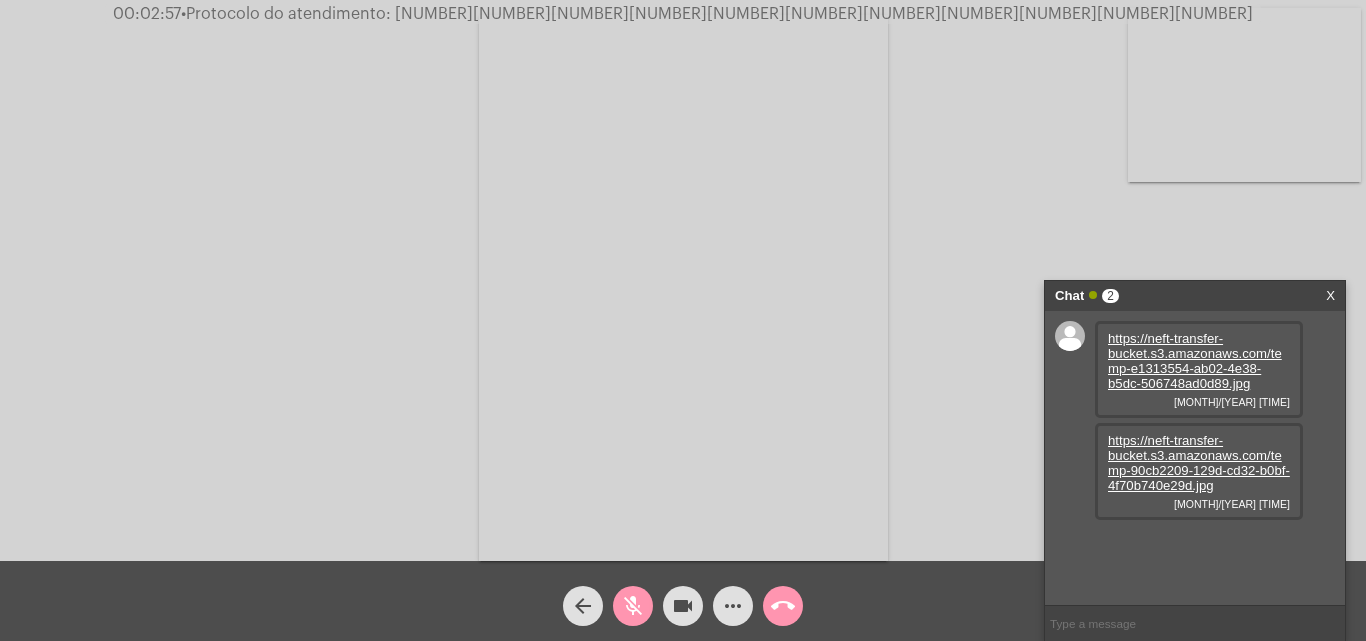 drag, startPoint x: 794, startPoint y: 291, endPoint x: 659, endPoint y: 484, distance: 235.52919 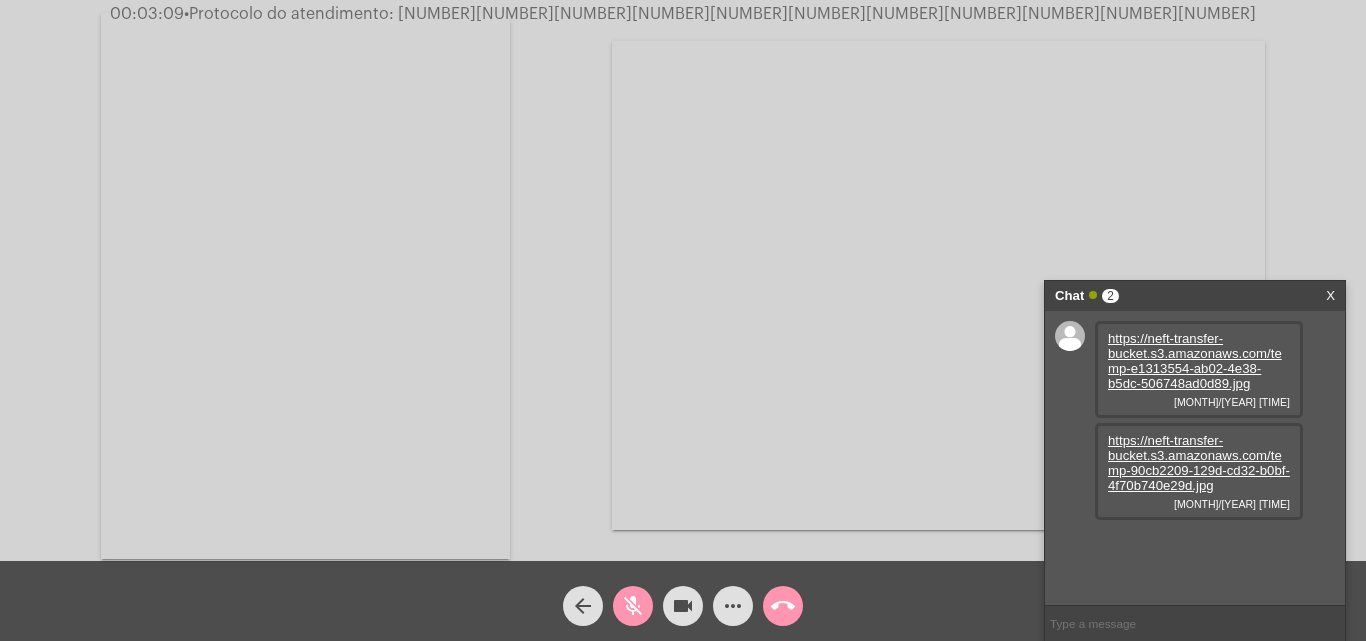 click on "Acessando Câmera e Microfone..." 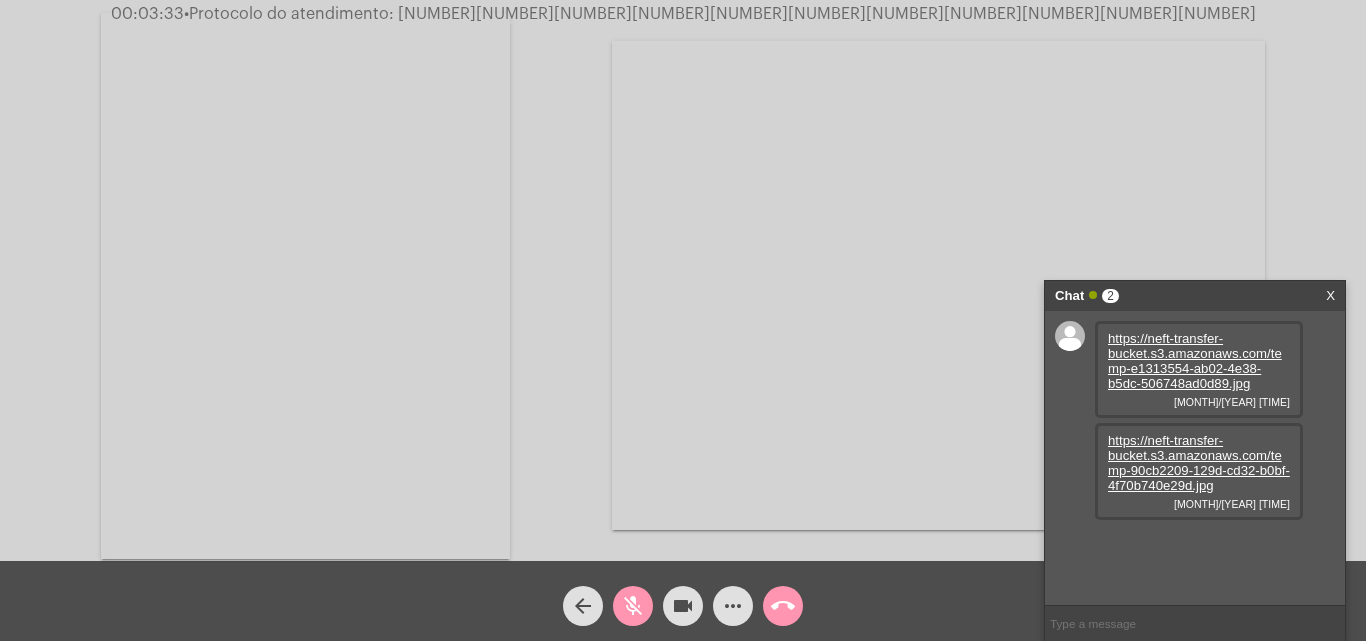 click on "Acessando Câmera e Microfone..." 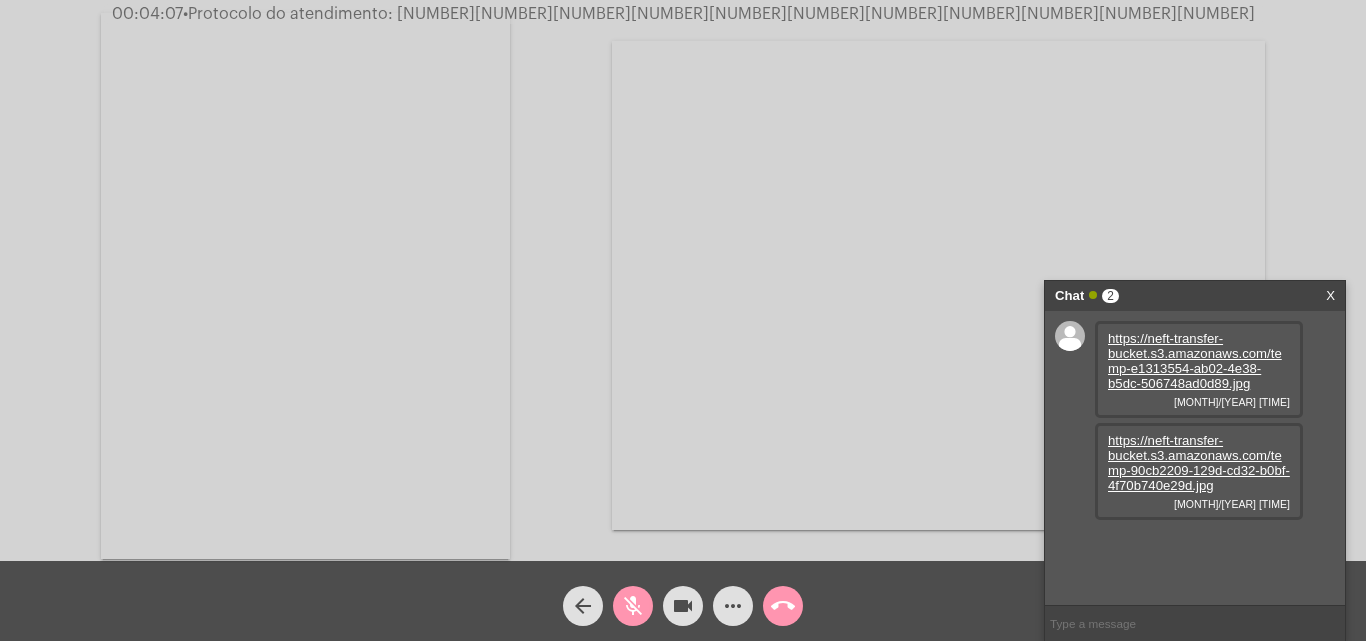 click at bounding box center (938, 285) 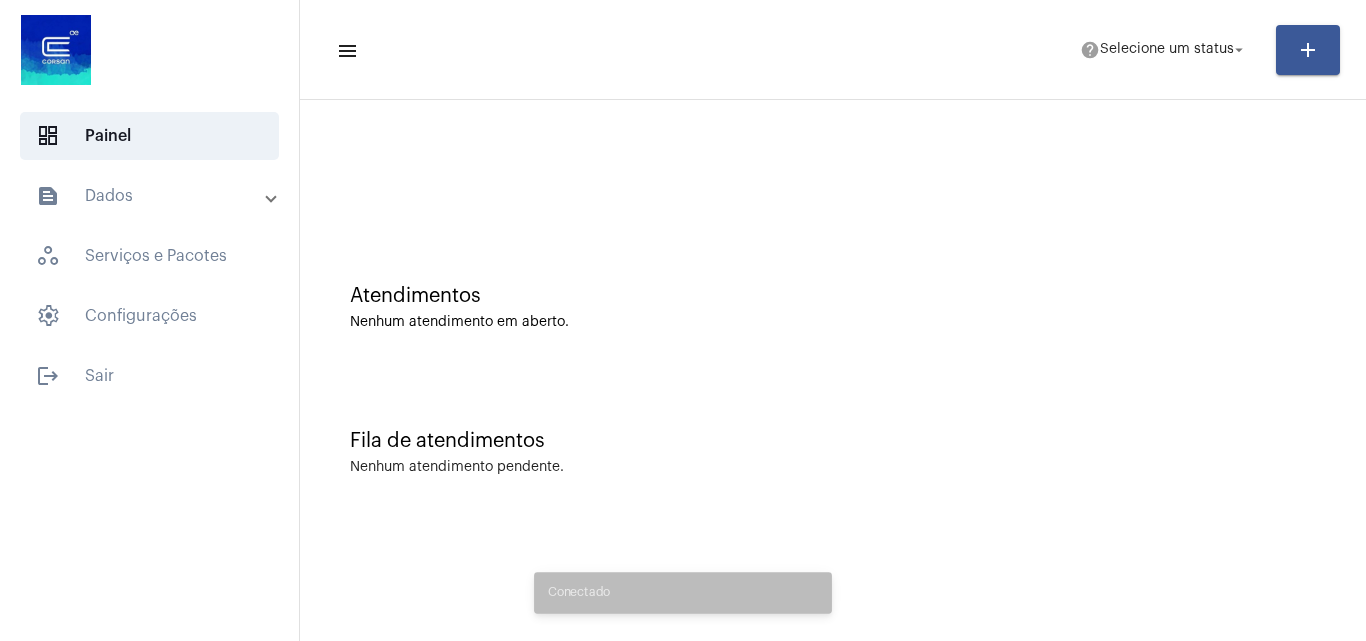 scroll, scrollTop: 0, scrollLeft: 0, axis: both 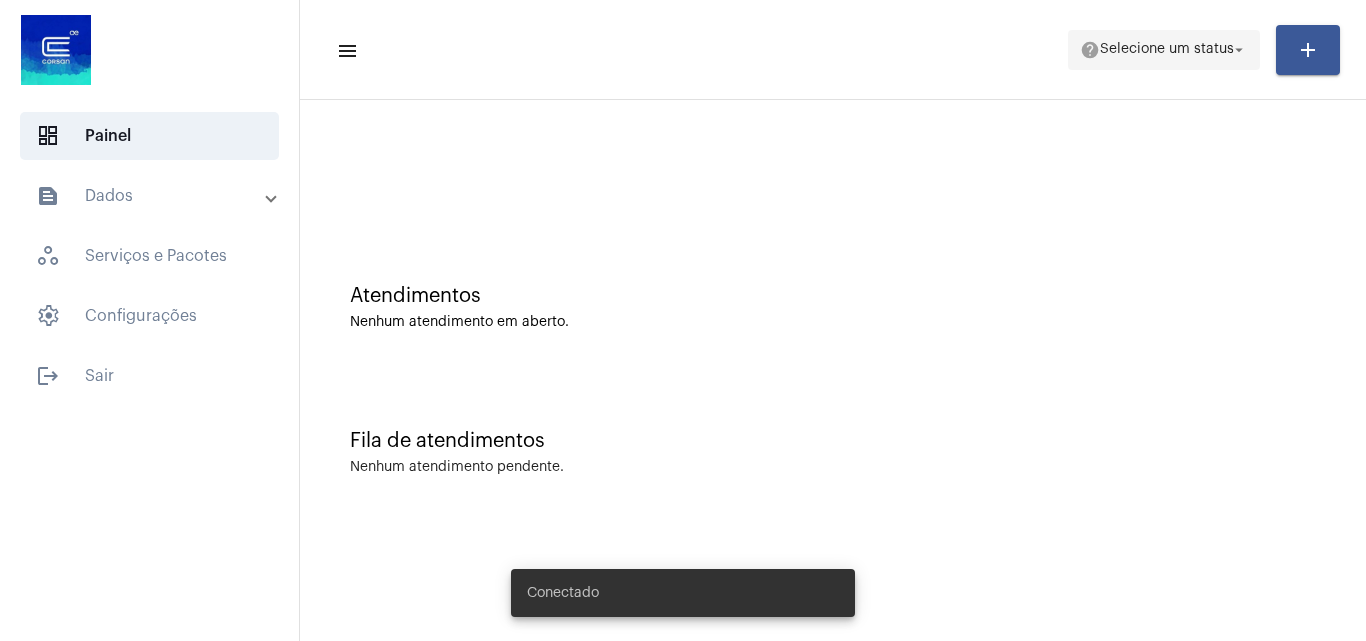 click on "help  Selecione um status arrow_drop_down" 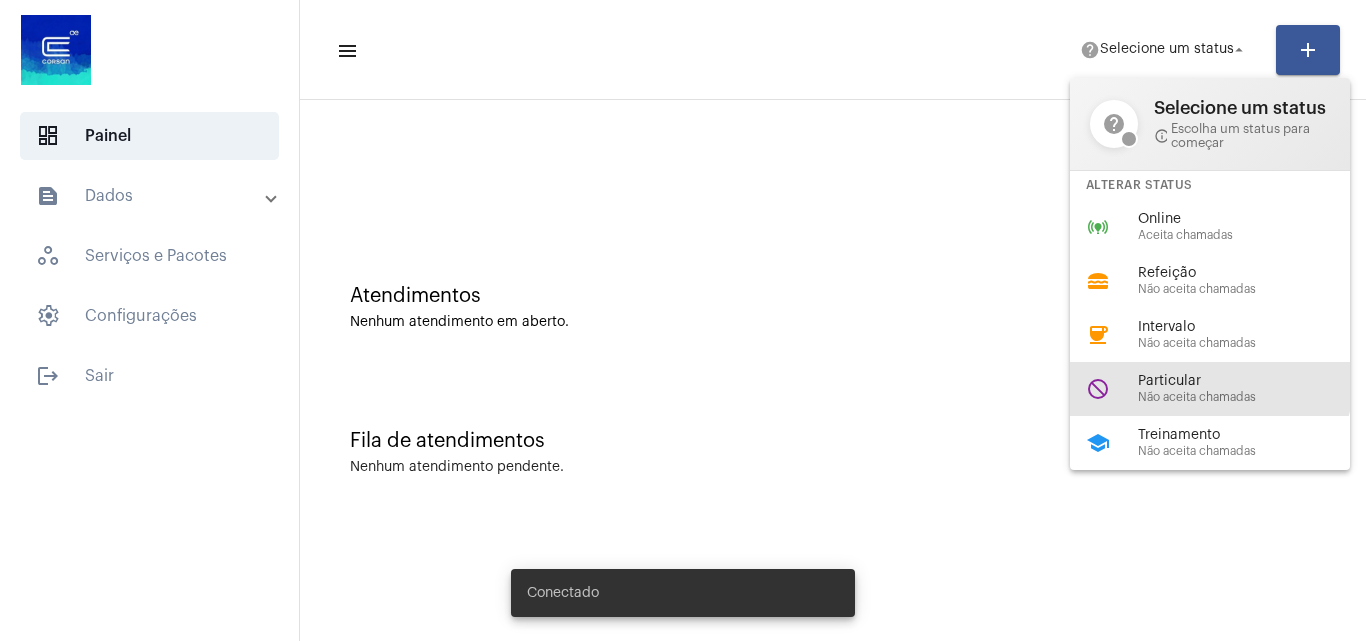 drag, startPoint x: 1200, startPoint y: 377, endPoint x: 864, endPoint y: 93, distance: 439.94547 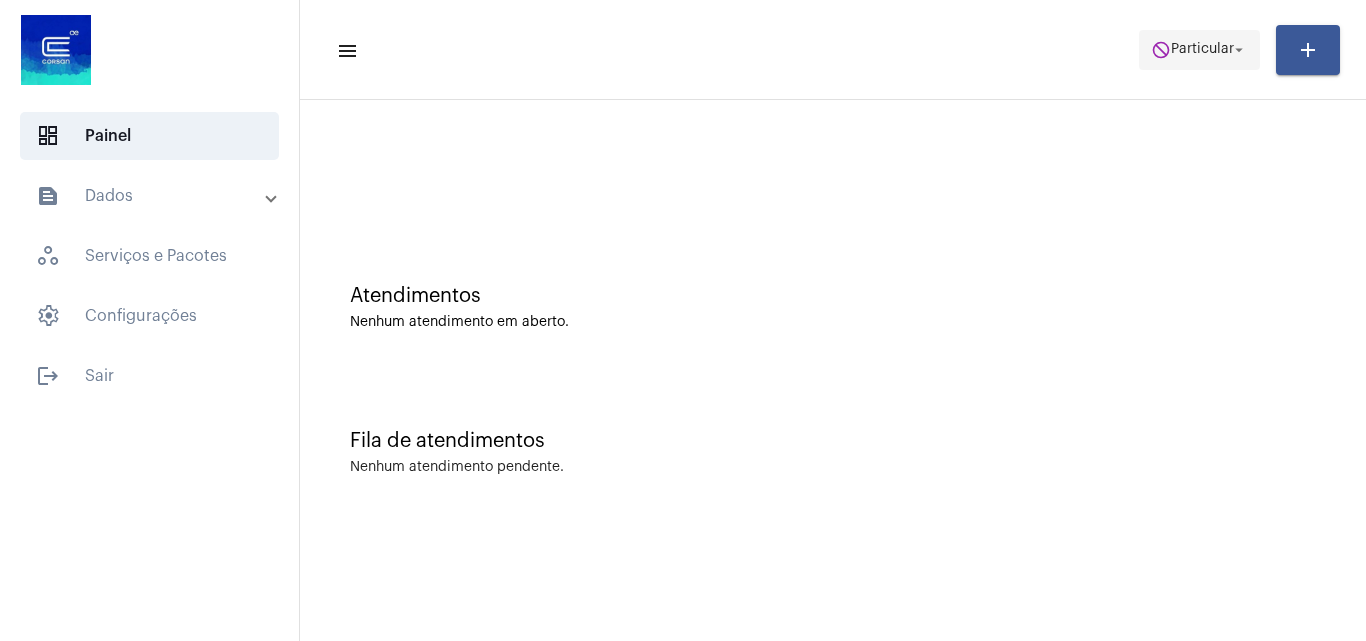 click on "do_not_disturb" 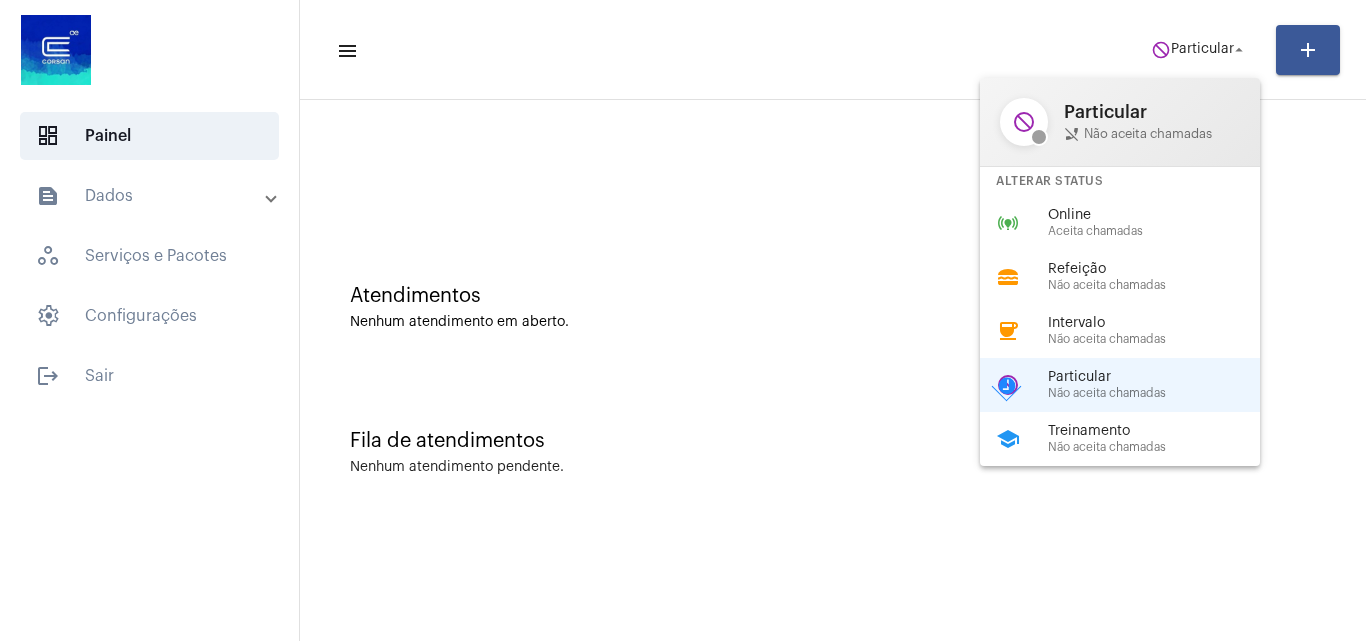 click on "online_prediction  Online Aceita chamadas" at bounding box center [1136, 223] 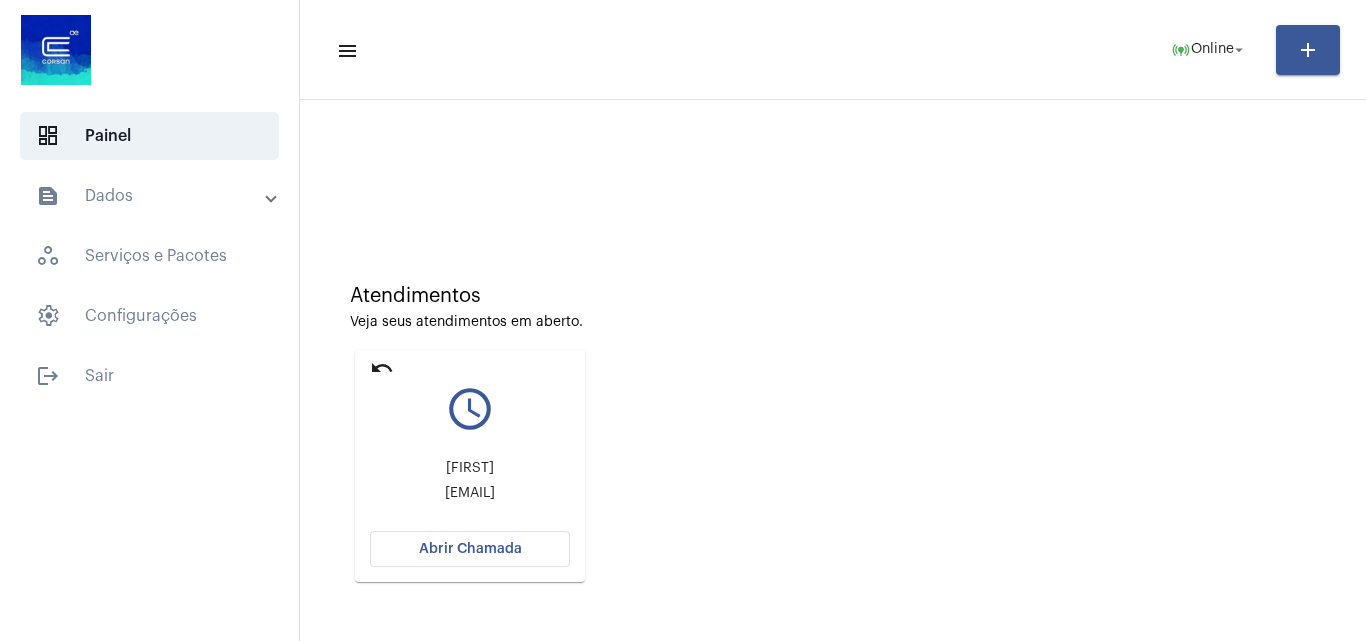 click on "Atendimentos Veja seus atendimentos em aberto." 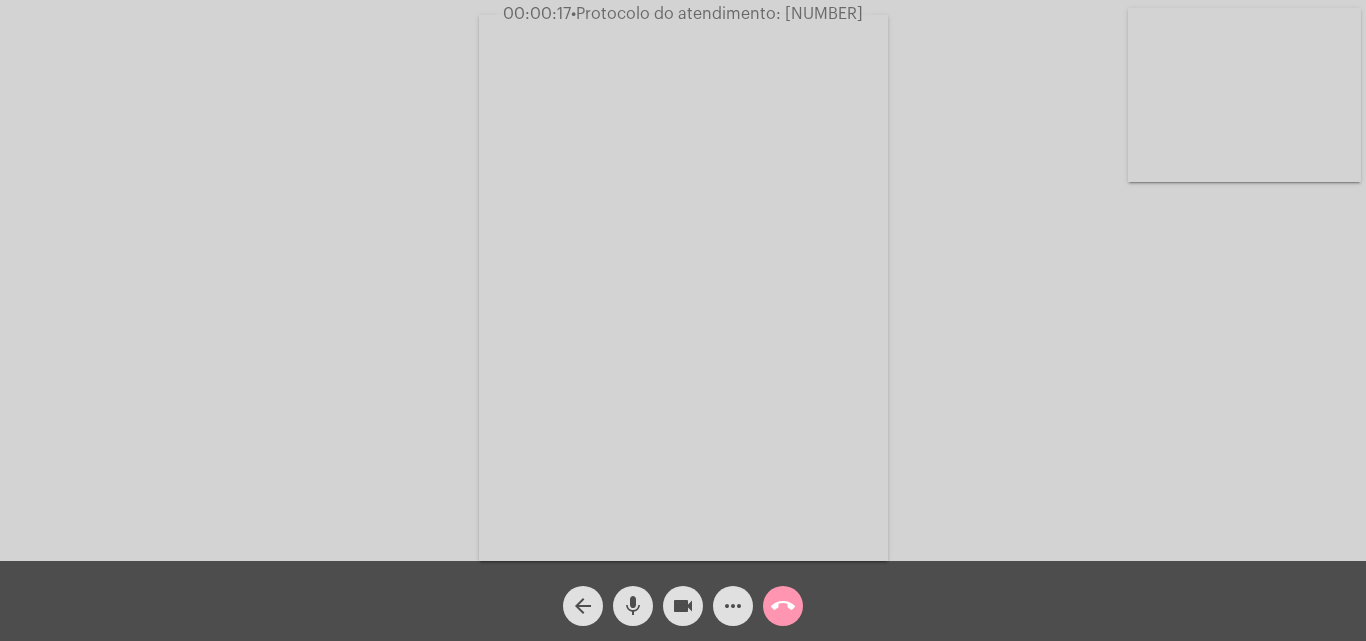 click on "mic" 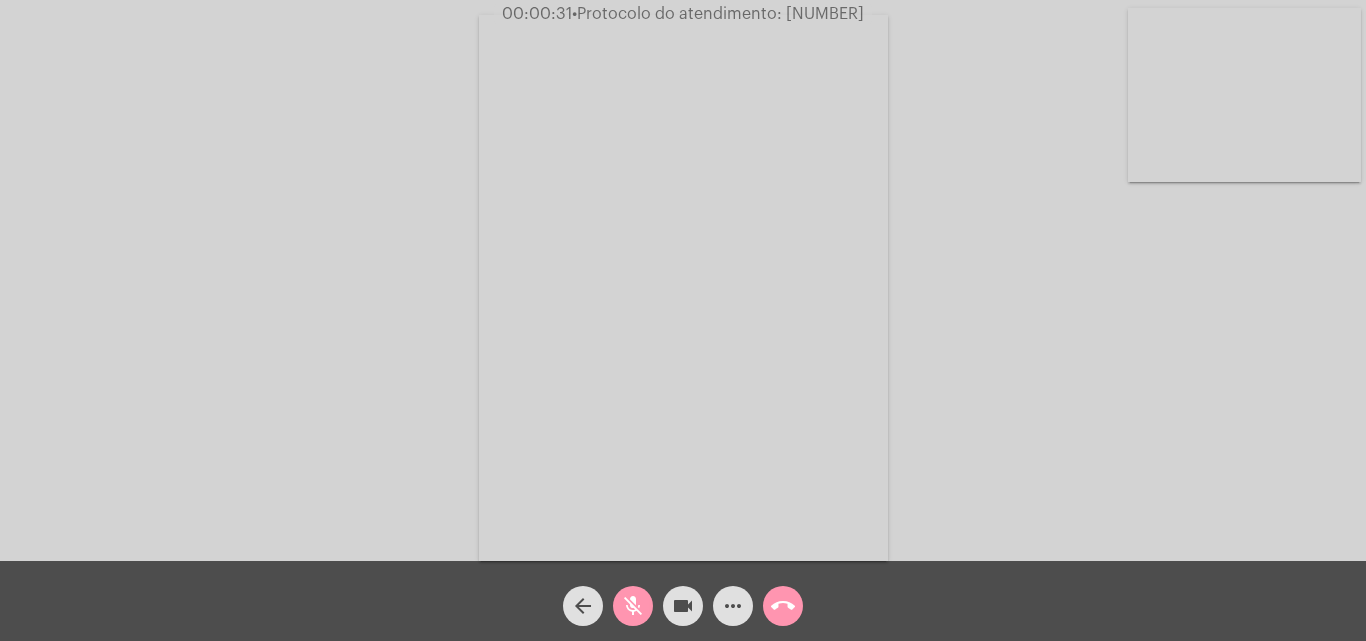 click on "mic_off" 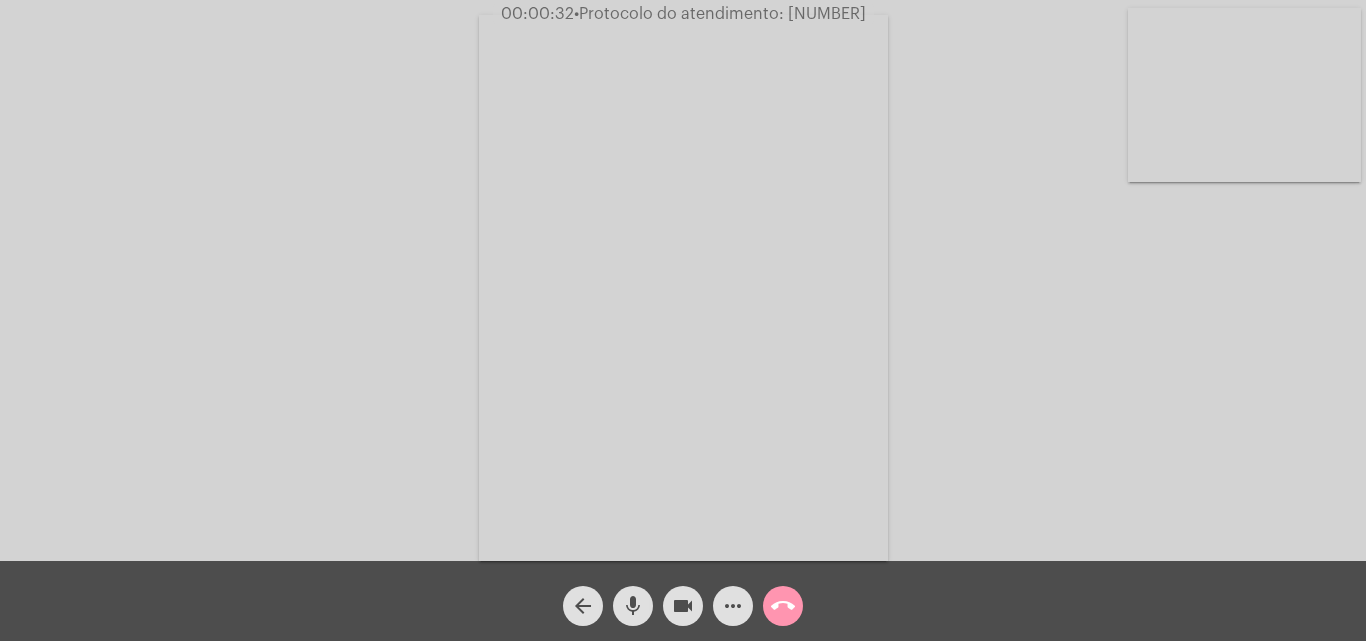 click on "mic" 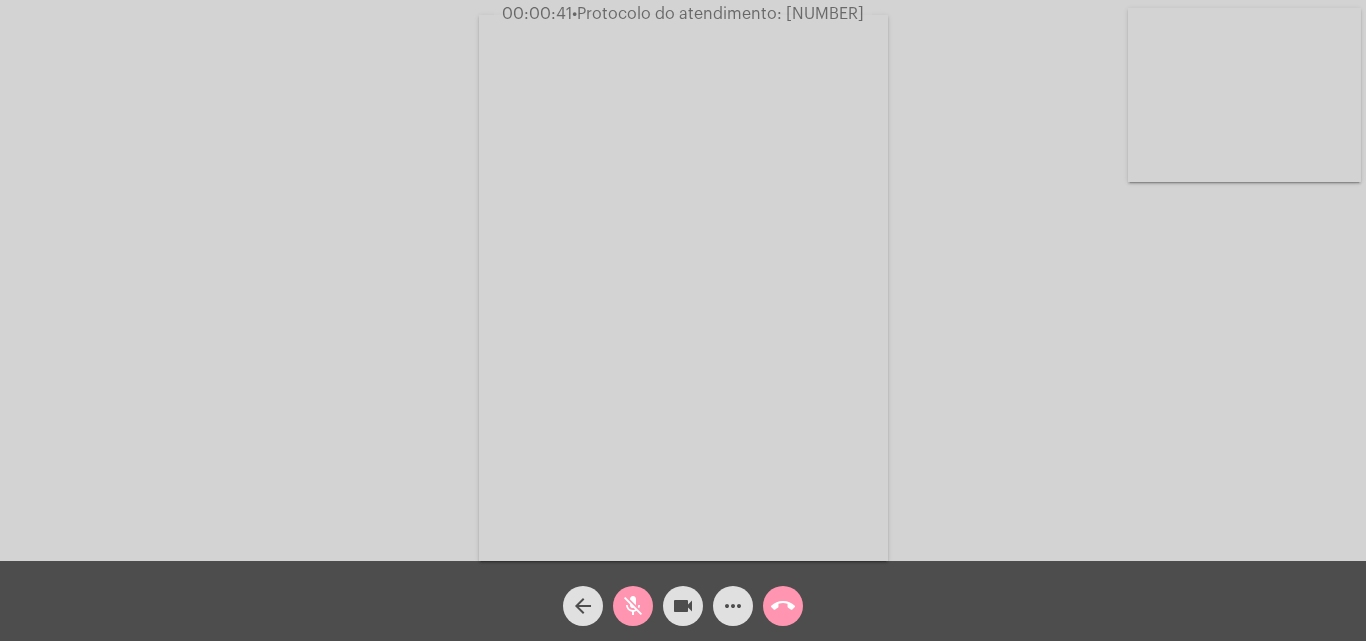click on "mic_off" 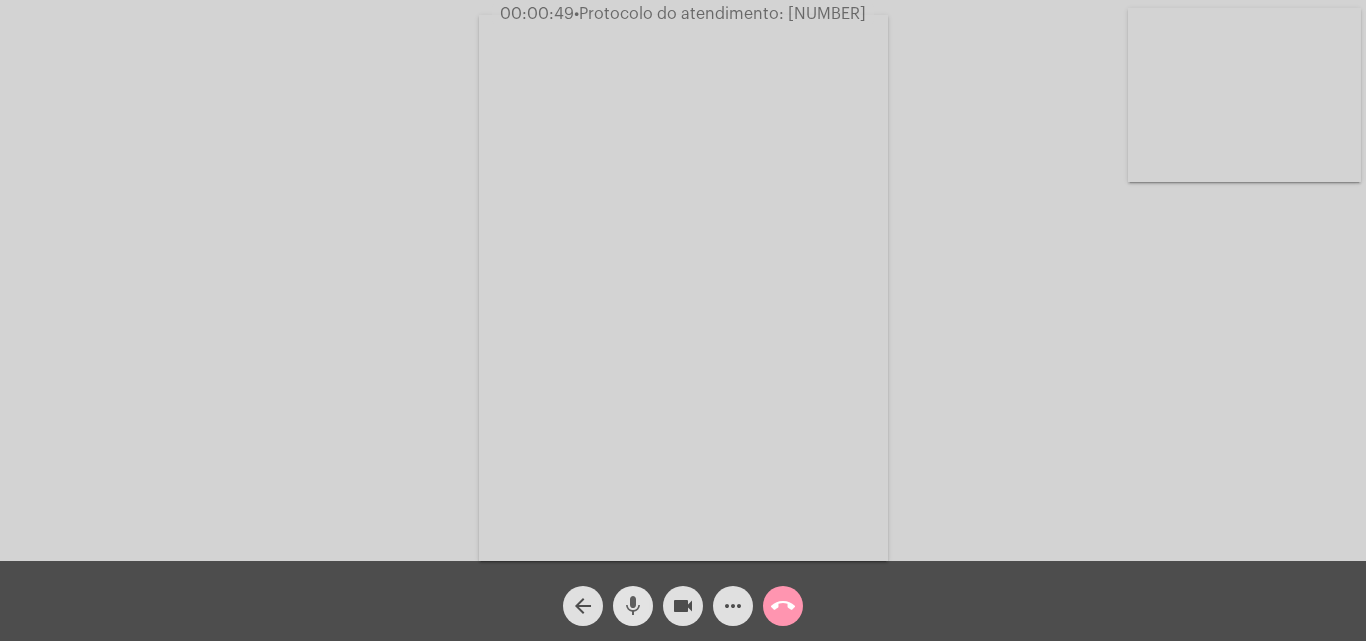 click on "mic" 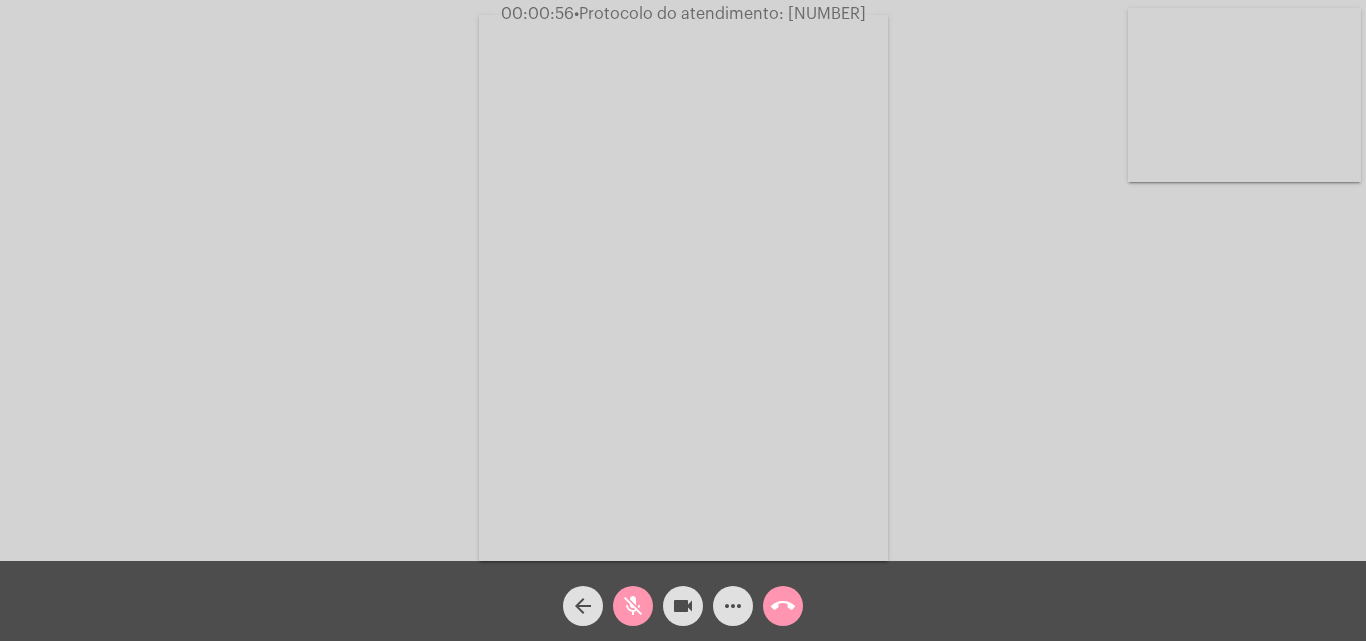 click on "mic_off" 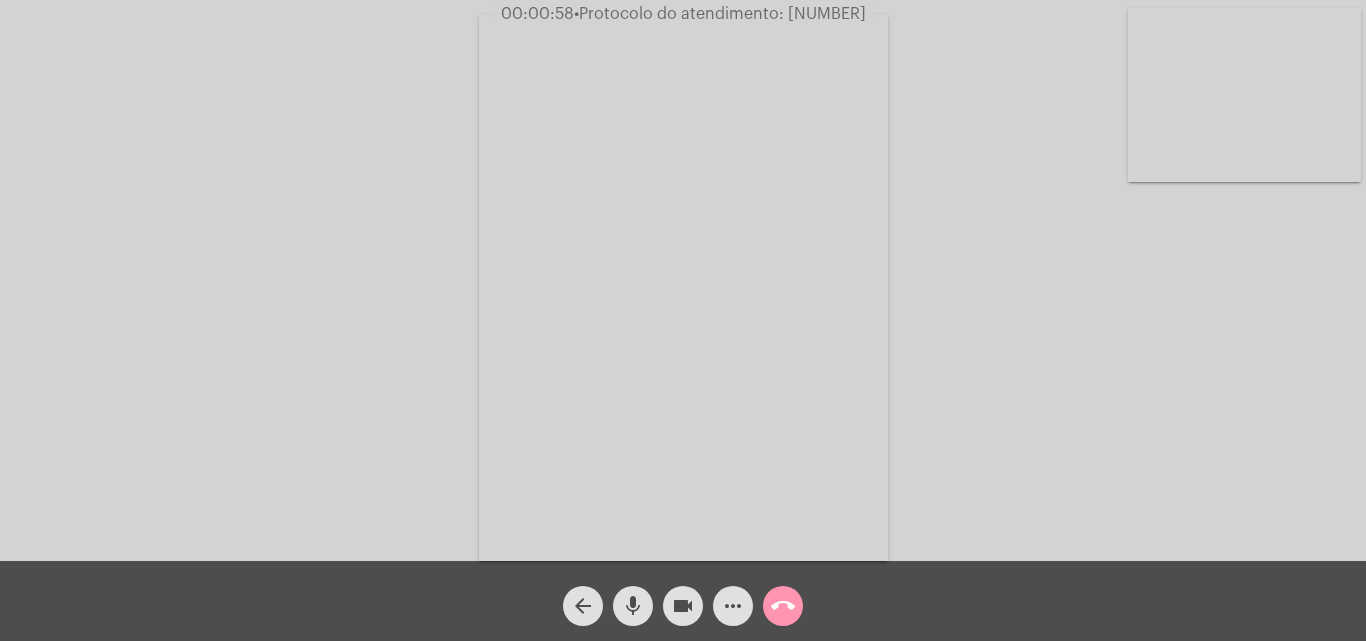 click on "mic" 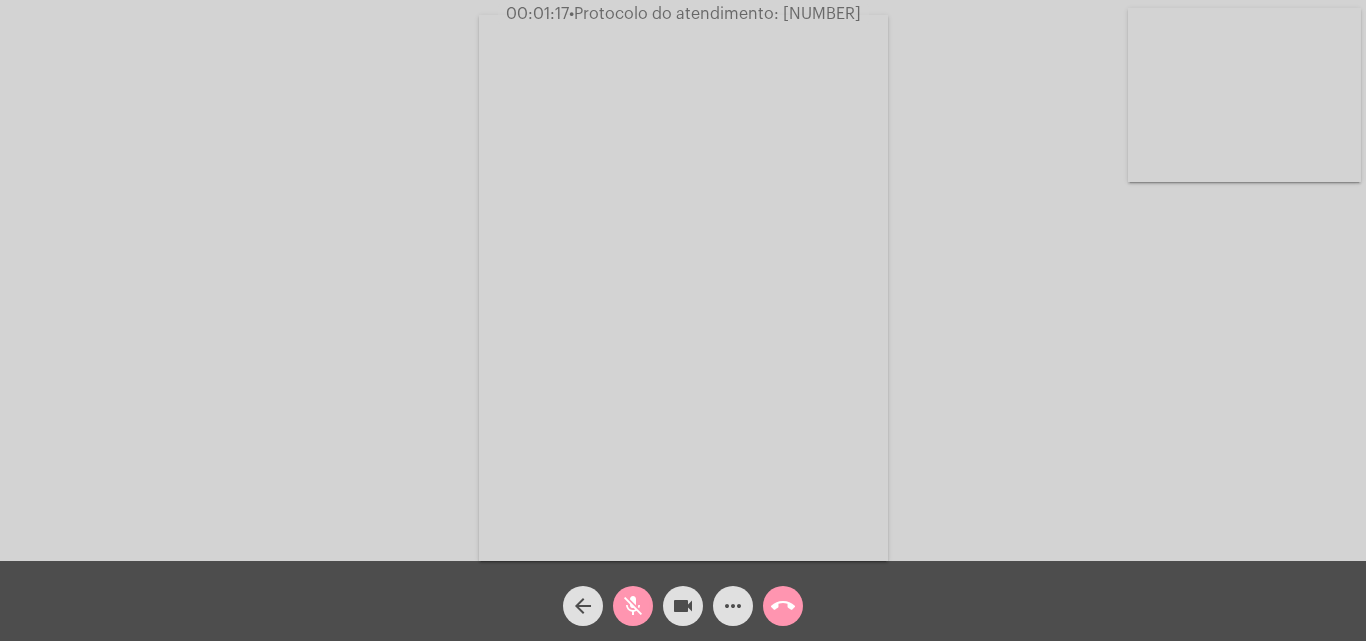 click on "mic_off" 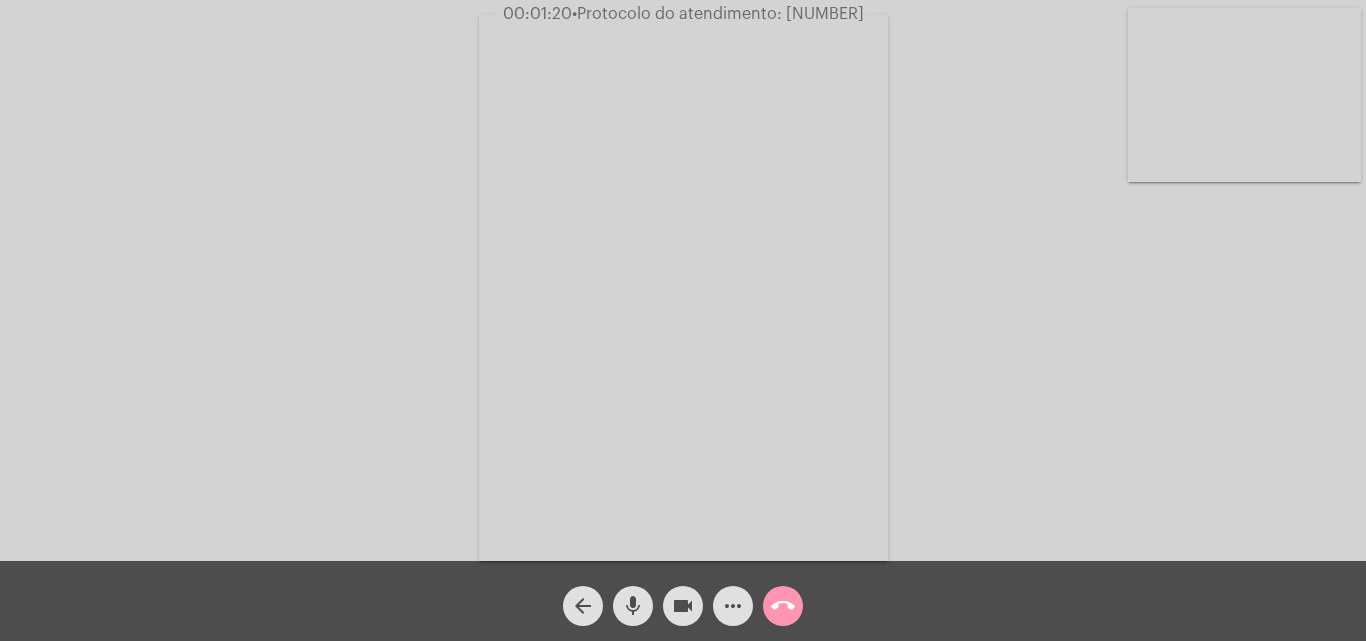 click on "mic" 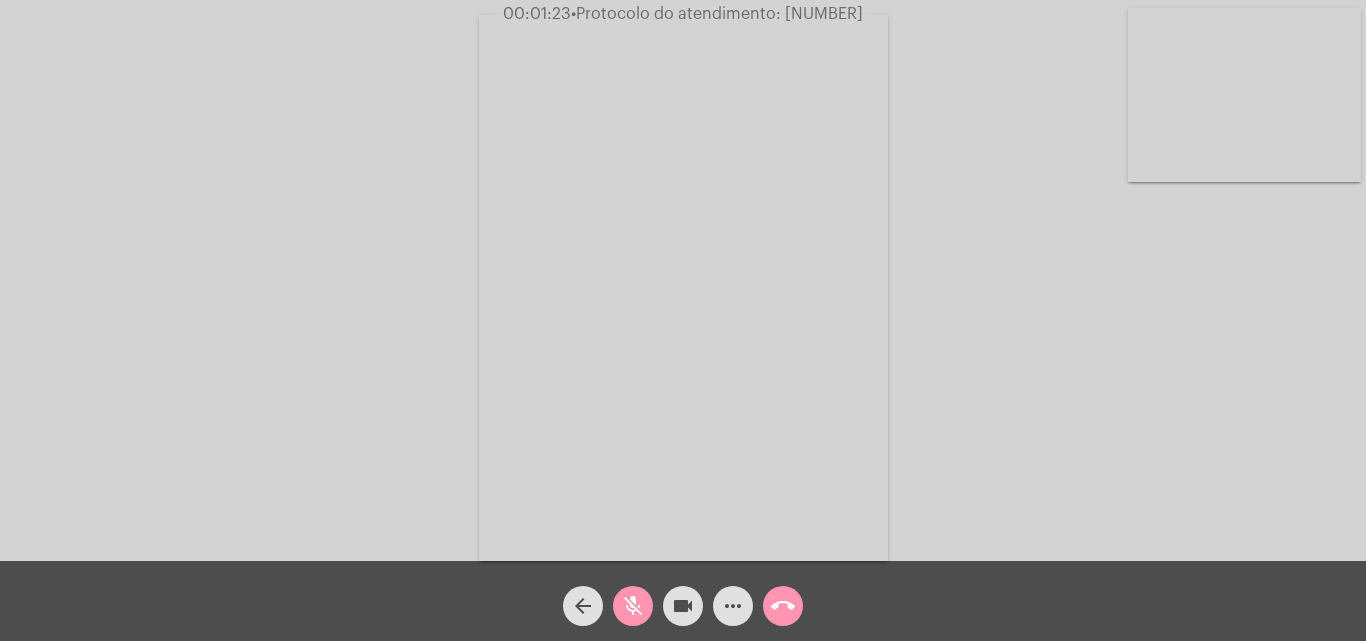 click on "mic_off" 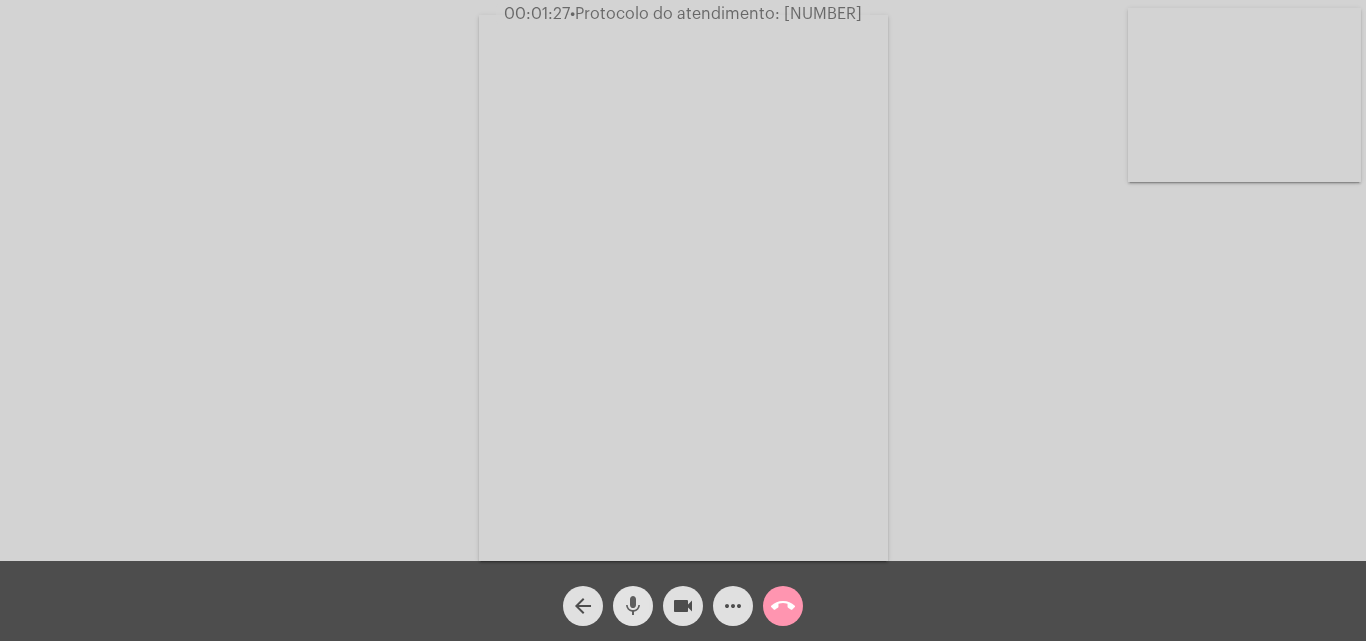 click on "mic" 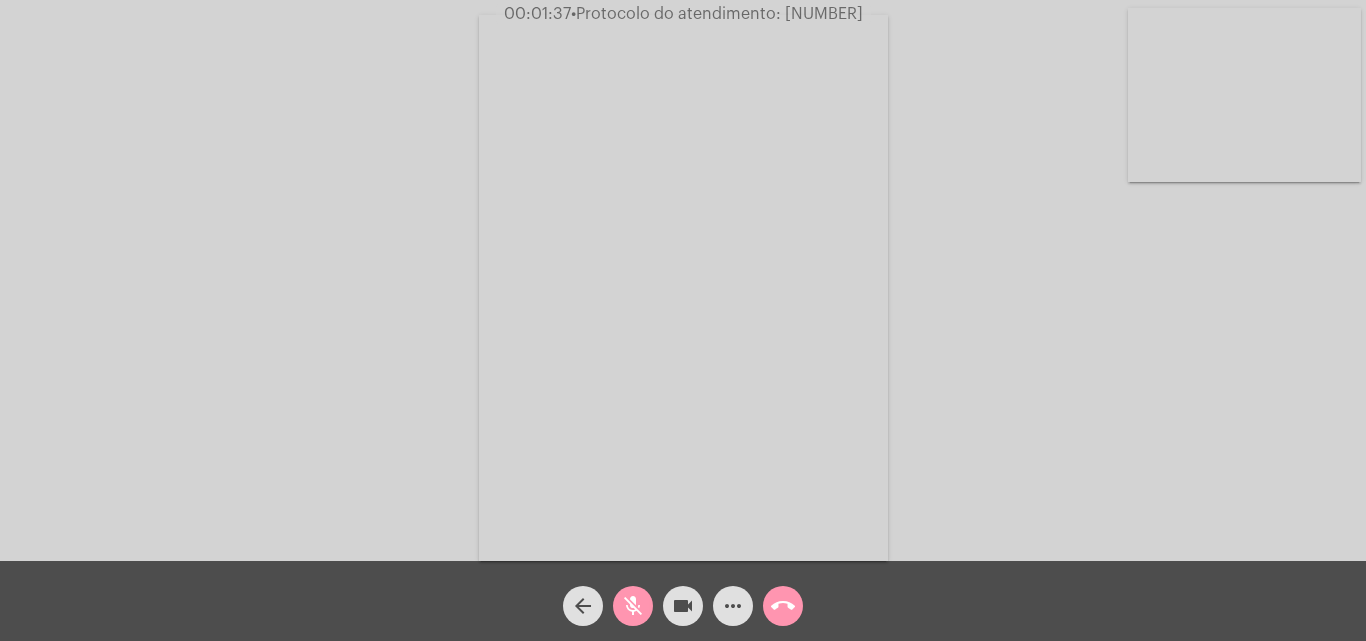 click on "mic_off" 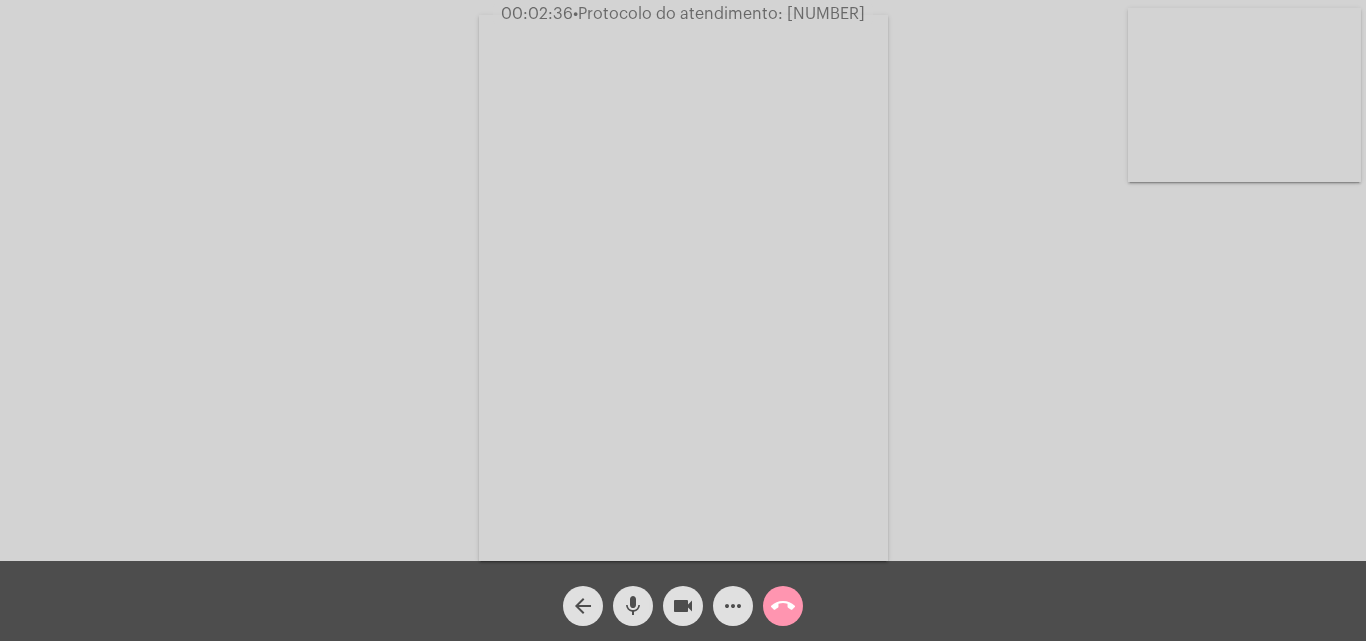 click on "mic" 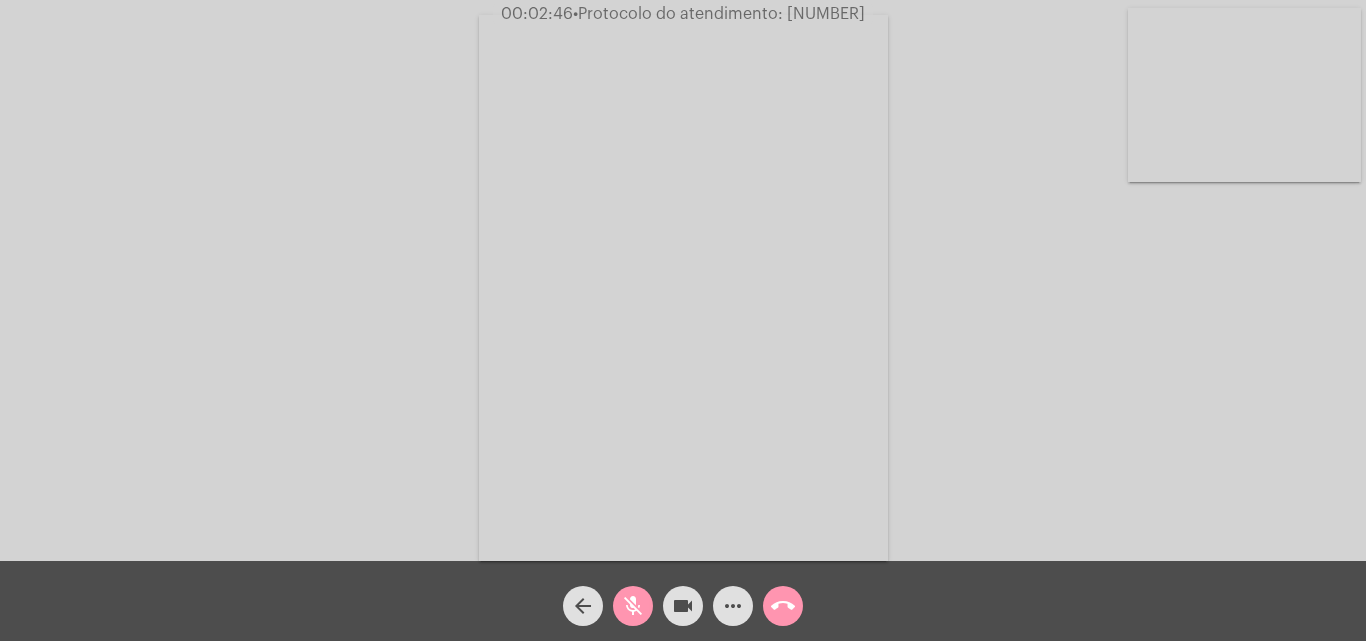 click on "mic_off" 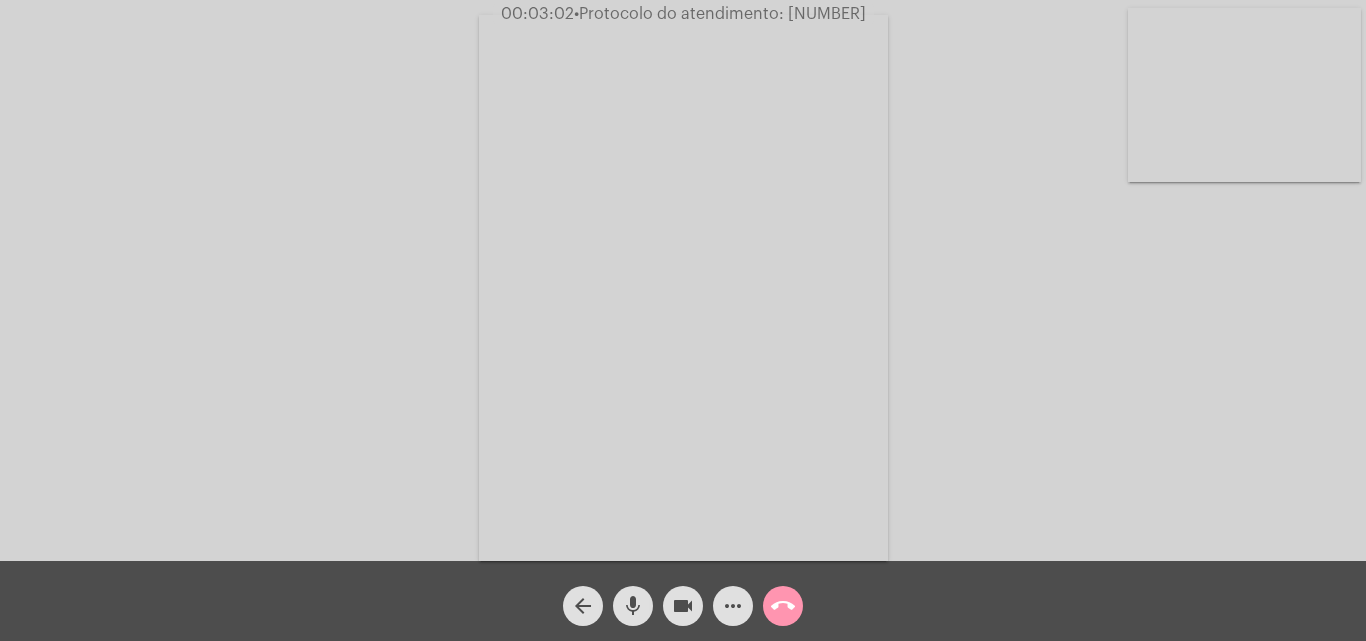 click on "mic" 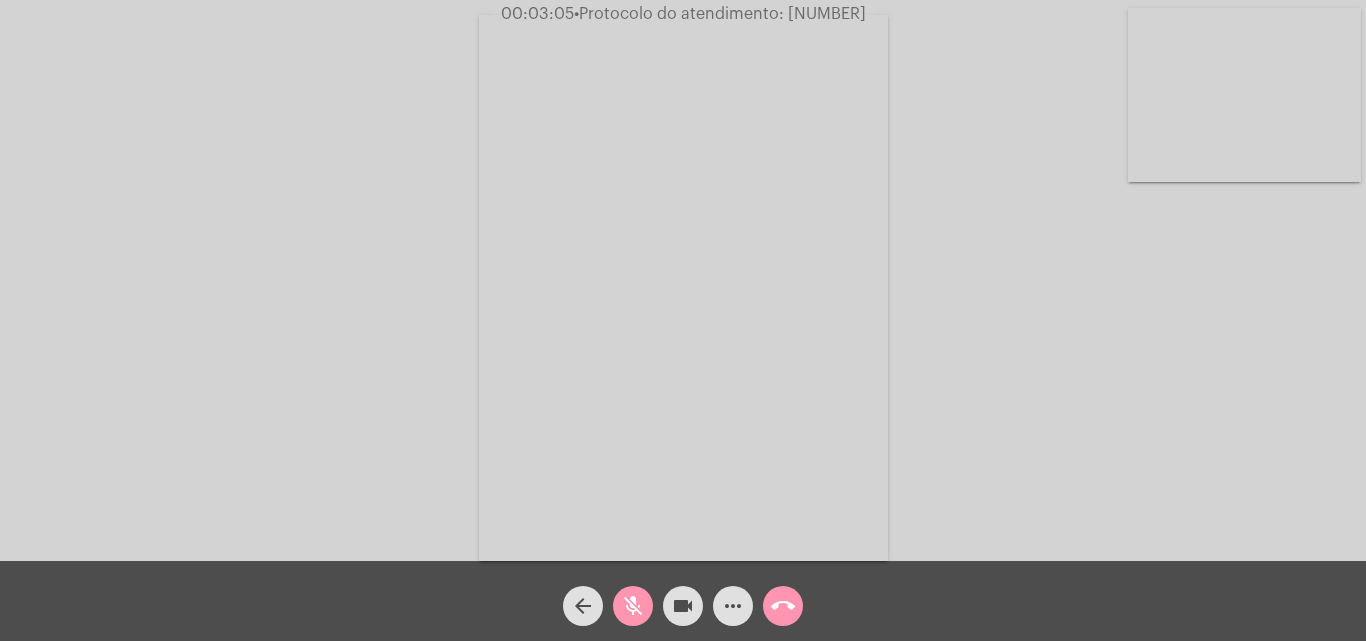 click on "mic_off" 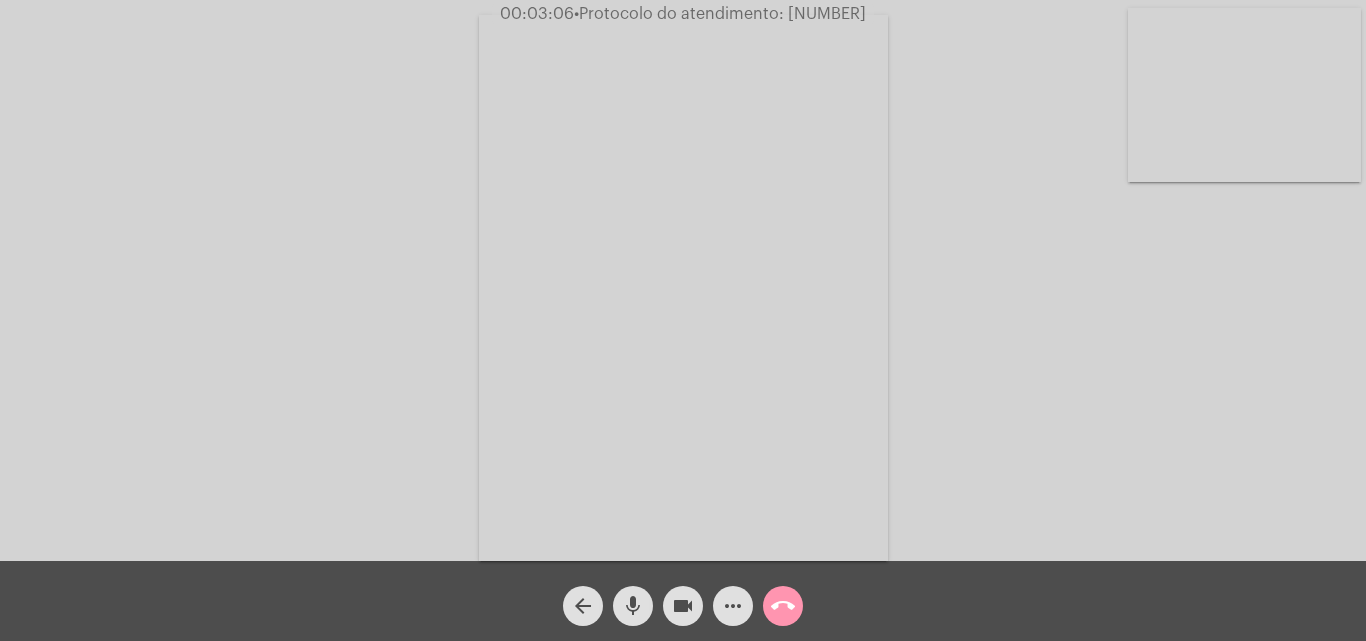 click on "mic" 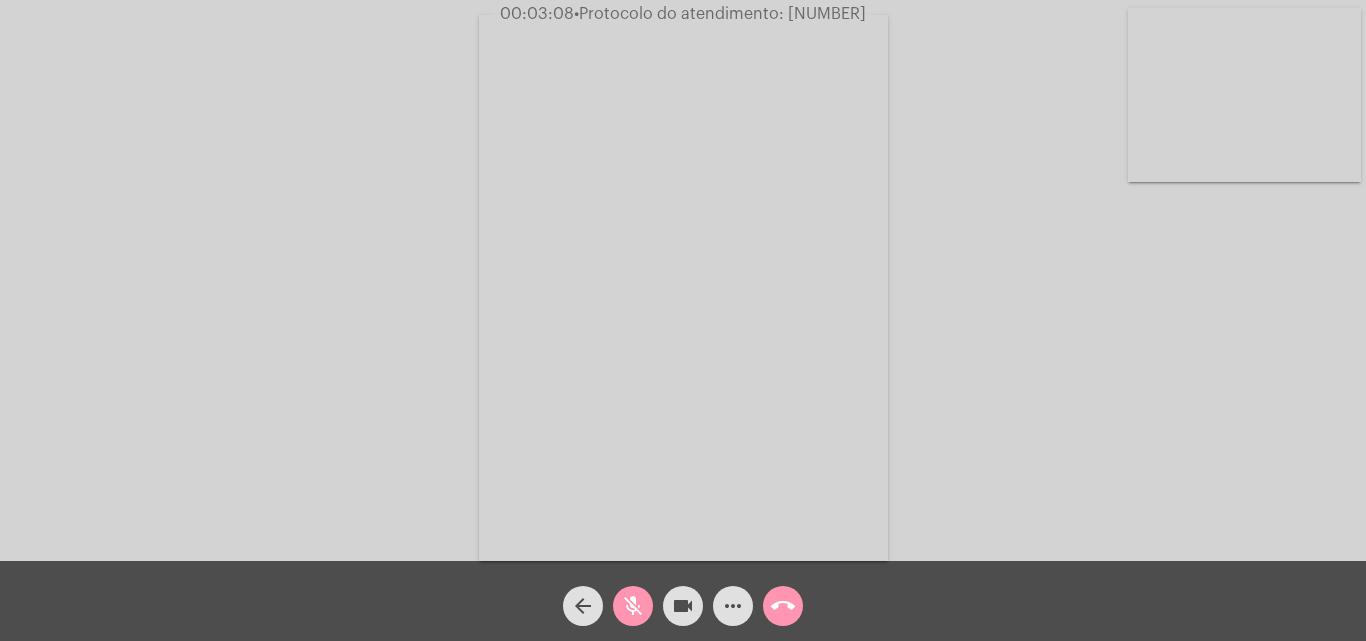 click on "mic_off" 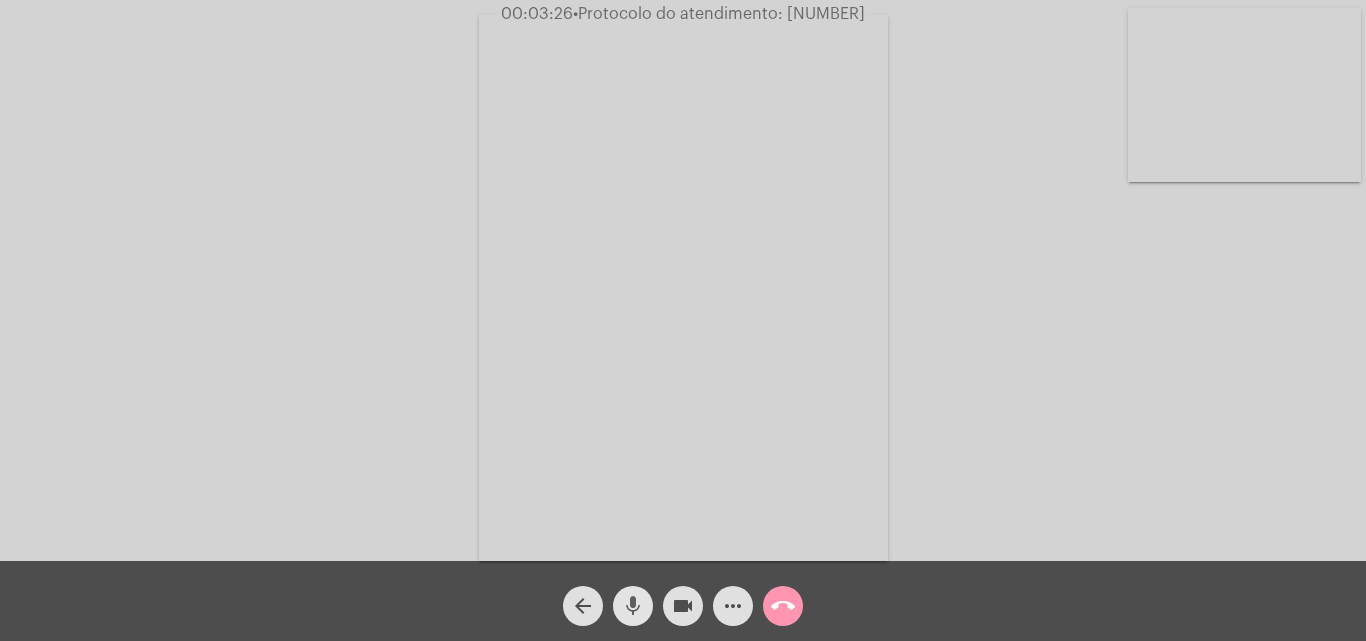 click on "mic" 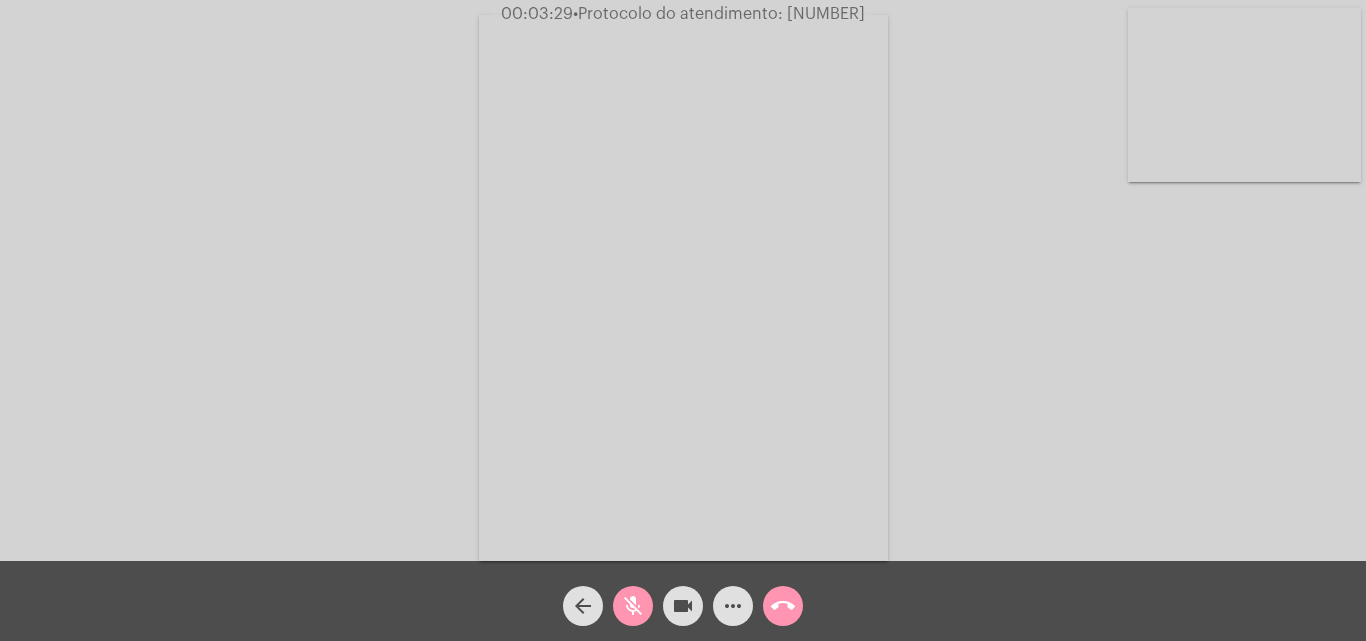 click on "mic_off" 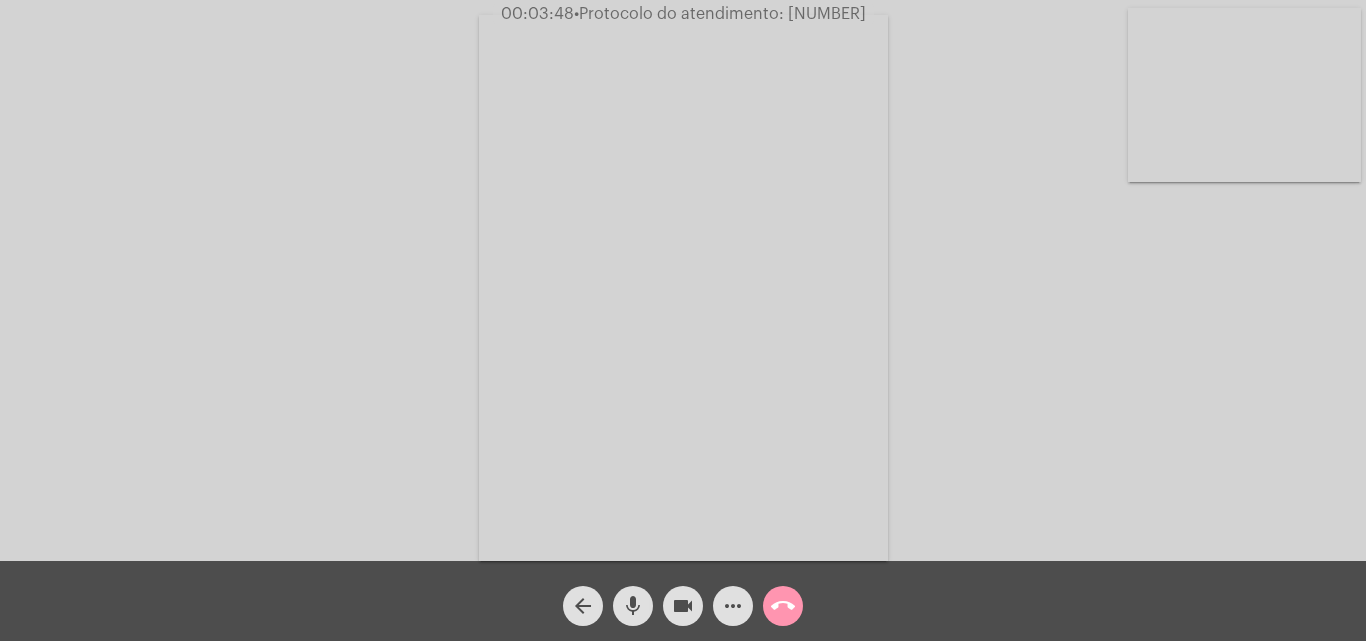 click on "more_horiz" 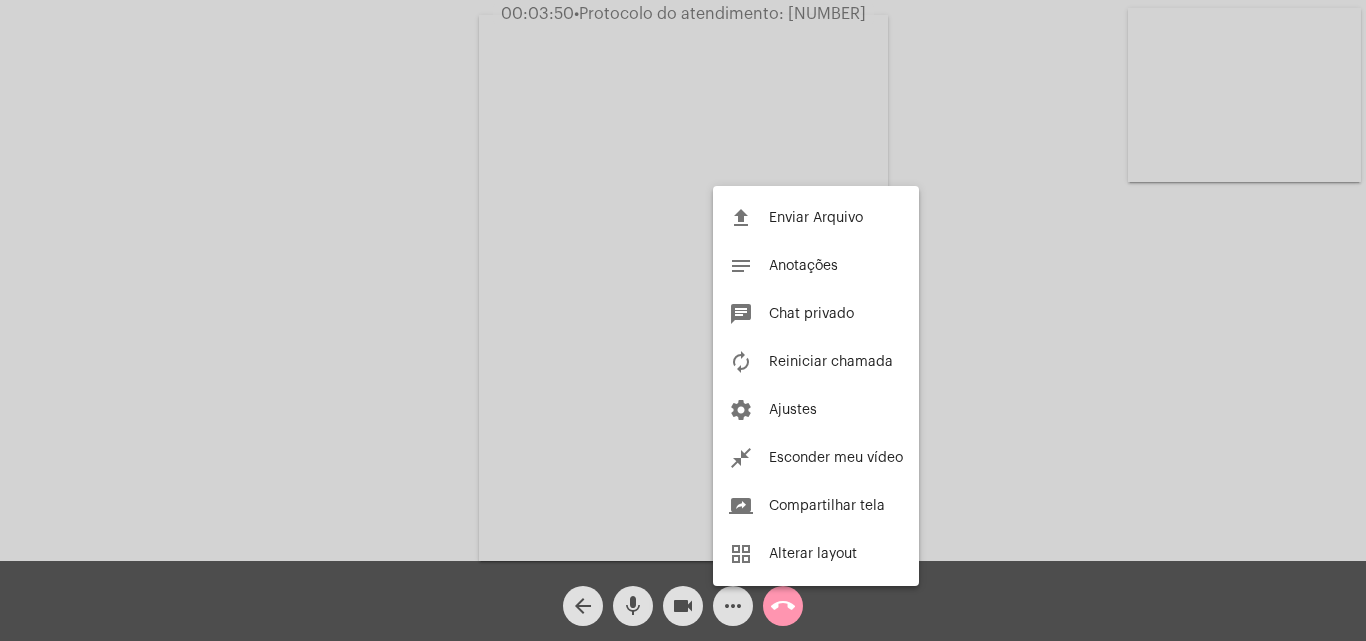 click at bounding box center (683, 320) 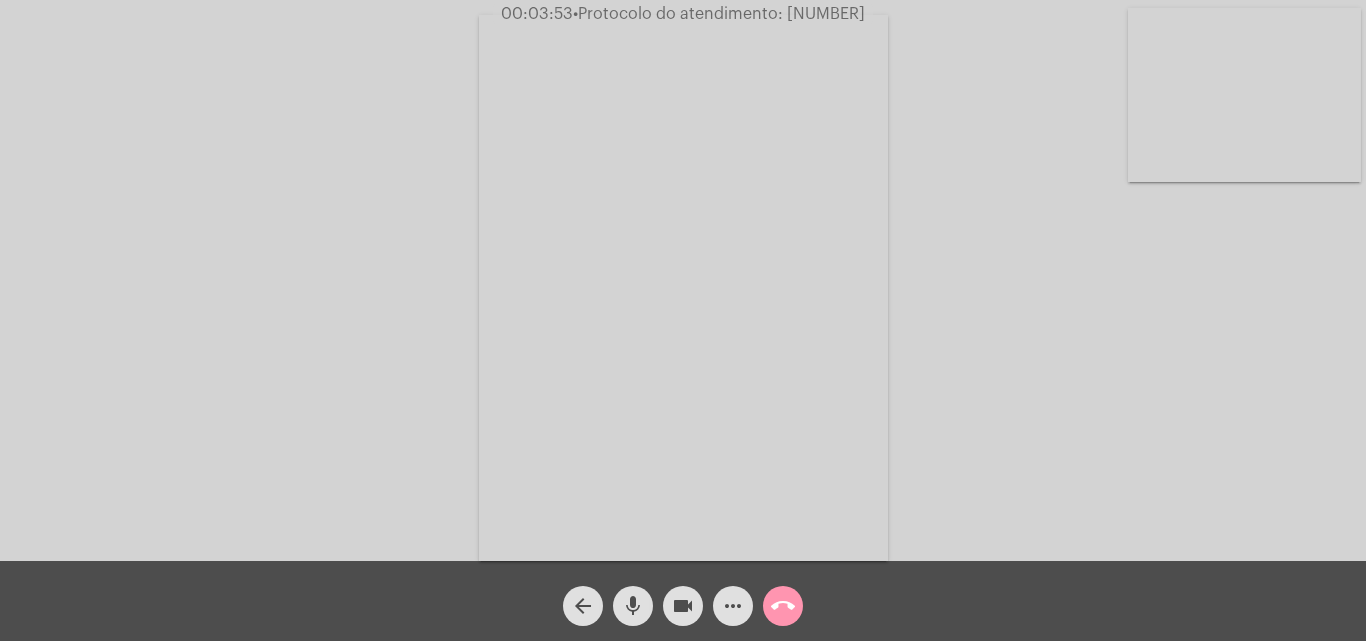 click on "mic" 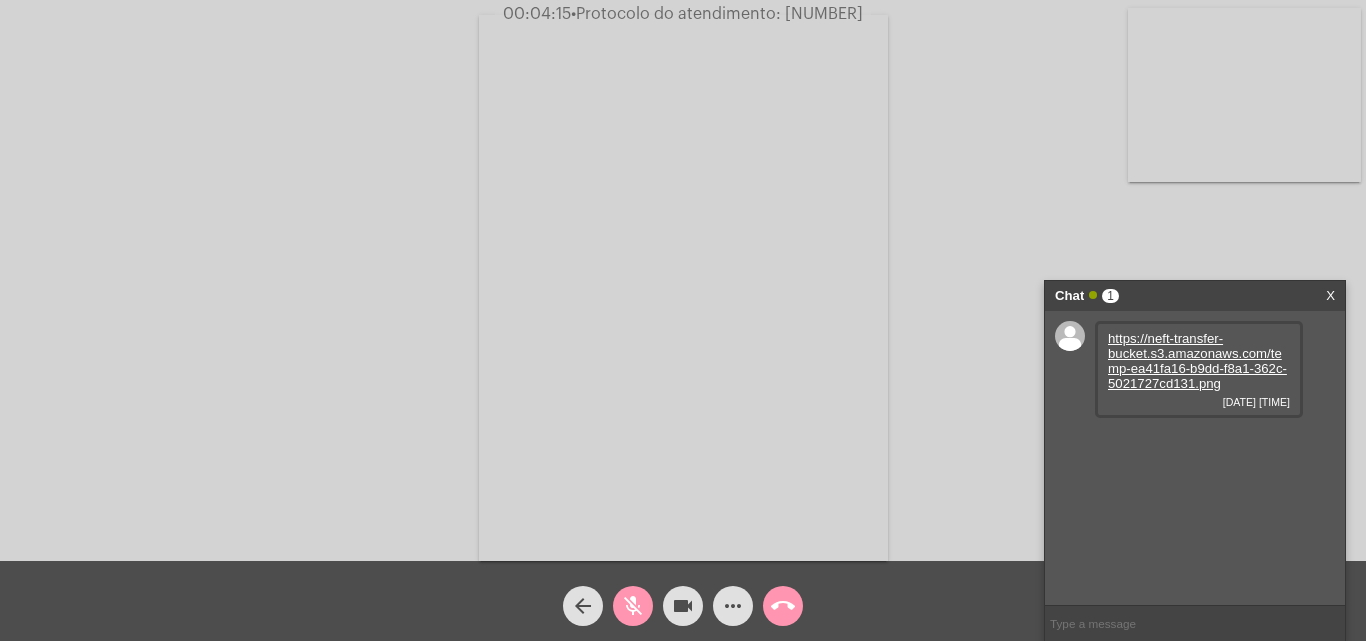 click on "https://neft-transfer-bucket.s3.amazonaws.com/temp-ea41fa16-b9dd-f8a1-362c-5021727cd131.png" at bounding box center [1197, 361] 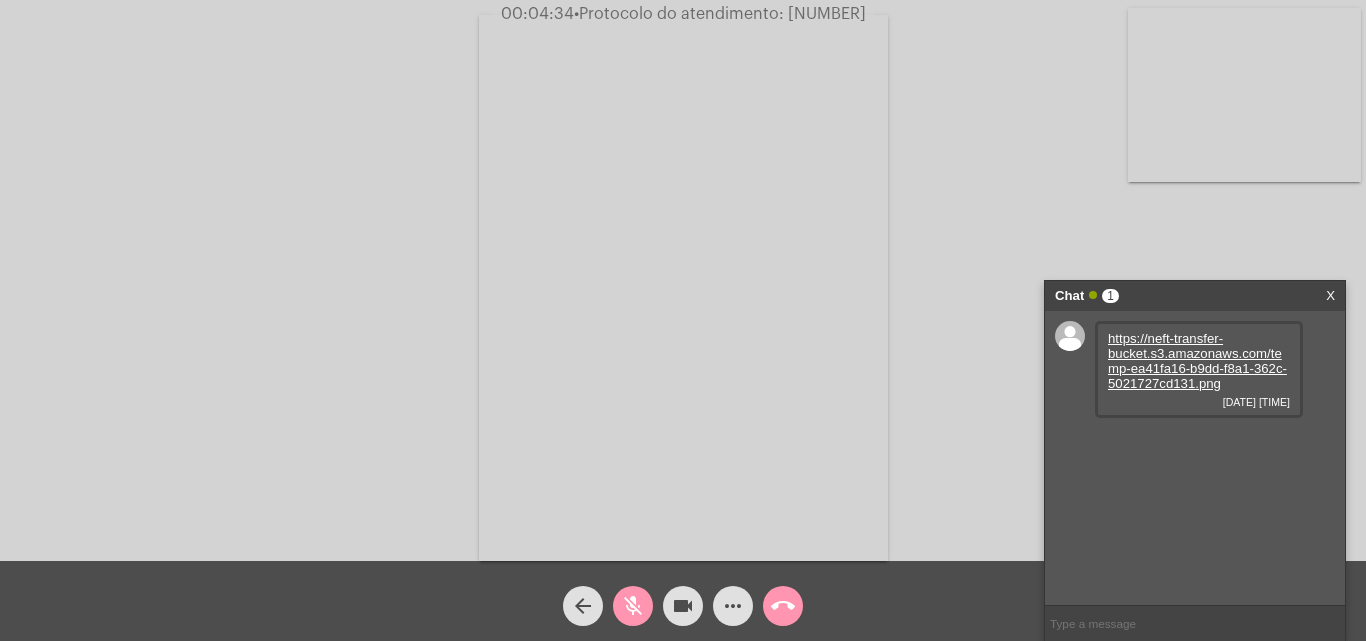 click on "Acessando Câmera e Microfone..." 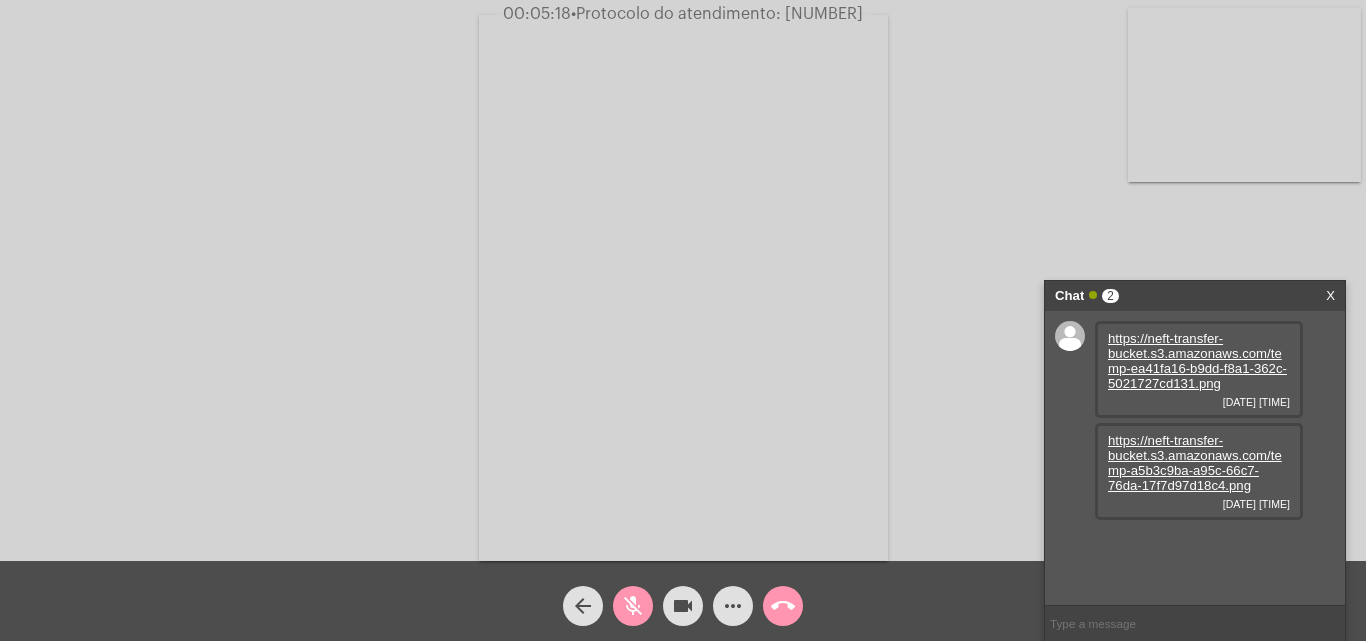 click on "https://neft-transfer-bucket.s3.amazonaws.com/temp-a5b3c9ba-a95c-66c7-76da-17f7d97d18c4.png" at bounding box center [1195, 463] 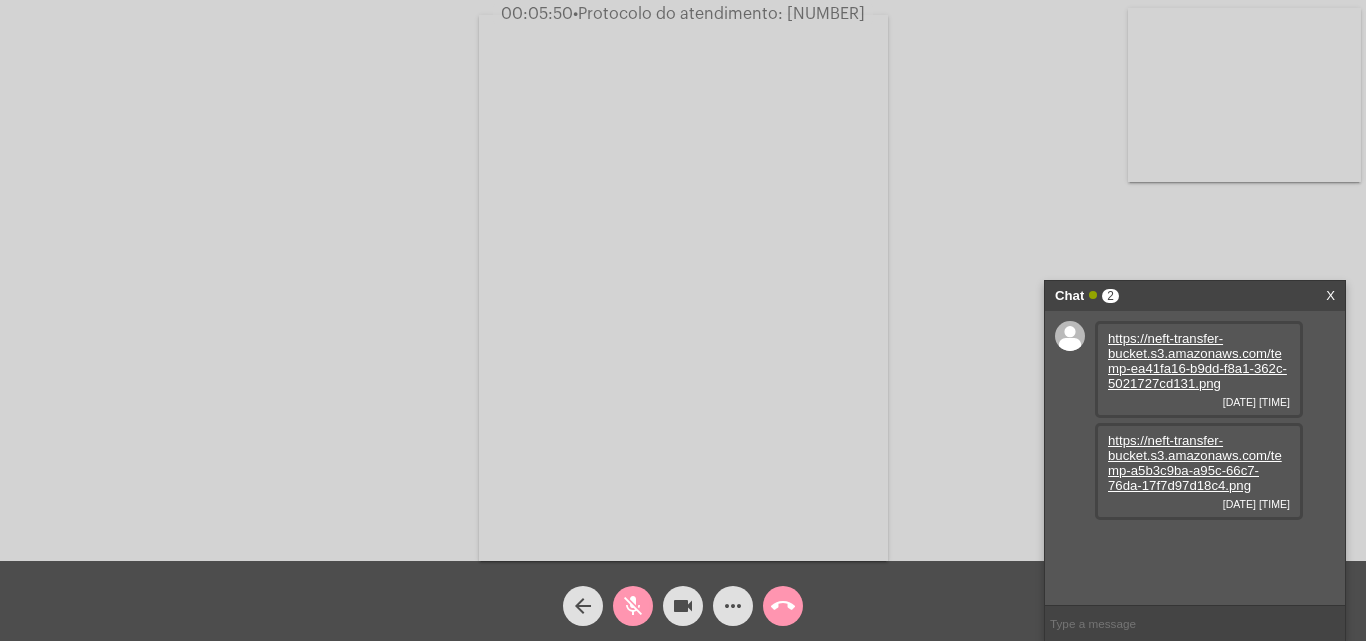 click on "Acessando Câmera e Microfone..." 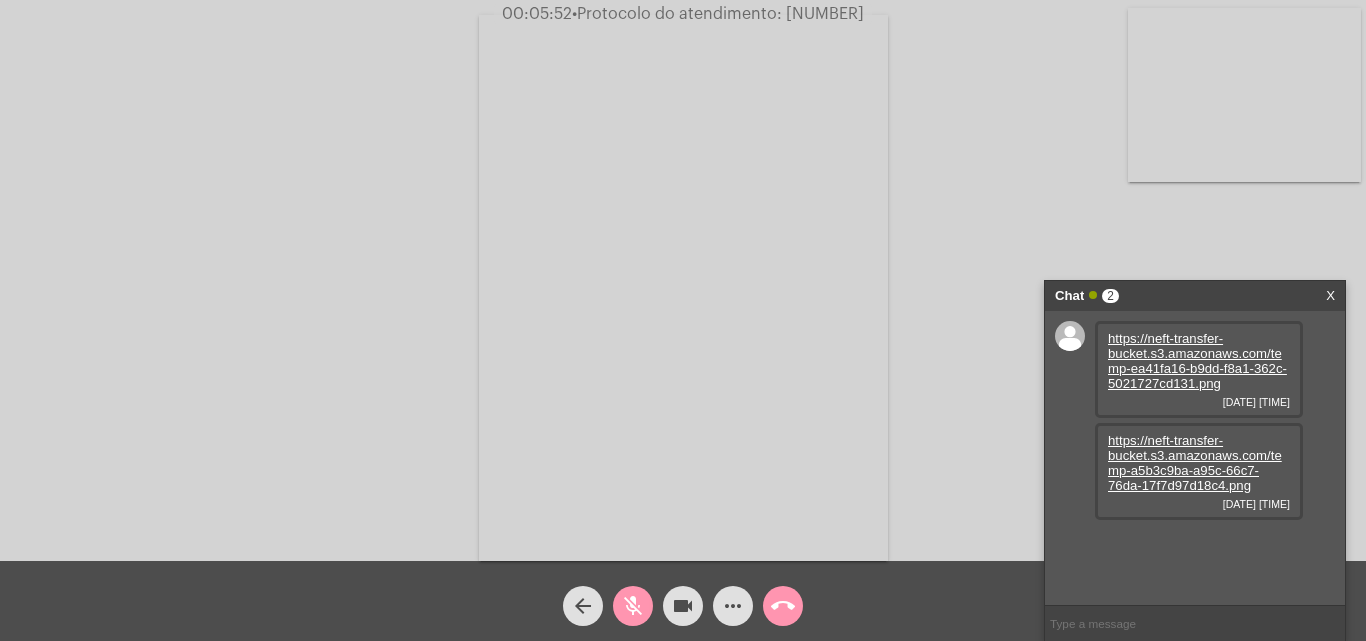click on "mic_off" 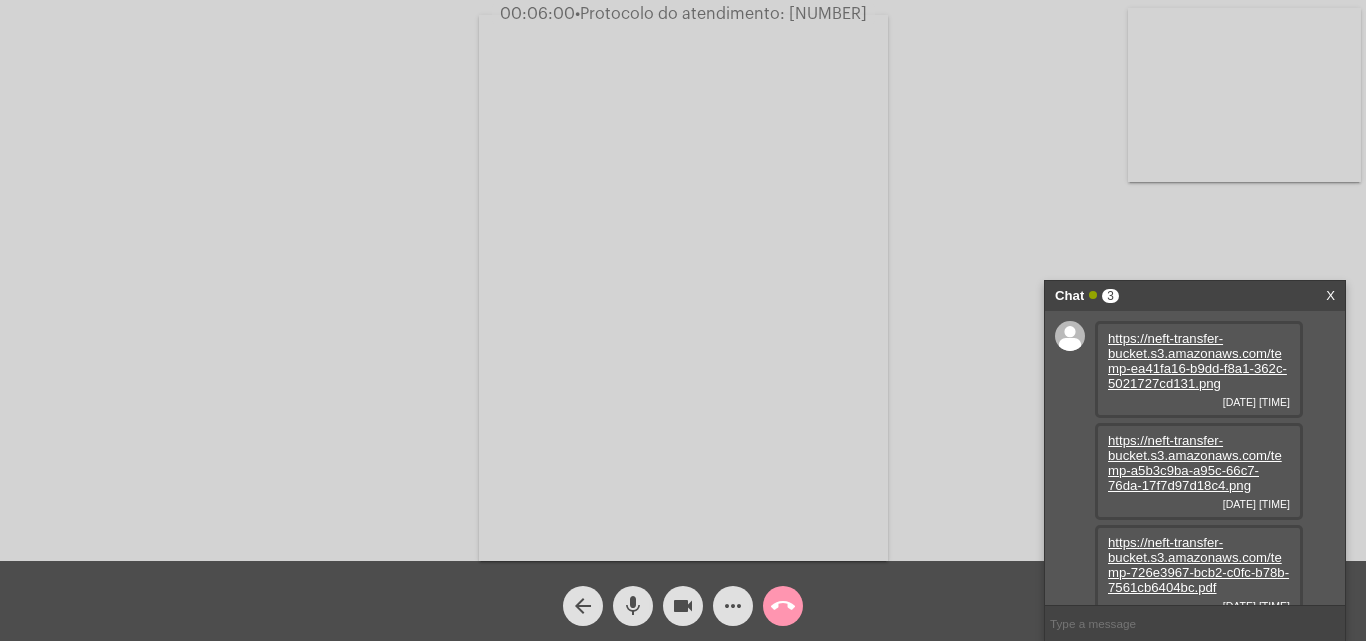 scroll, scrollTop: 17, scrollLeft: 0, axis: vertical 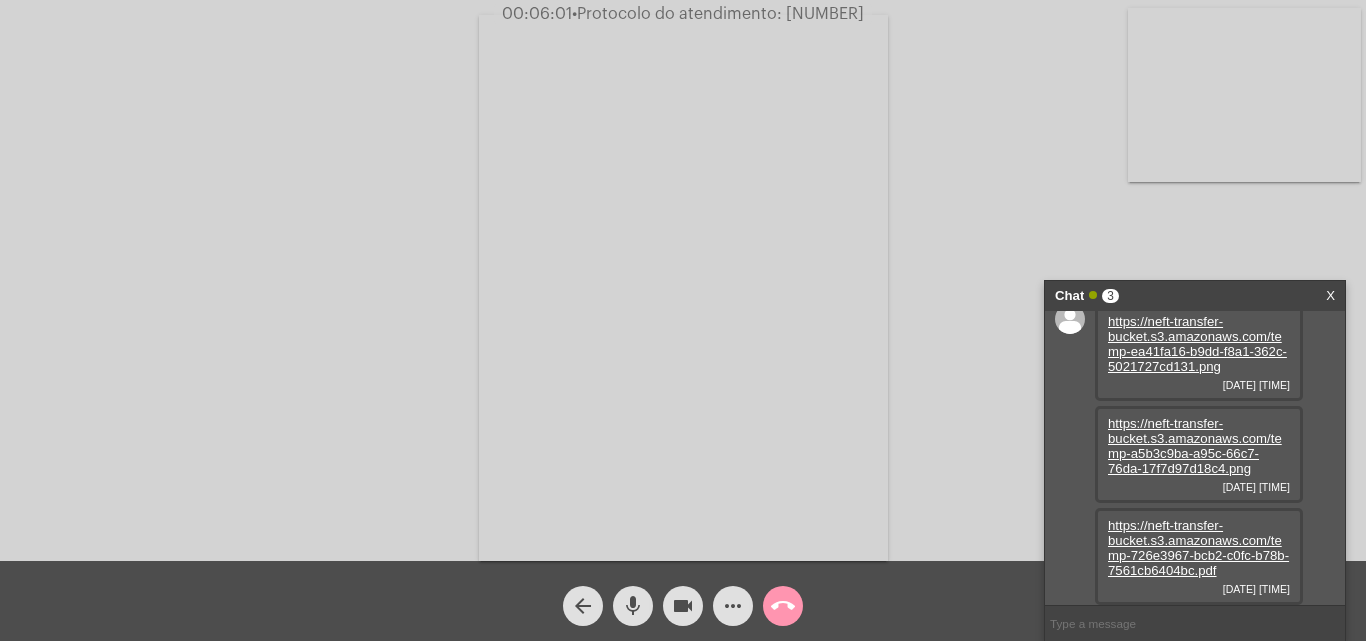 click on "Acessando Câmera e Microfone..." 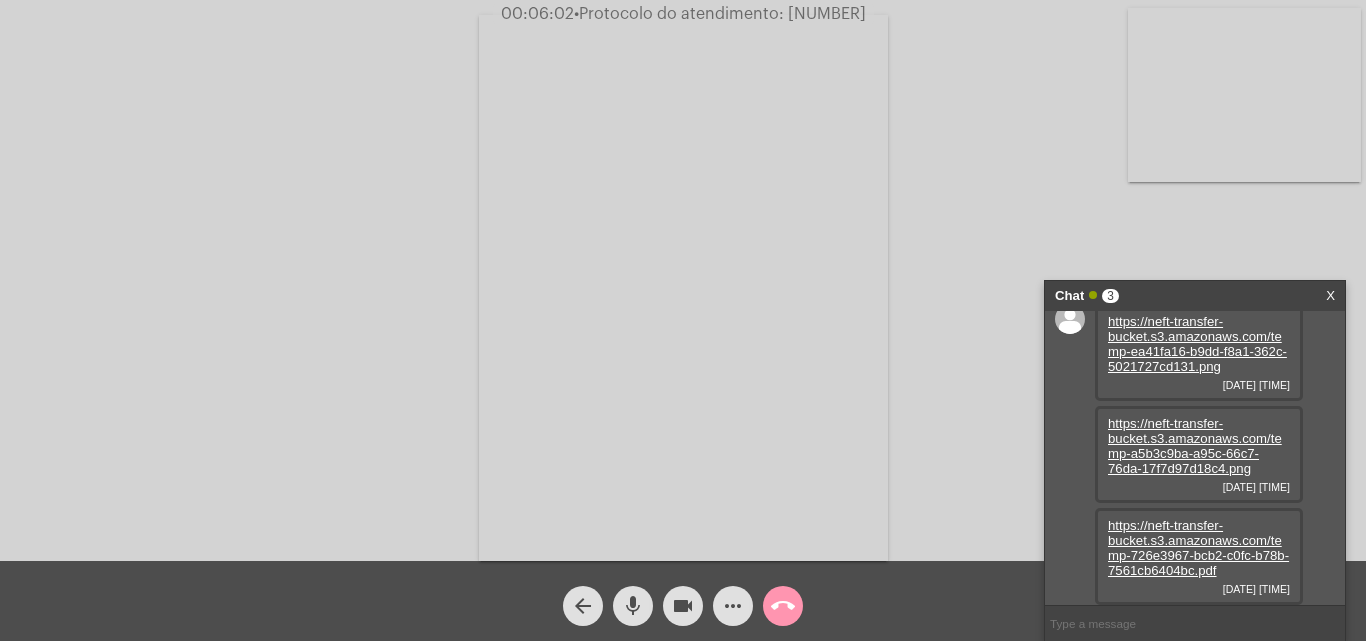 click on "https://neft-transfer-bucket.s3.amazonaws.com/temp-726e3967-bcb2-c0fc-b78b-7561cb6404bc.pdf" at bounding box center [1198, 548] 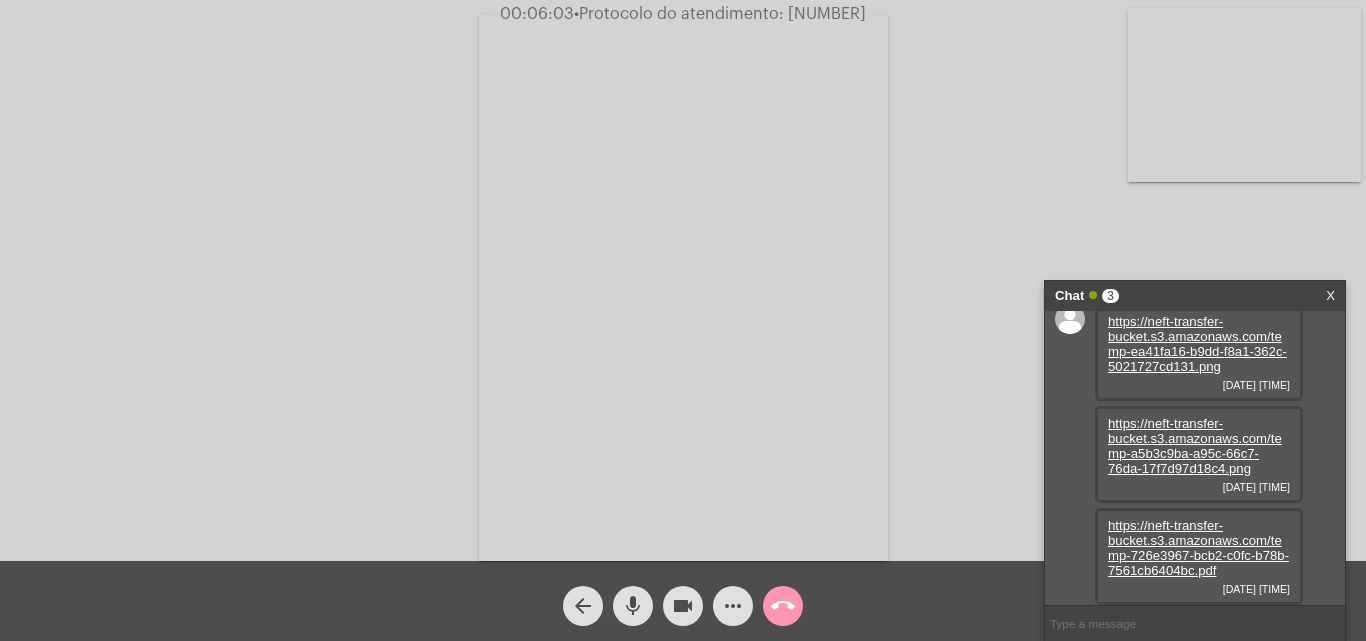 scroll, scrollTop: 17, scrollLeft: 0, axis: vertical 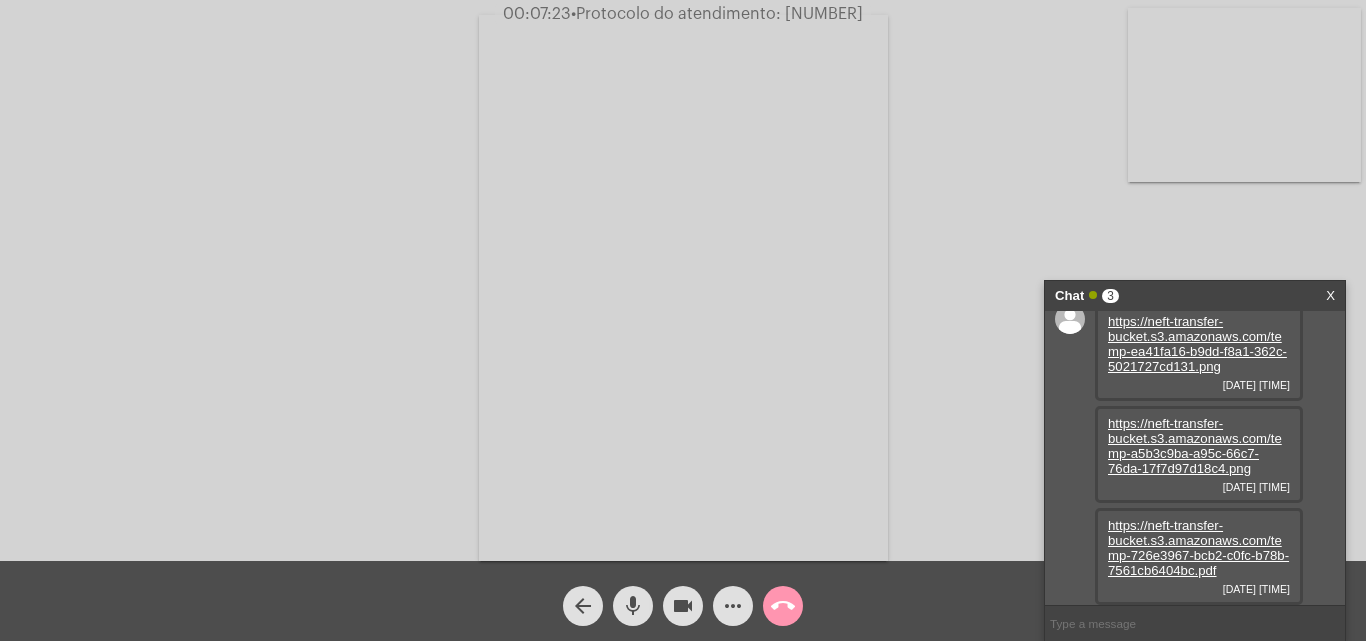 click on "mic" 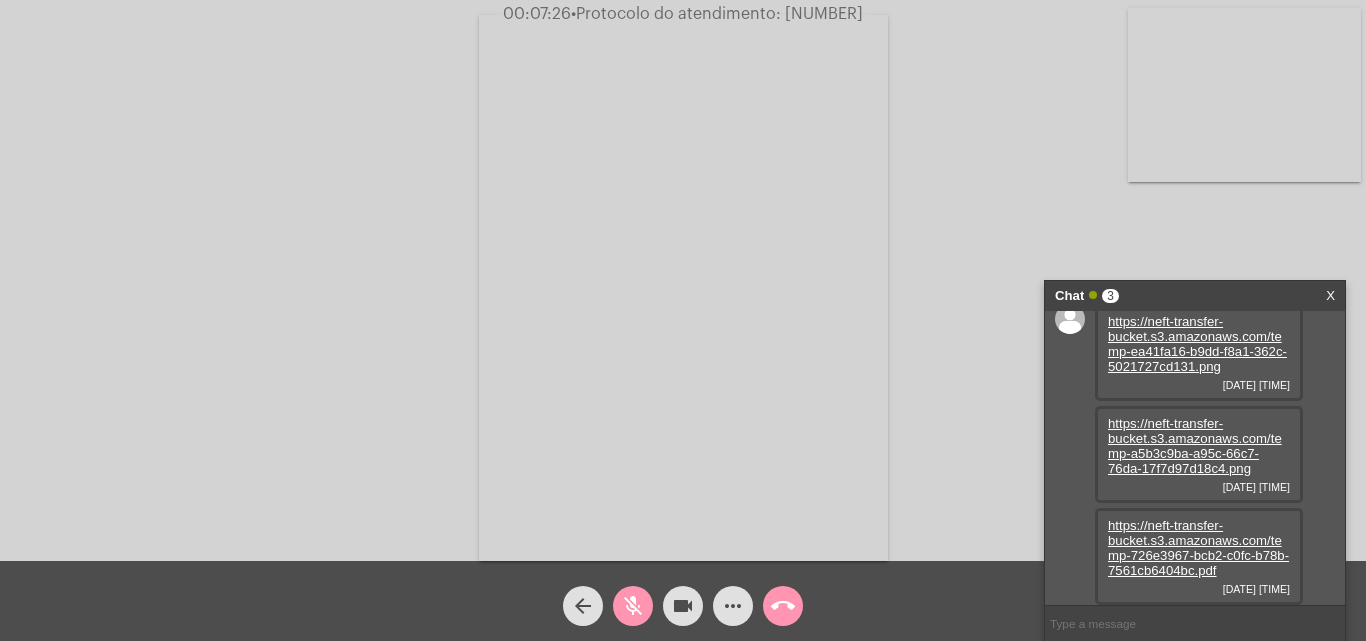 scroll, scrollTop: 17, scrollLeft: 0, axis: vertical 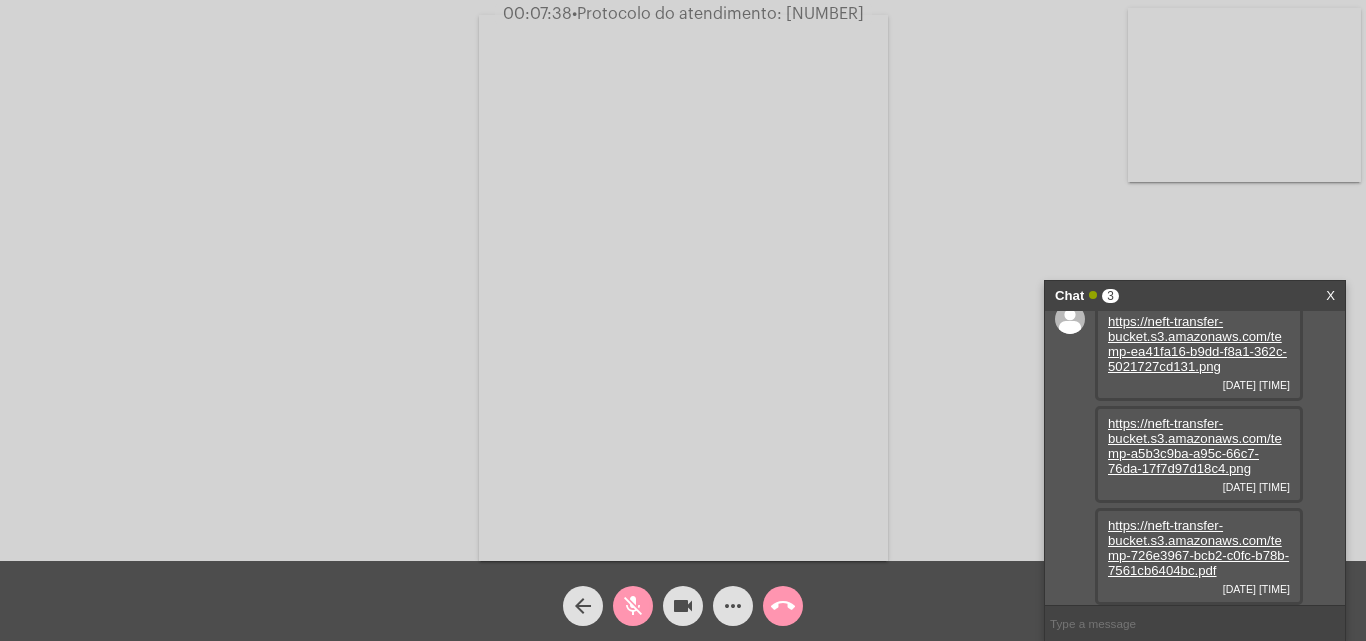 click on "mic_off" 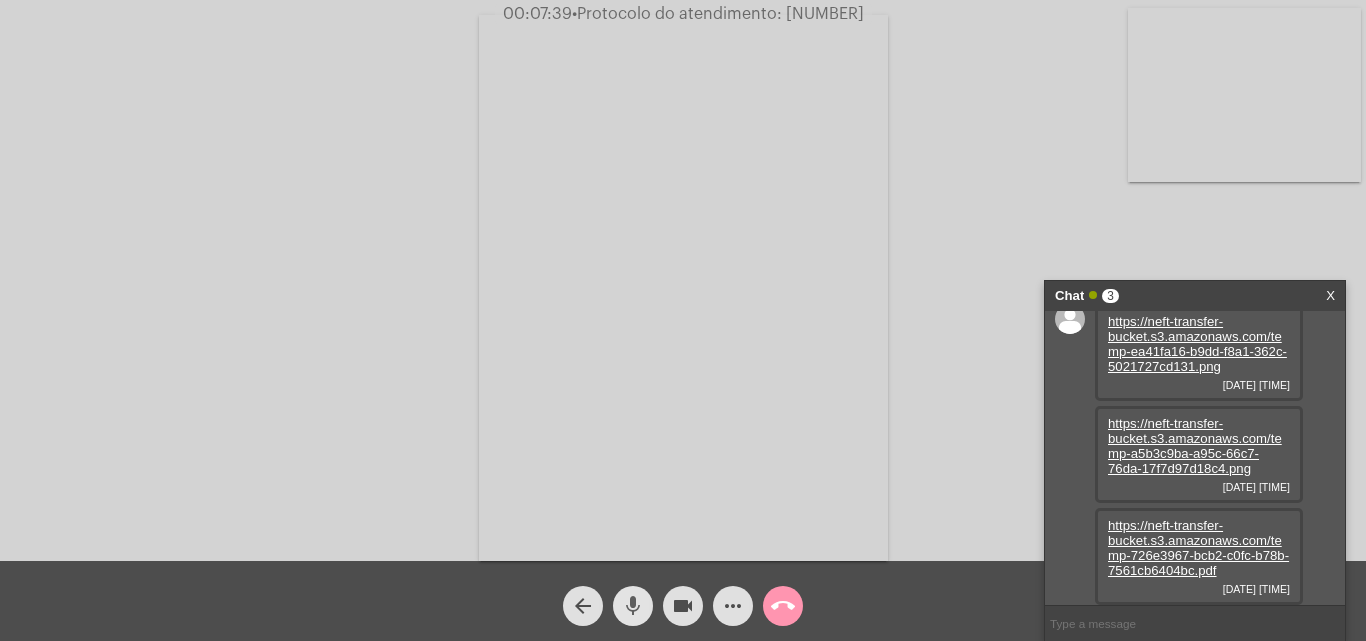 click on "mic" 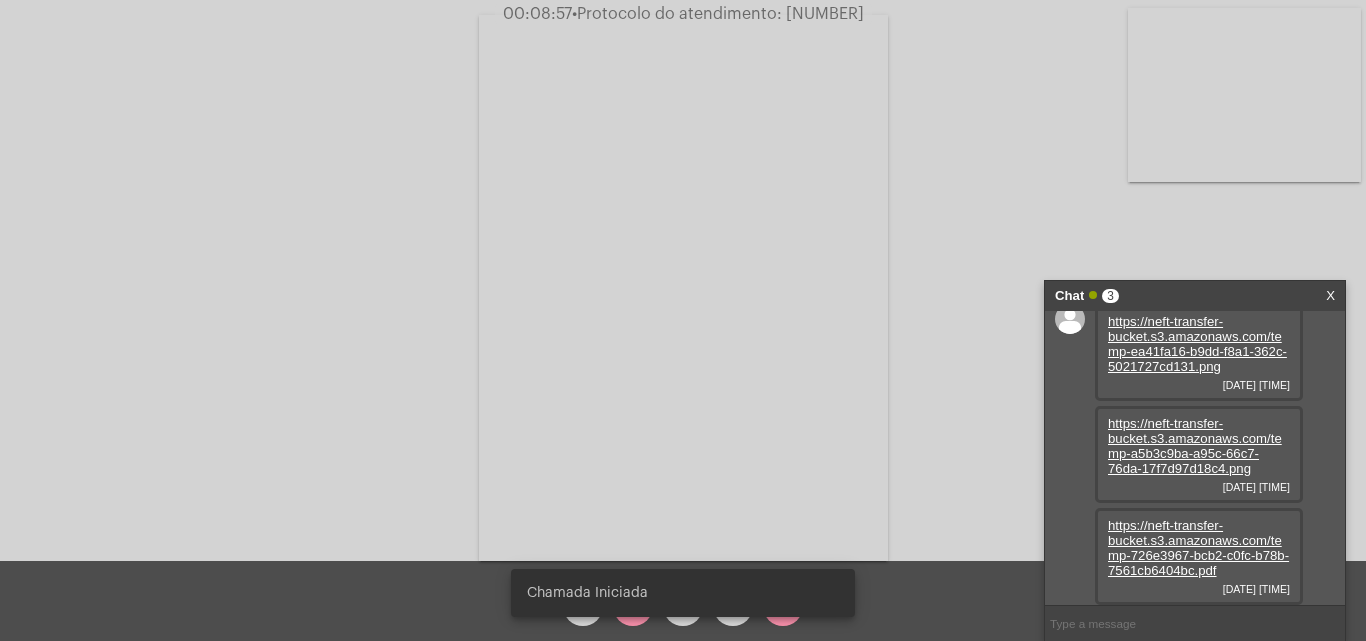click at bounding box center (683, 288) 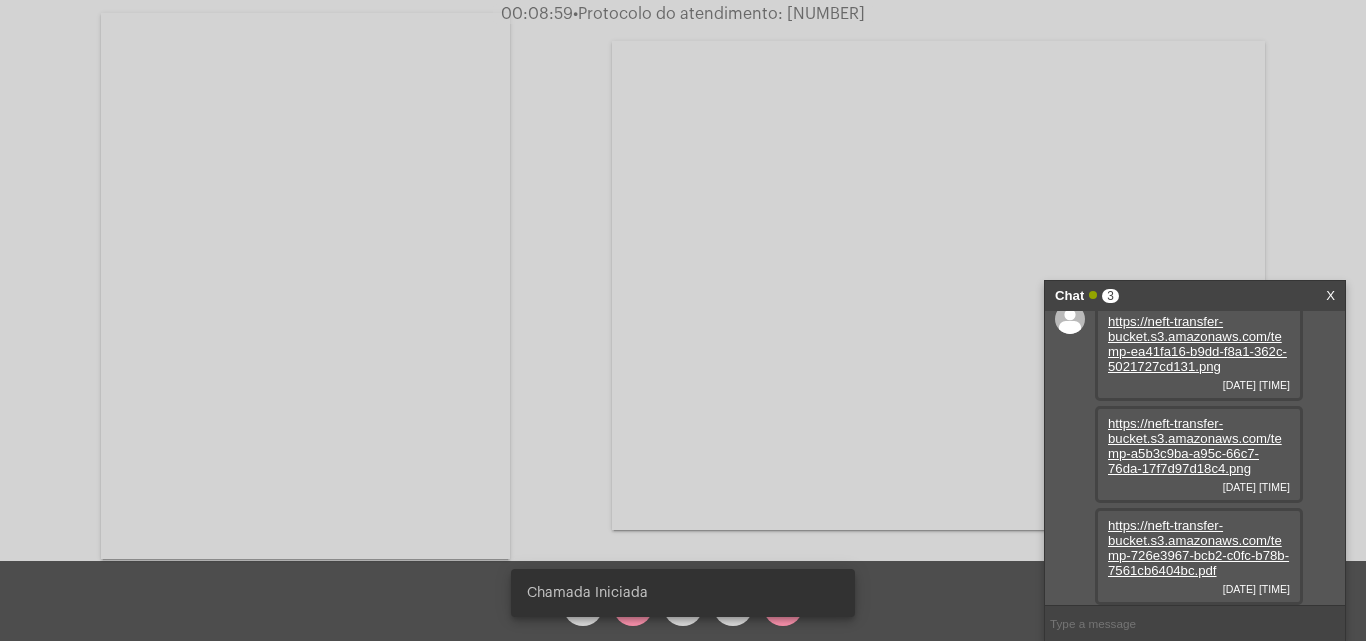 click at bounding box center [305, 286] 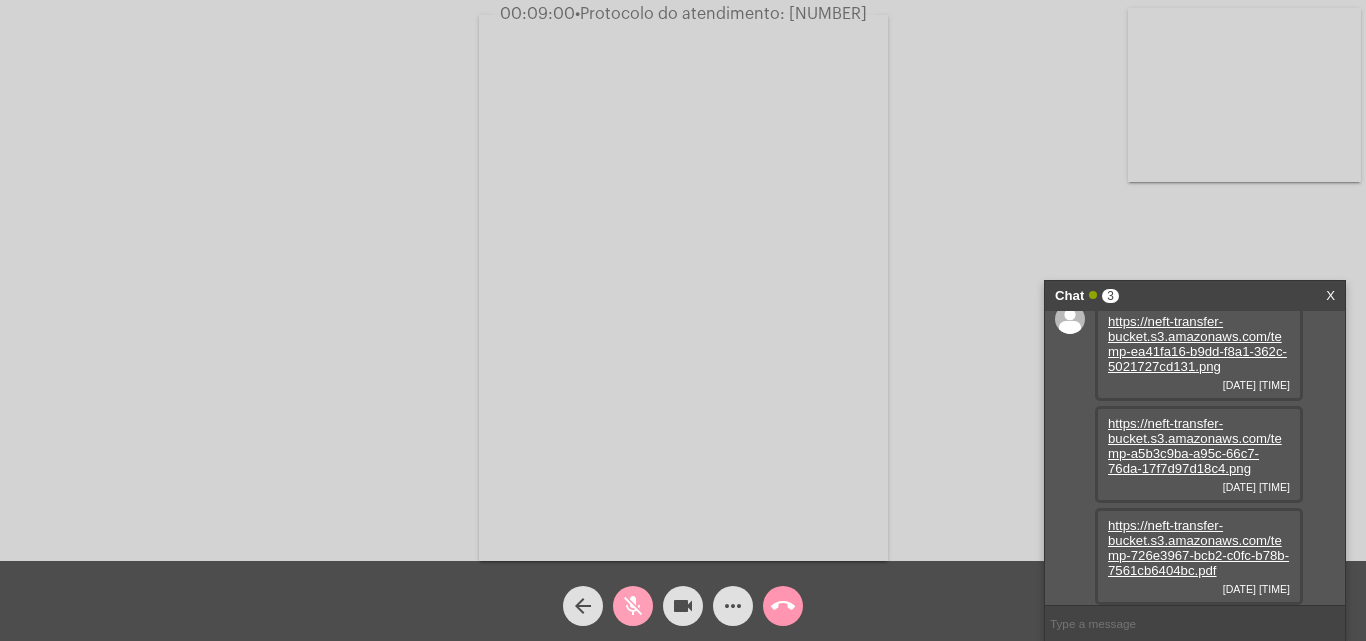 click on "mic_off" 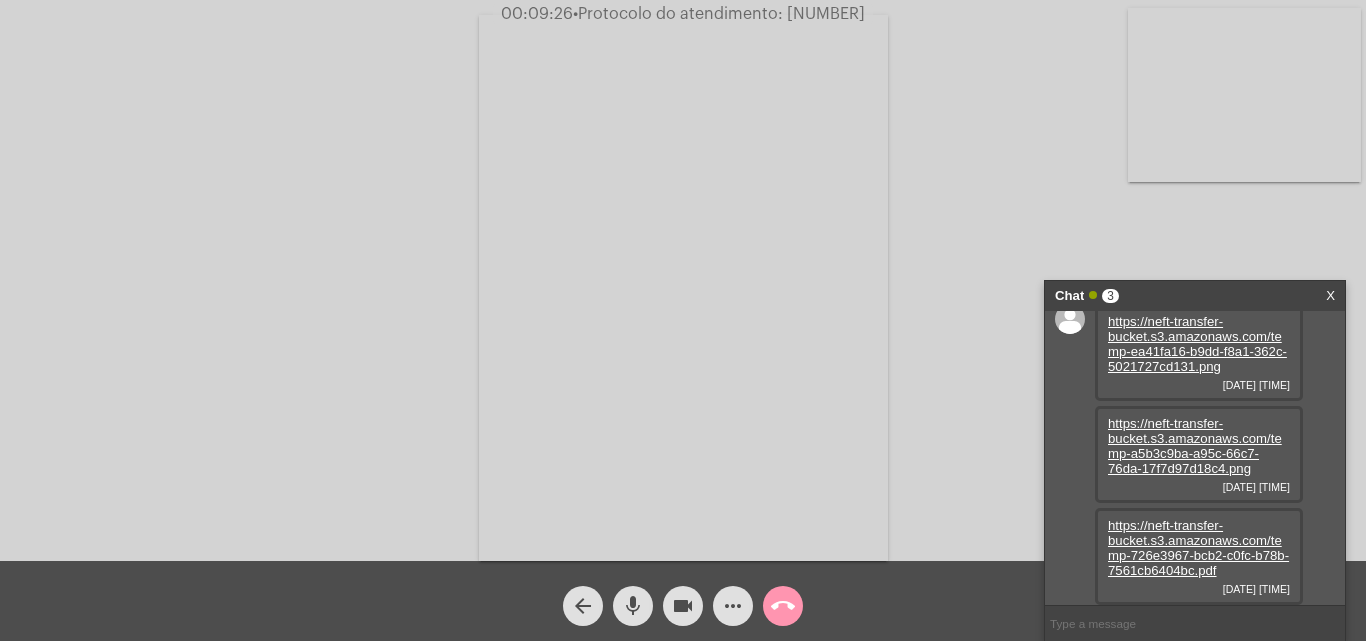 click on "mic" 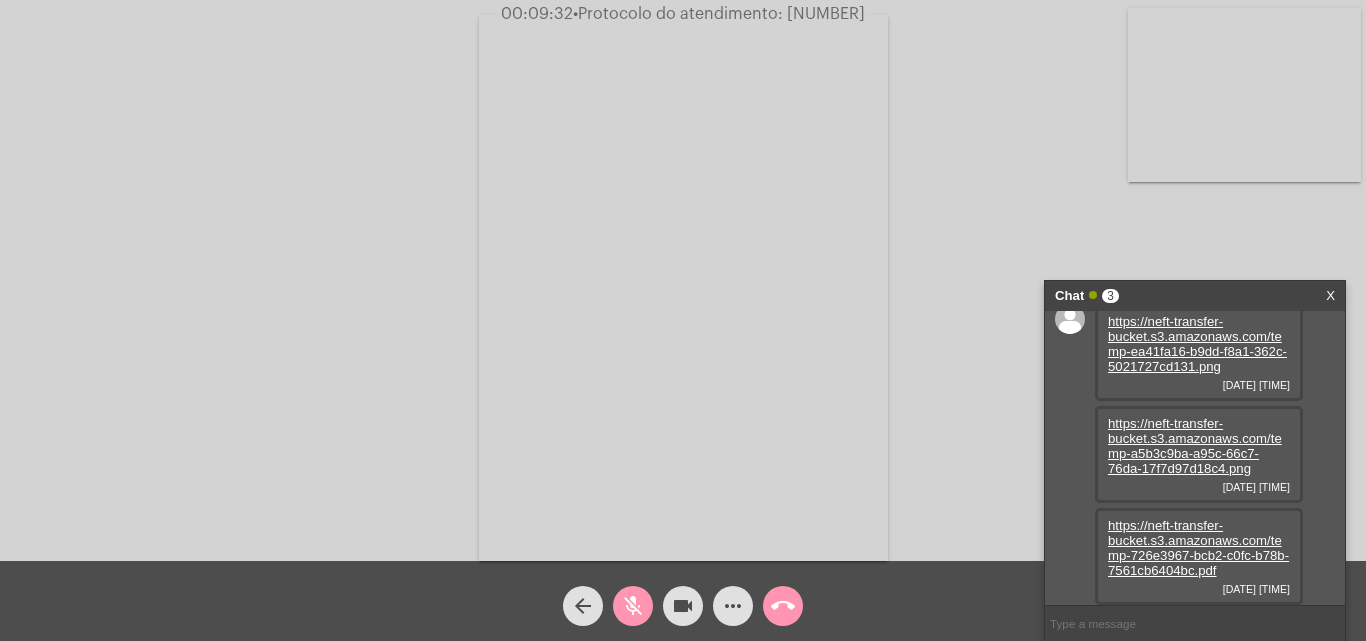 click on "mic_off" 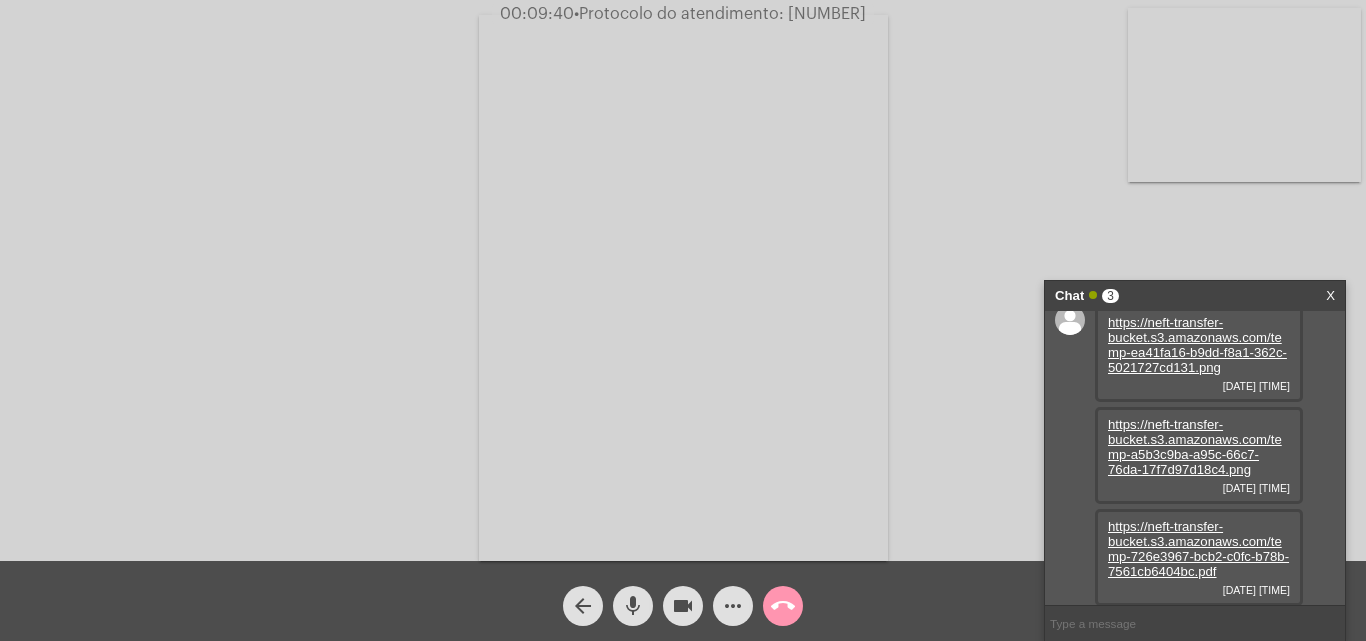 scroll, scrollTop: 17, scrollLeft: 0, axis: vertical 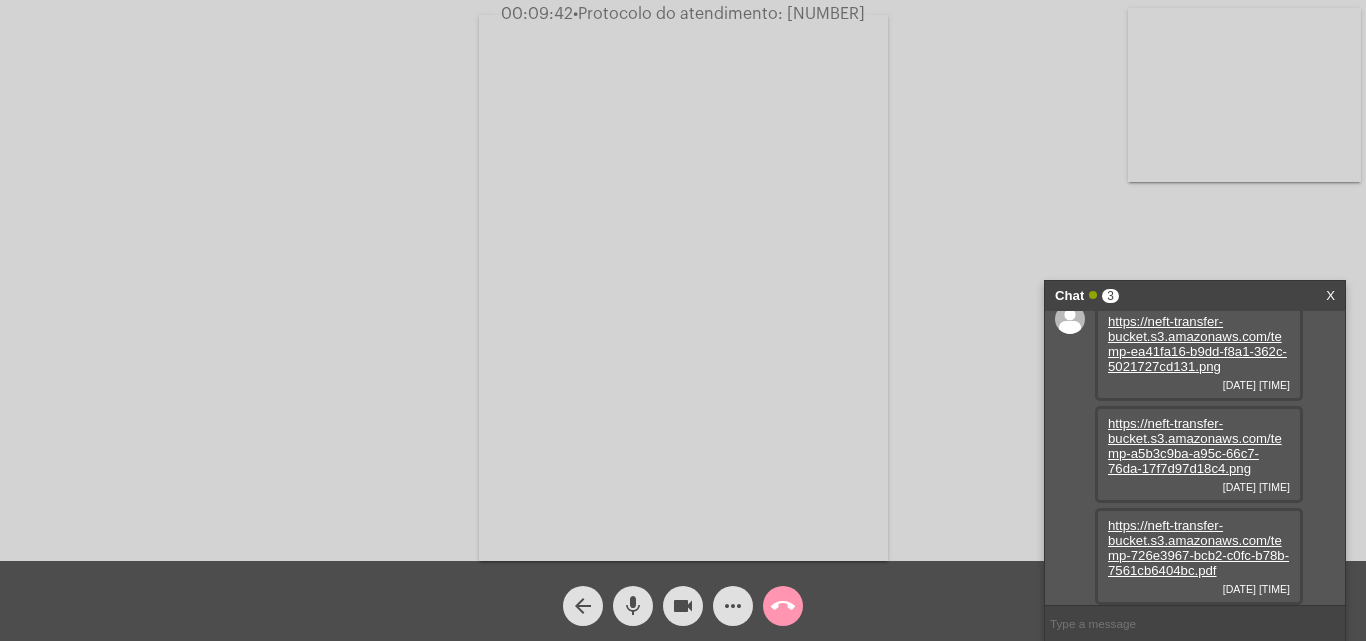 click on "mic" 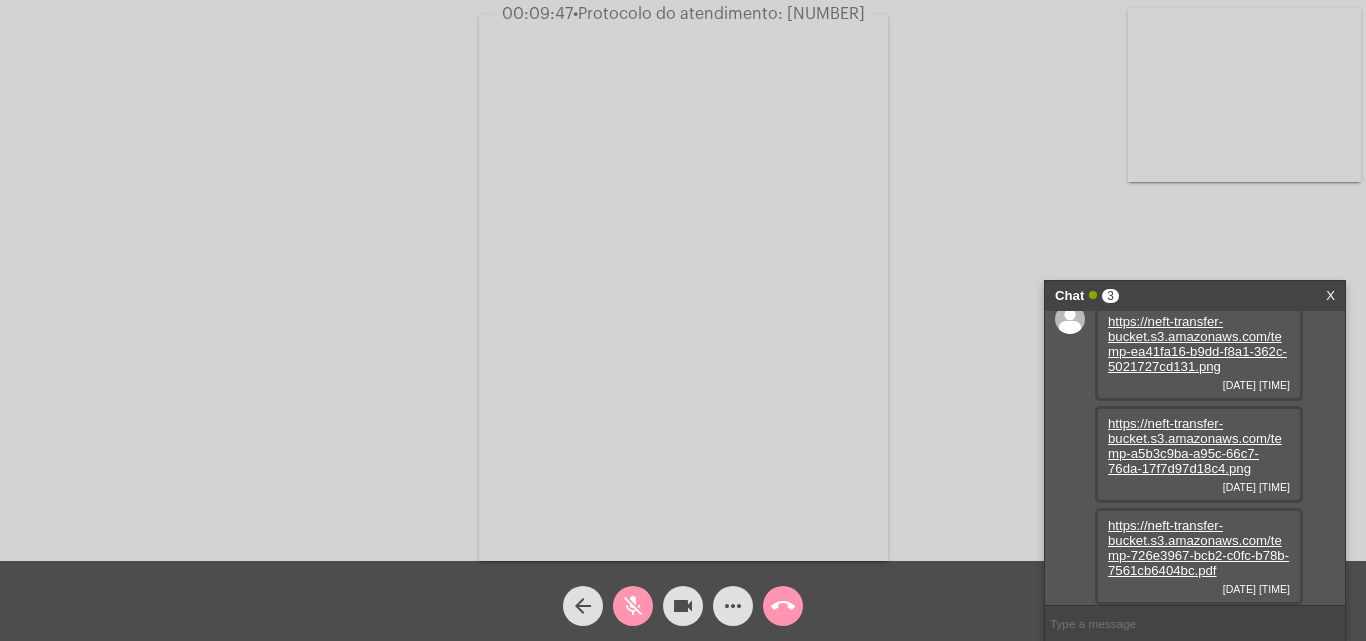 click on "mic_off" 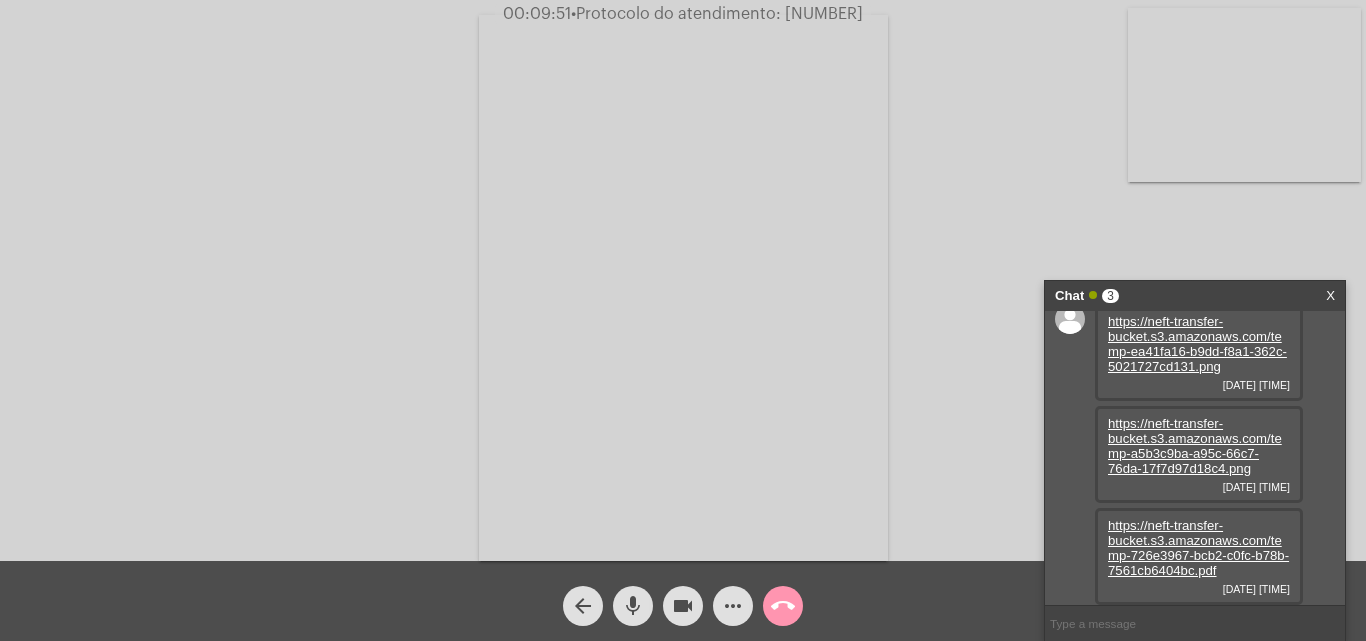 scroll, scrollTop: 17, scrollLeft: 0, axis: vertical 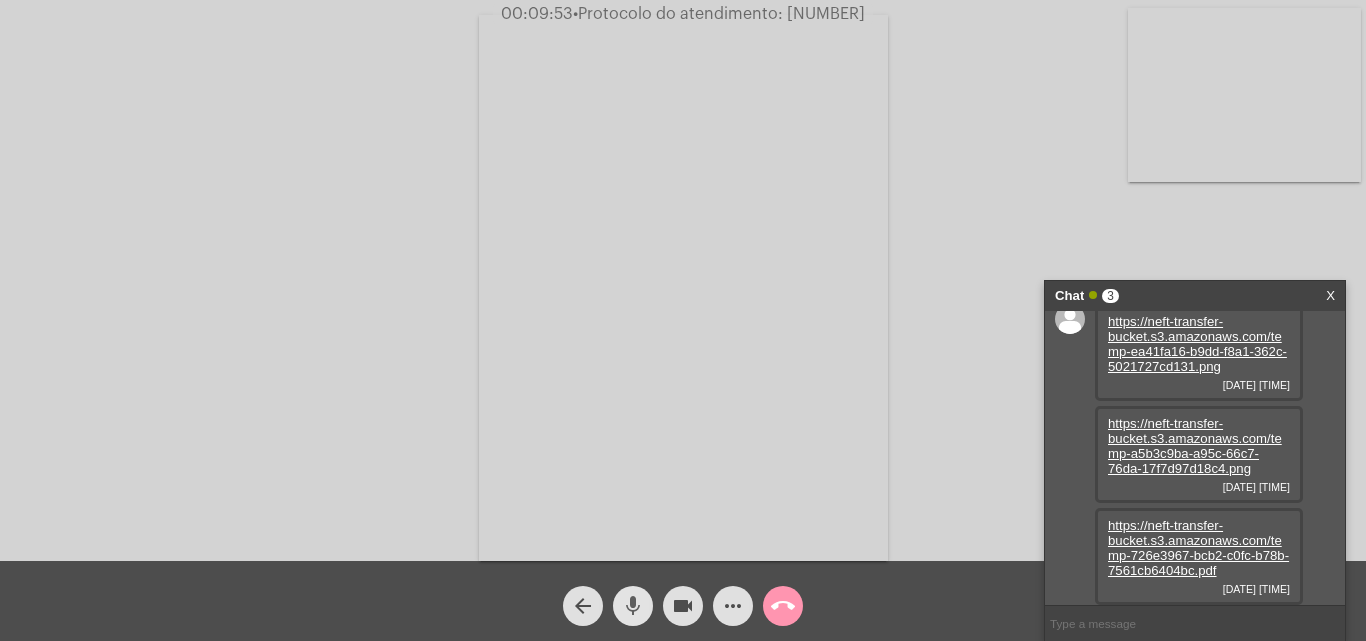 click on "mic" 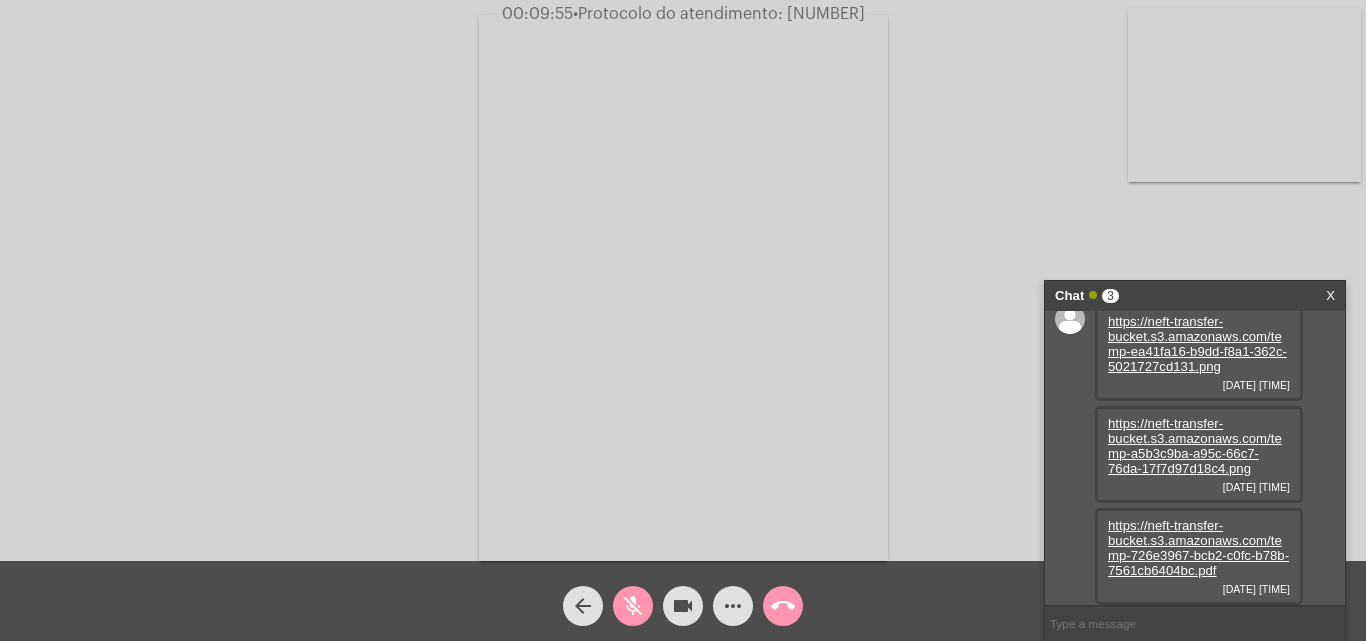 scroll, scrollTop: 17, scrollLeft: 0, axis: vertical 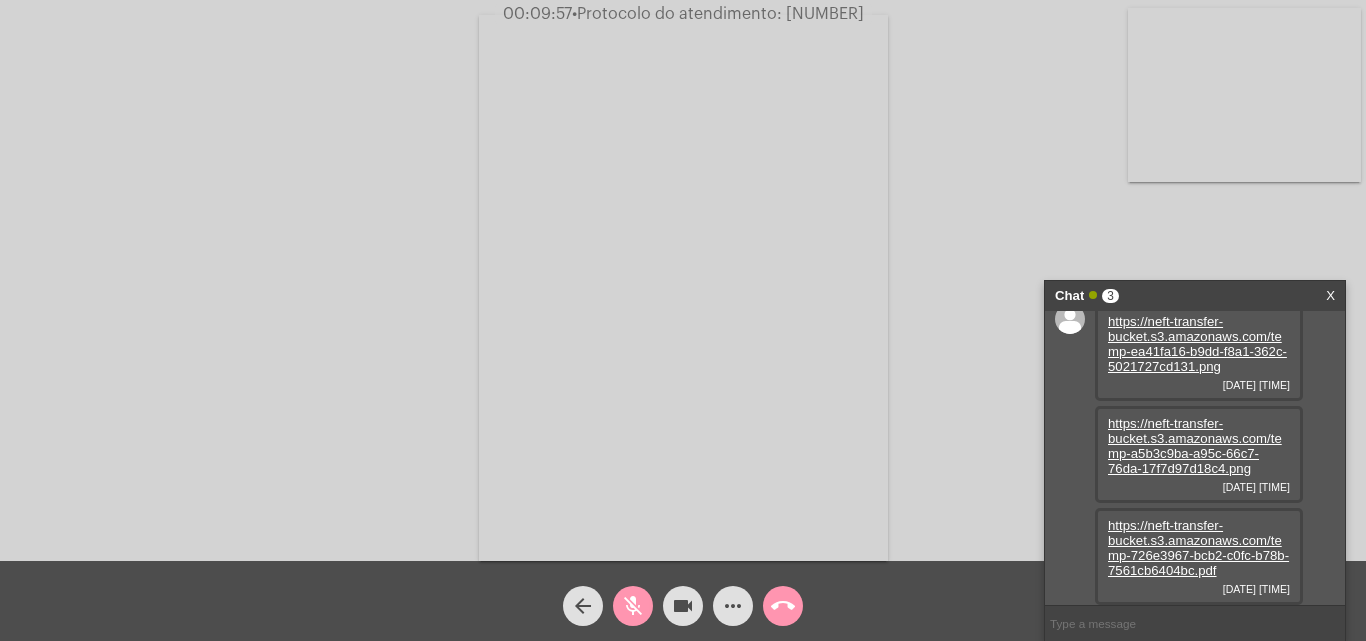 click on "mic_off" 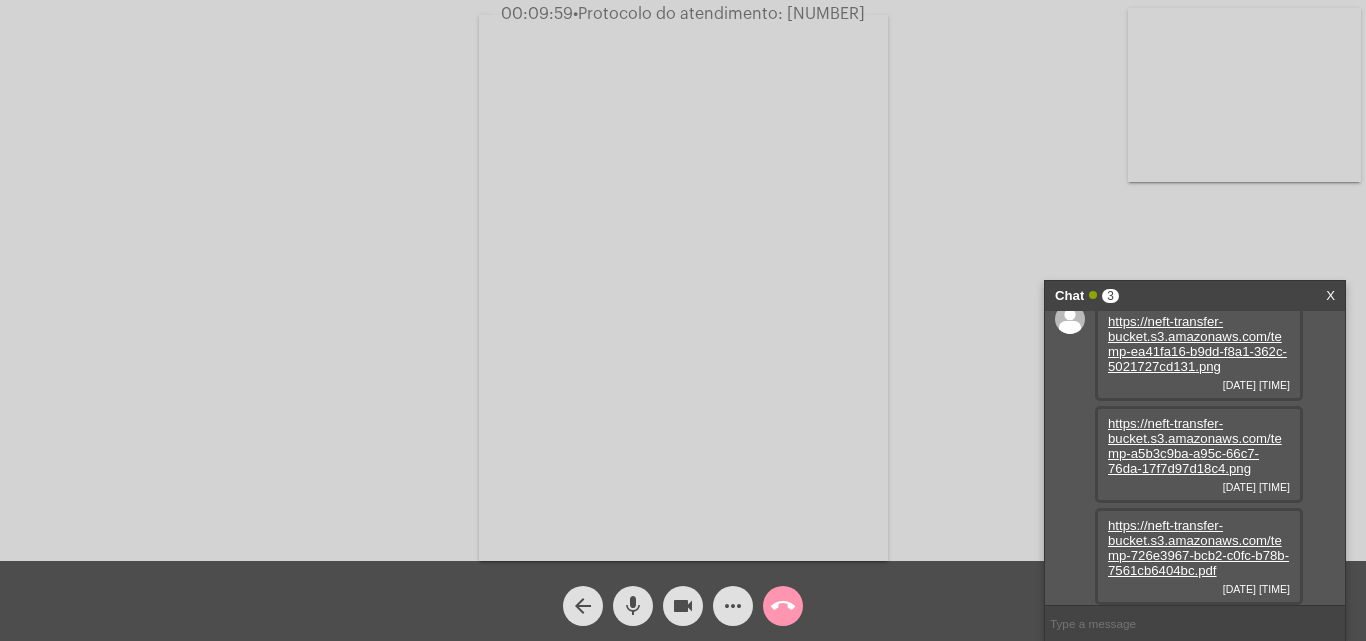 click on "more_horiz" 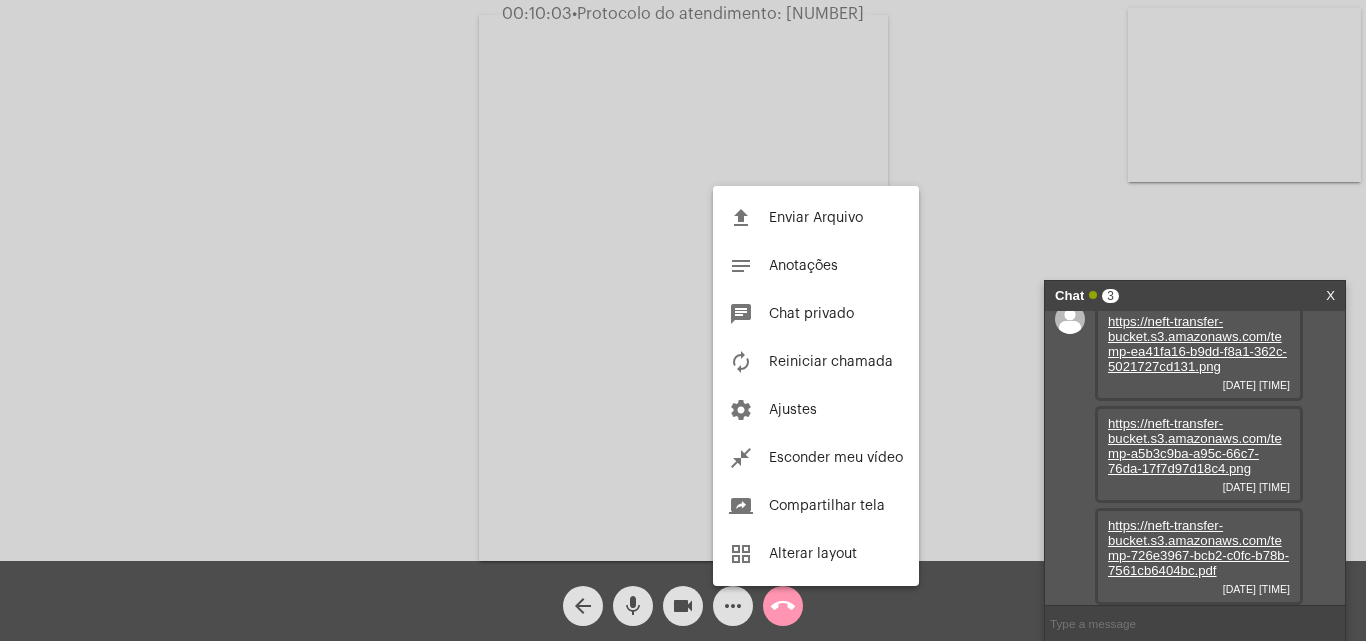 click at bounding box center (683, 320) 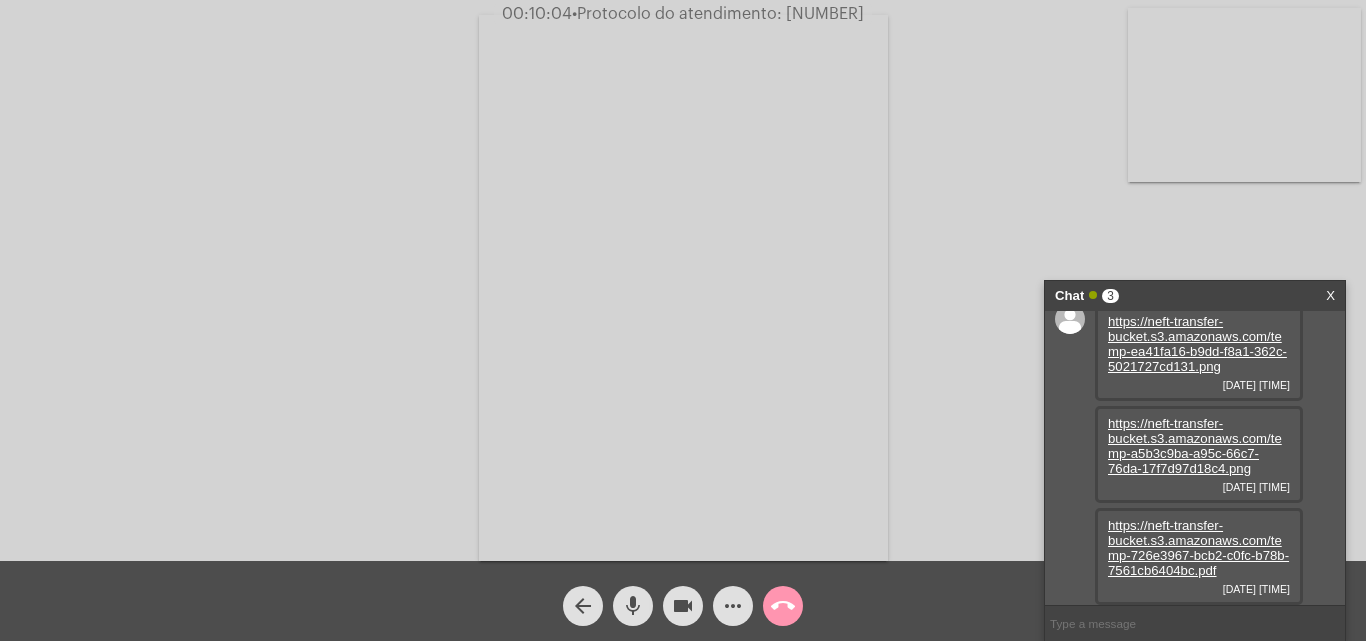click on "mic" 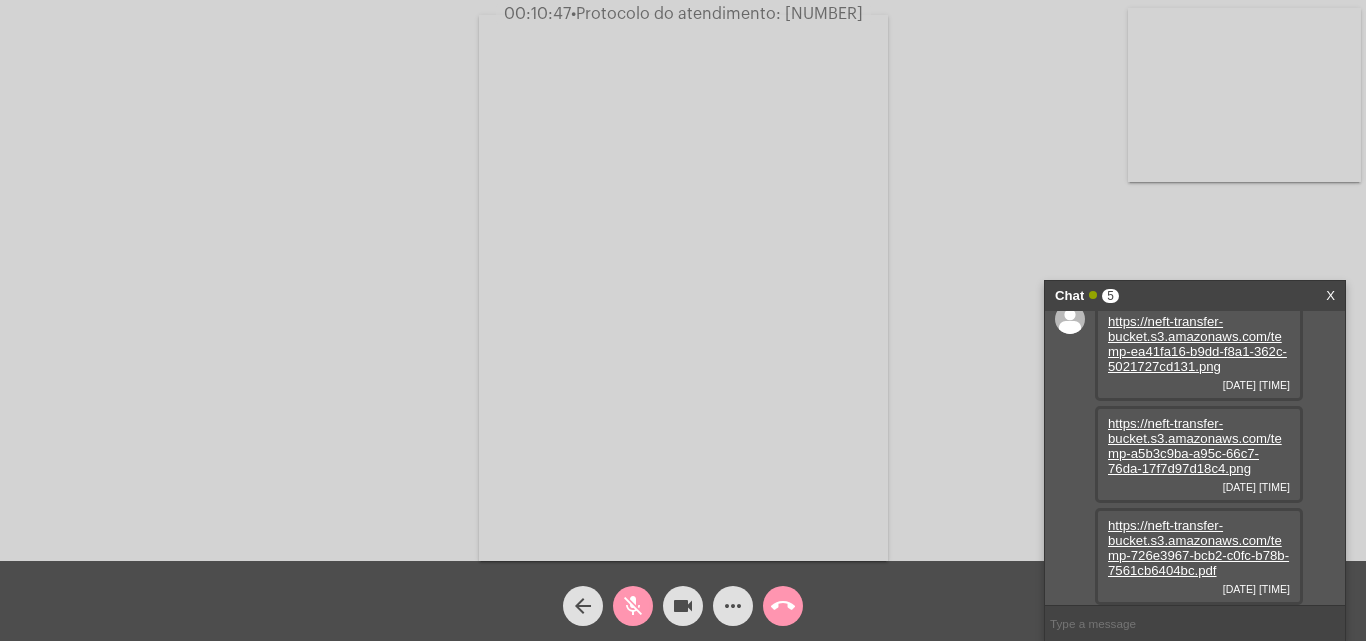 scroll, scrollTop: 131, scrollLeft: 0, axis: vertical 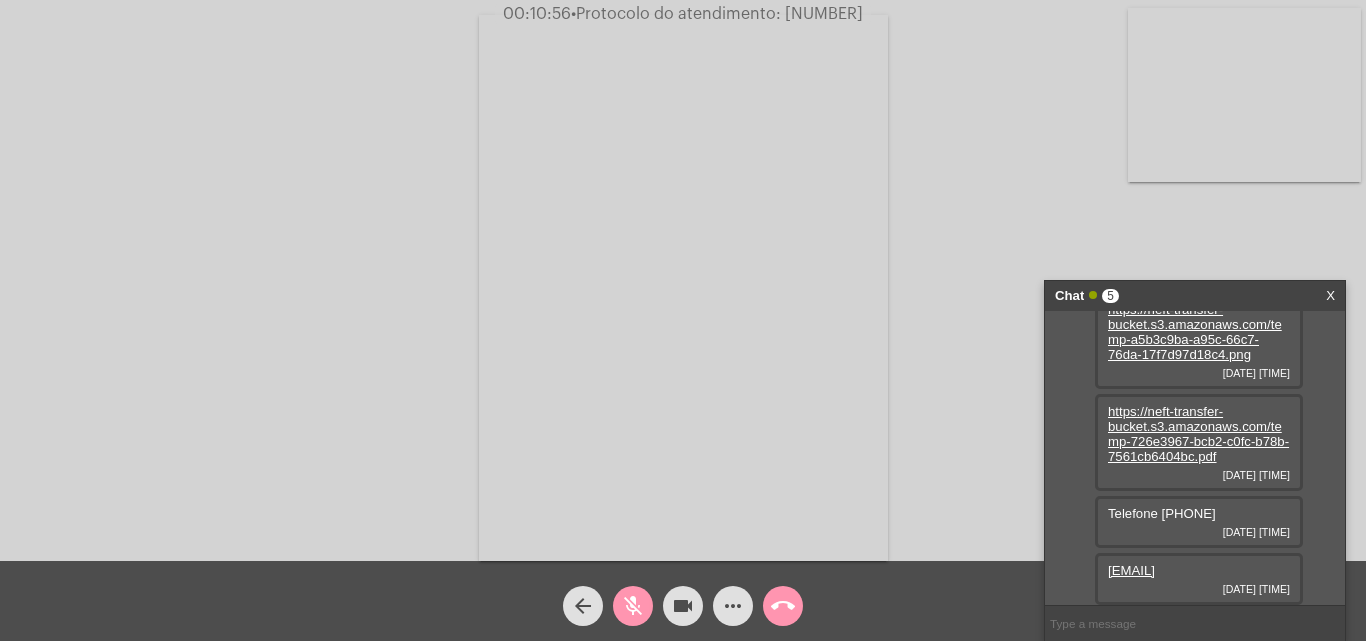 click on "Telefone 51985299202" at bounding box center [1162, 513] 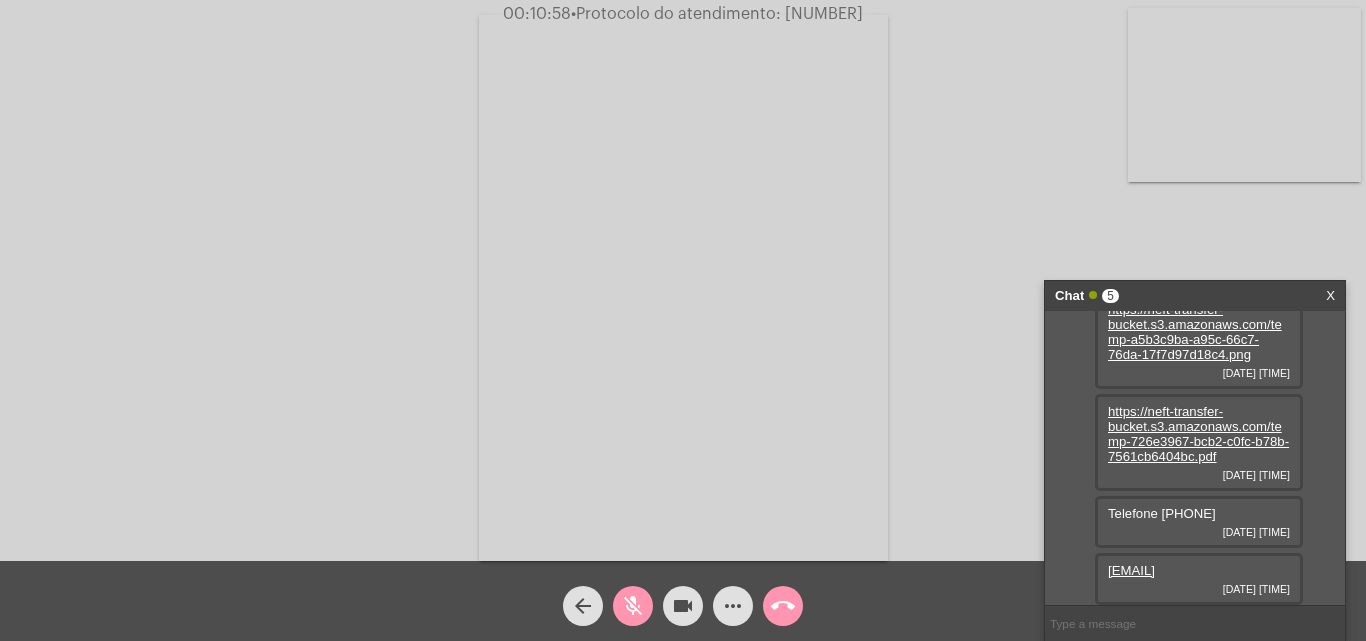 copy on "51985299202" 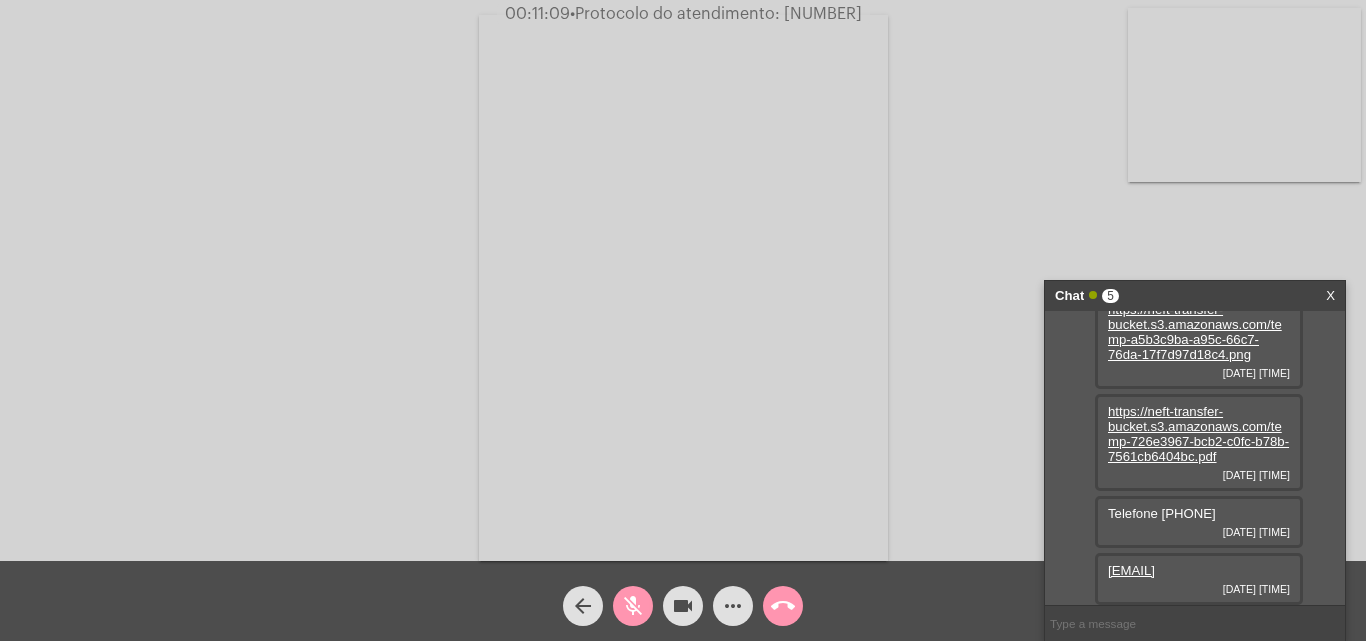 click on "mic_off" 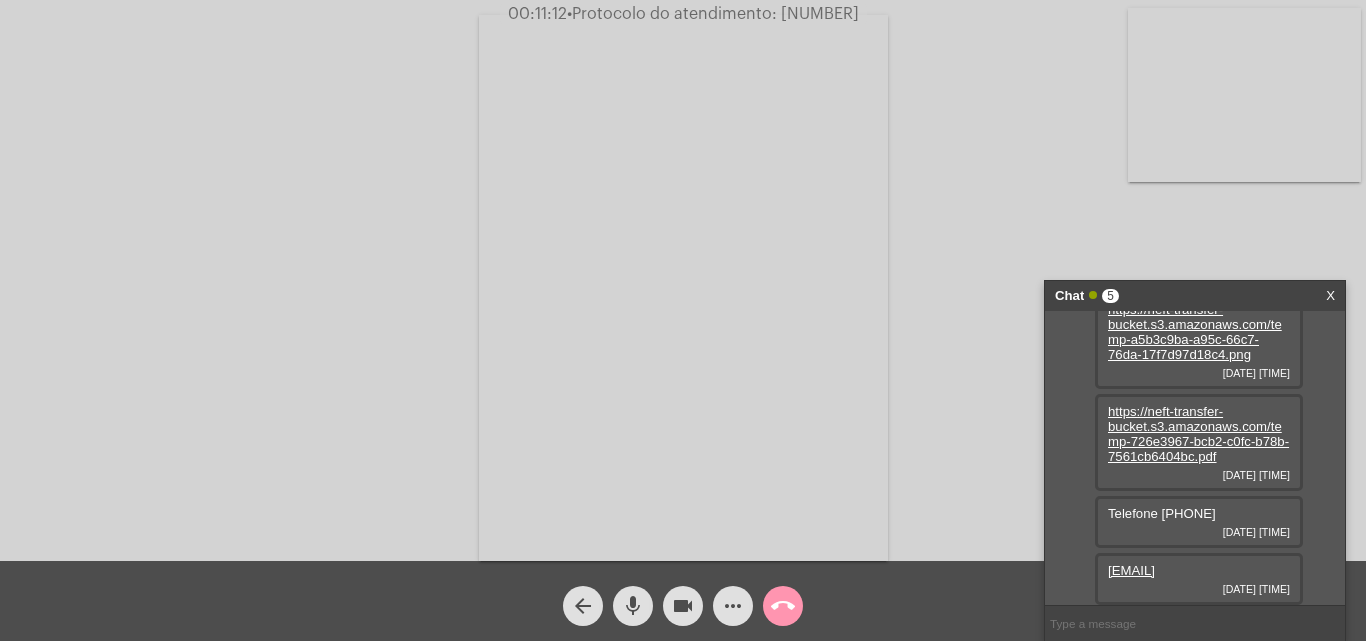 click on "mic" 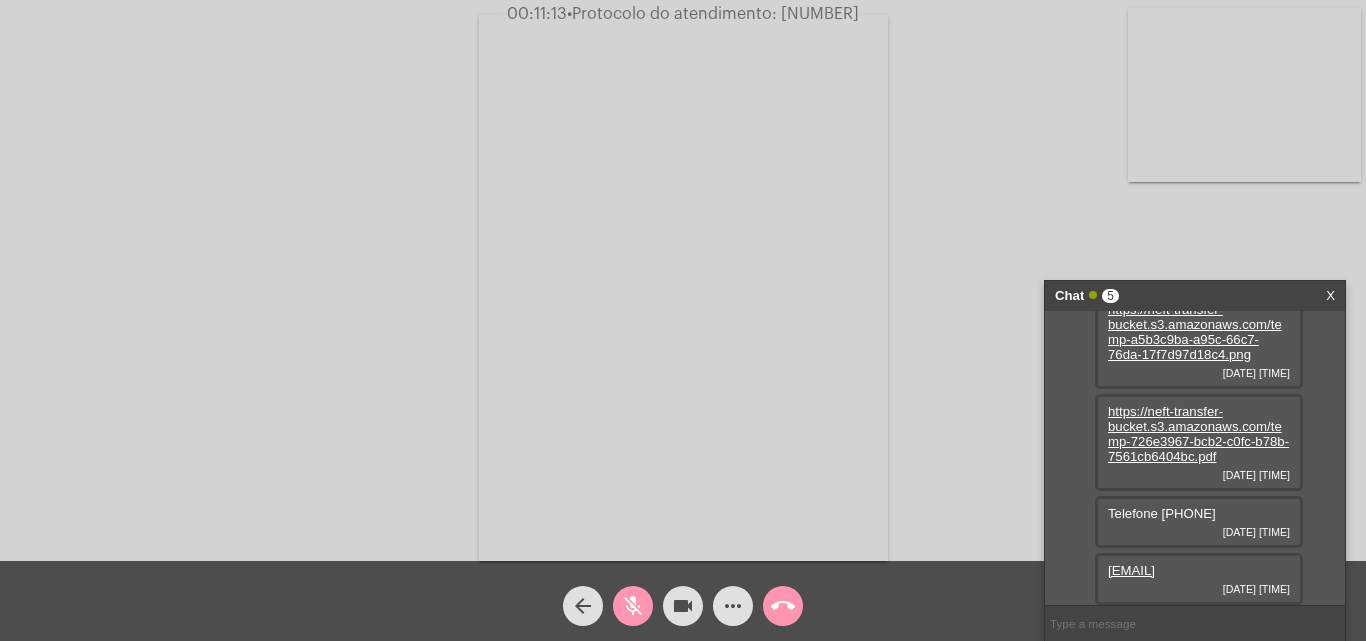 click on "mic_off" 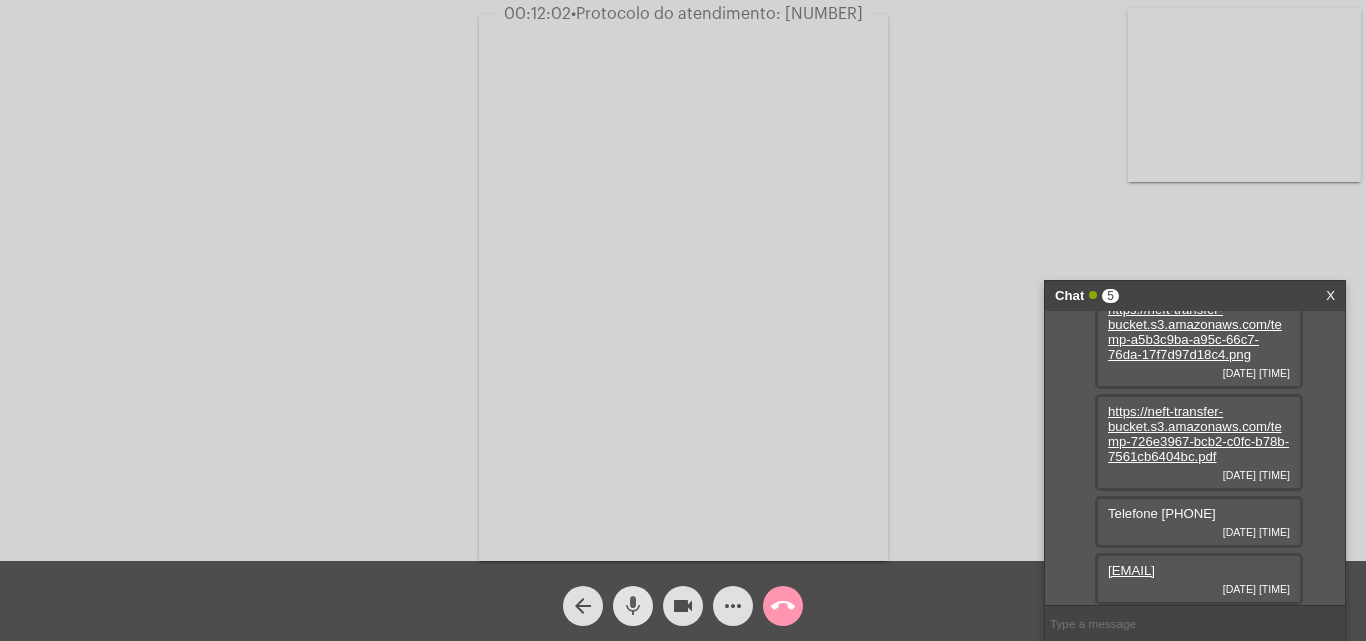 click on "mic" 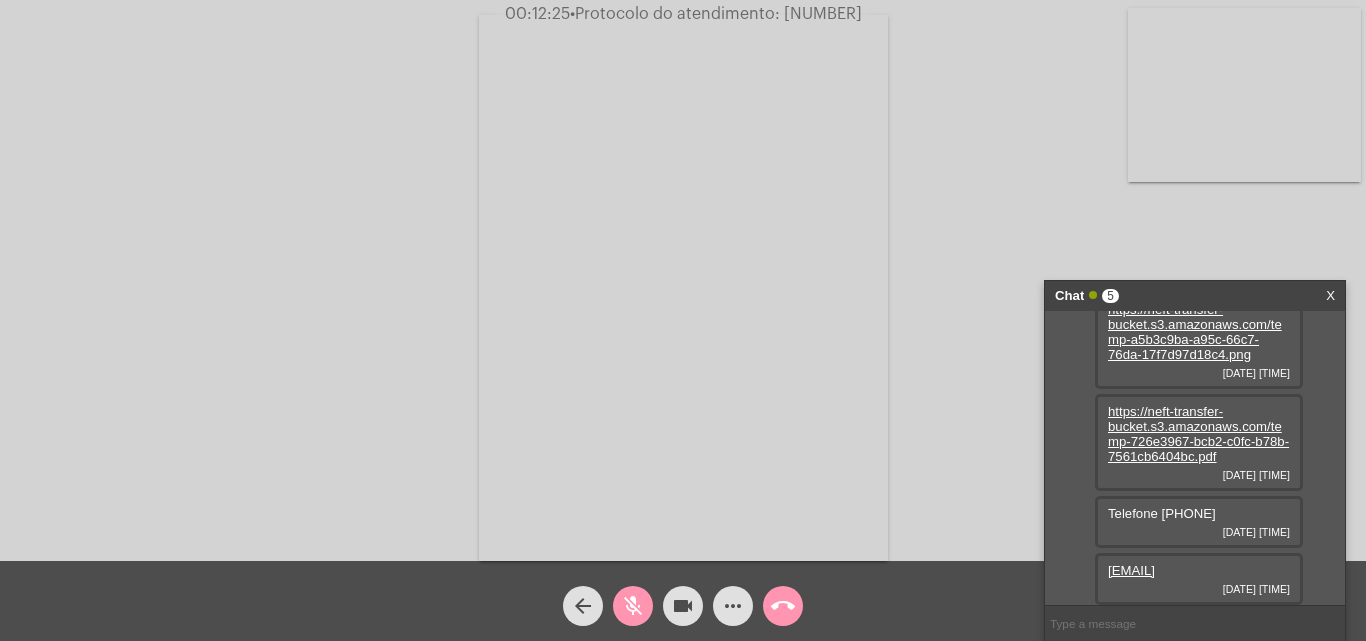 click on "mic_off" 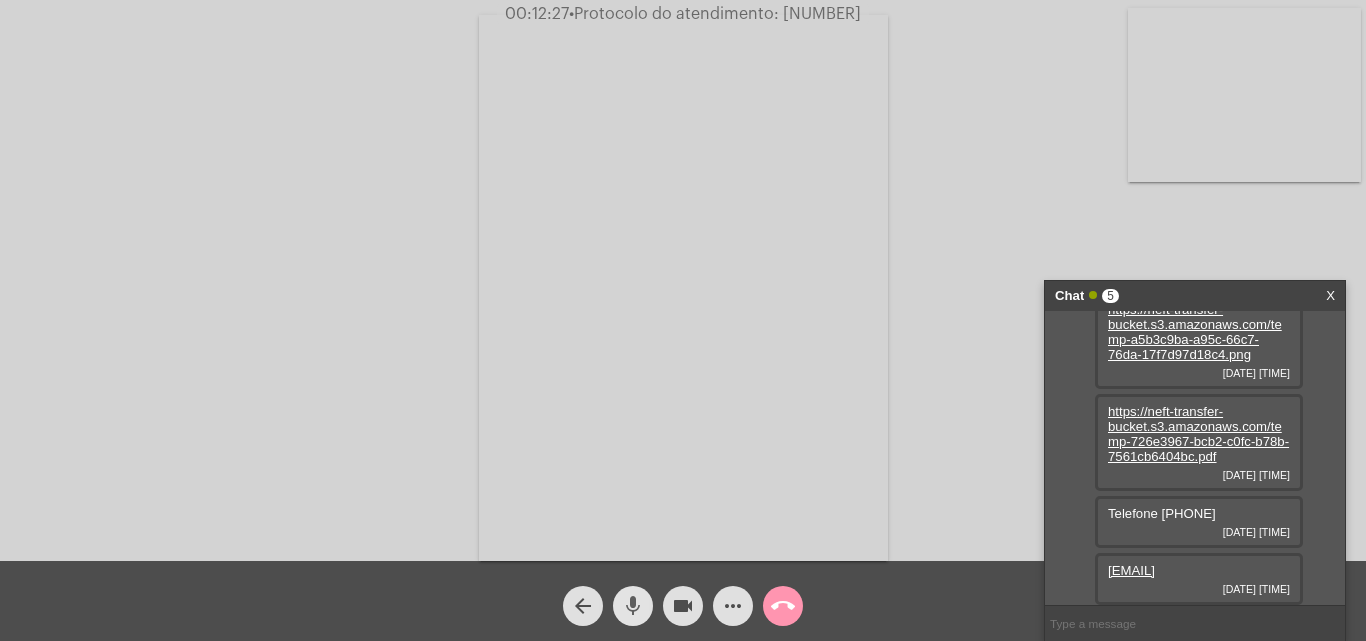 click on "mic" 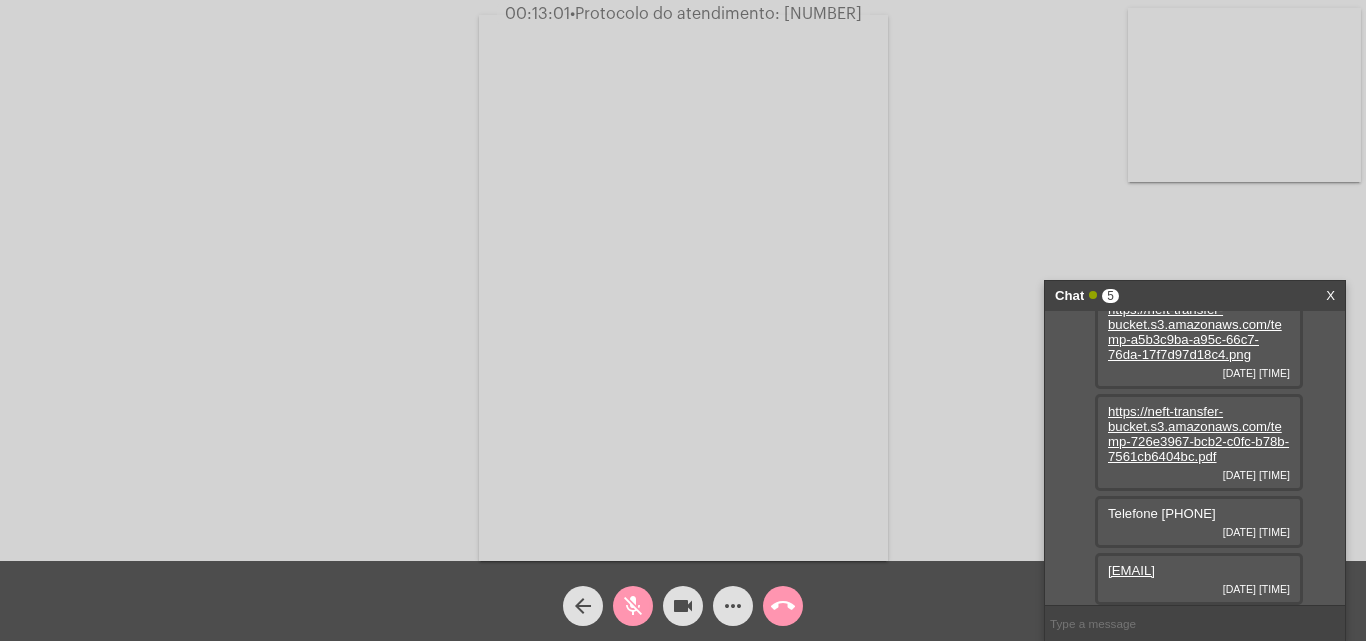 click on "mic_off" 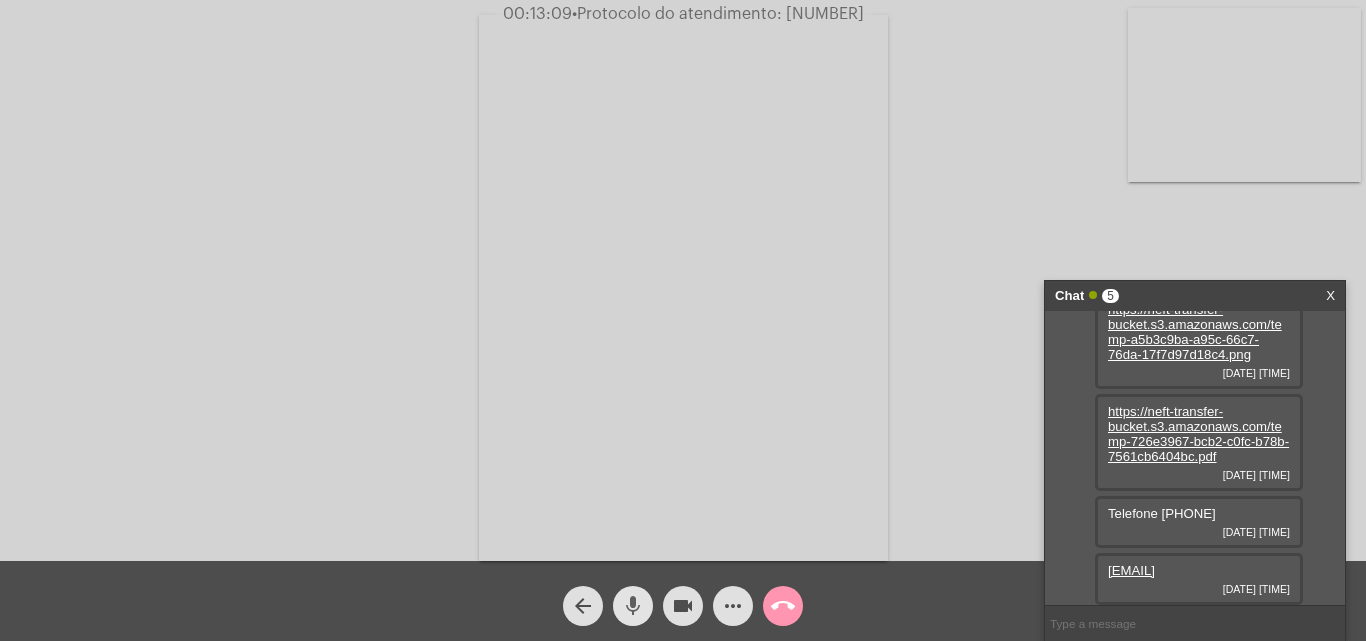 click on "mic" 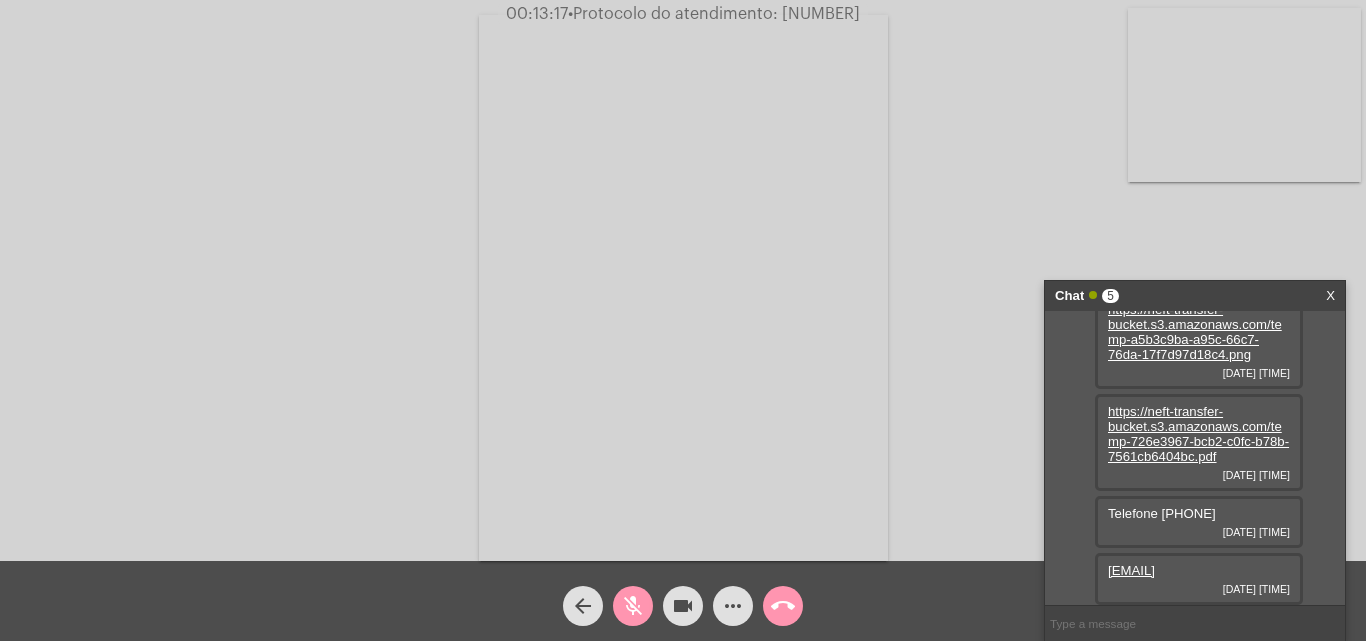 click on "mic_off" 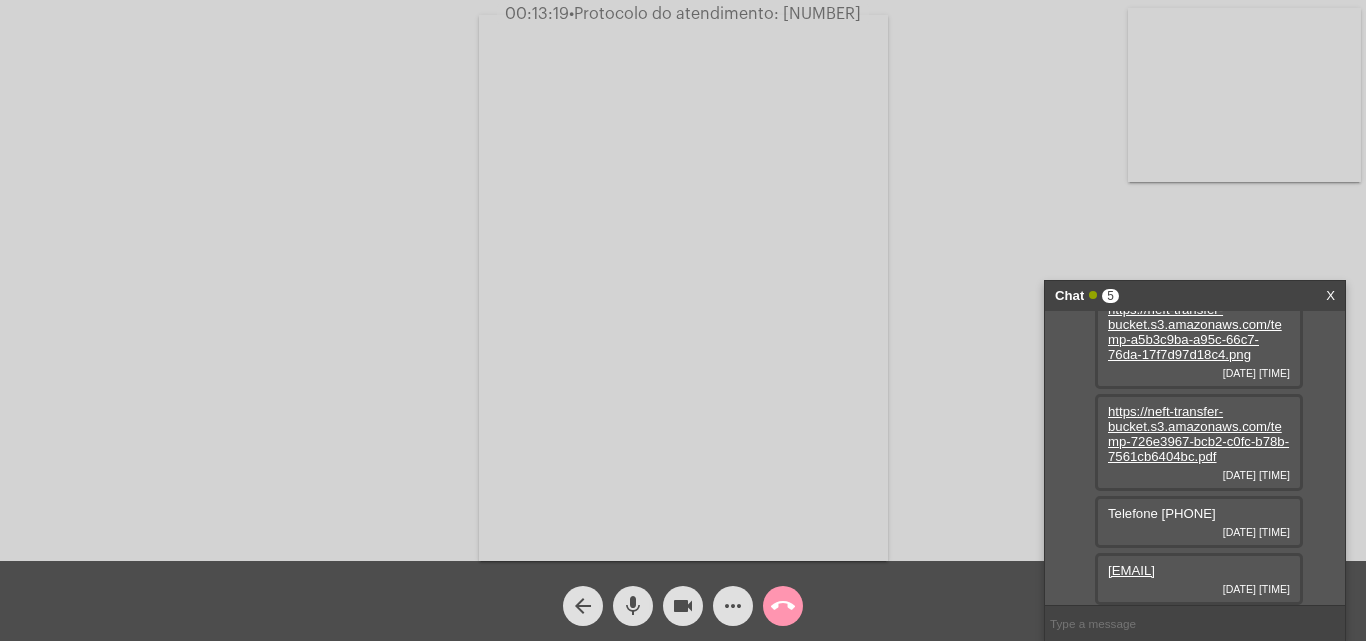 click on "mic" 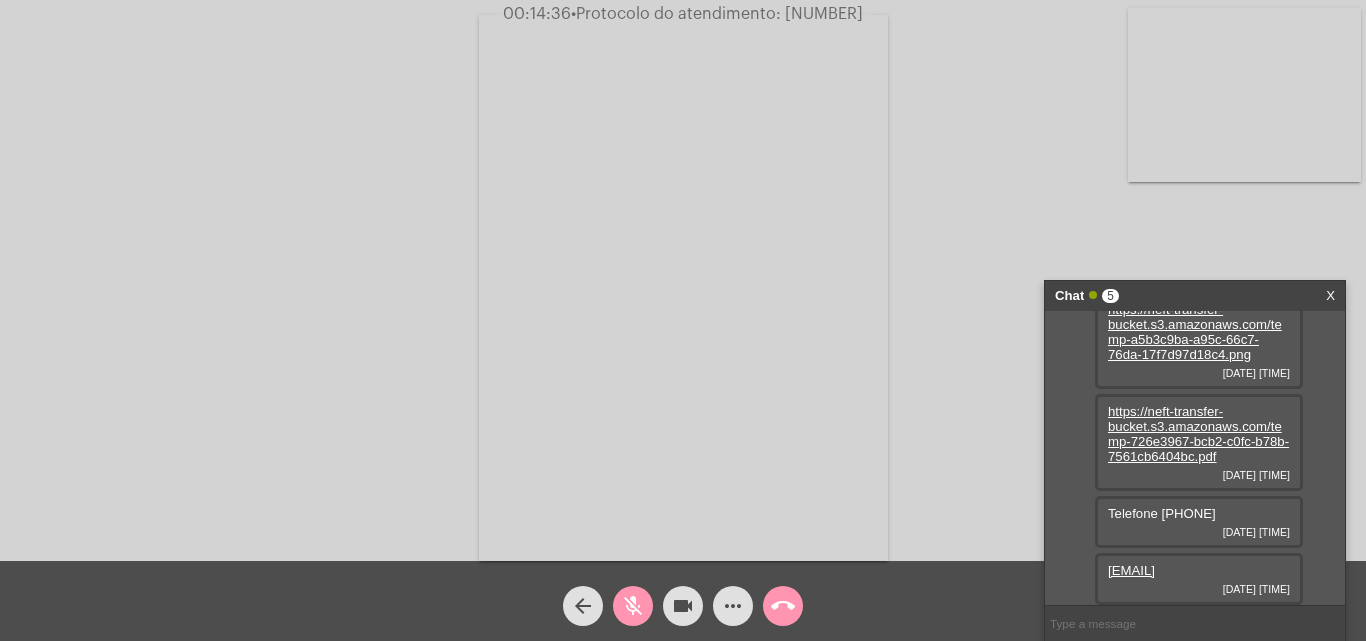 click on "mic_off" 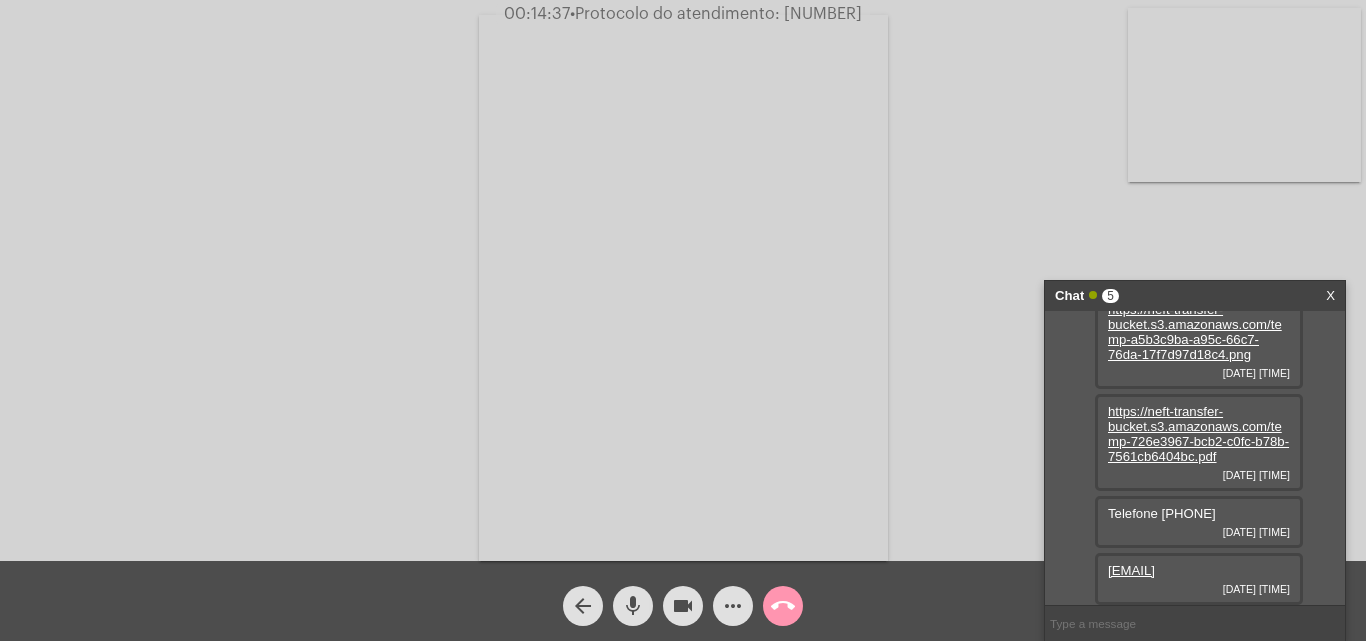 click on "more_horiz" 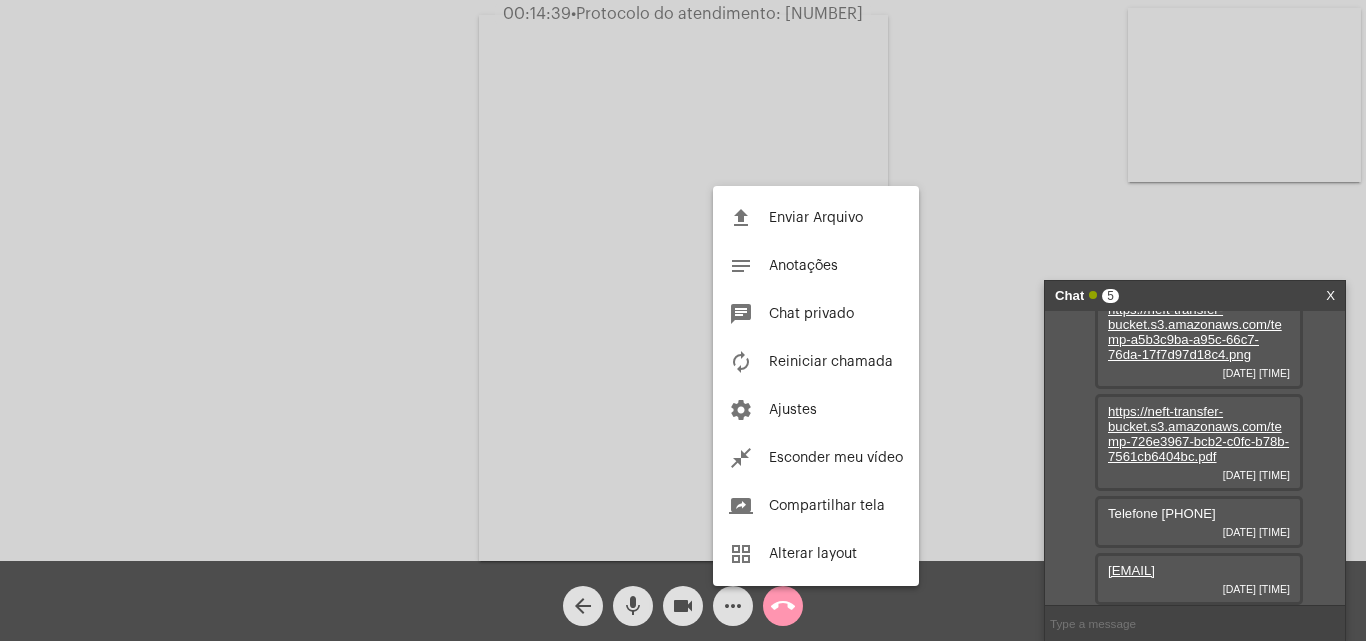 click on "file_upload Enviar Arquivo" at bounding box center (816, 218) 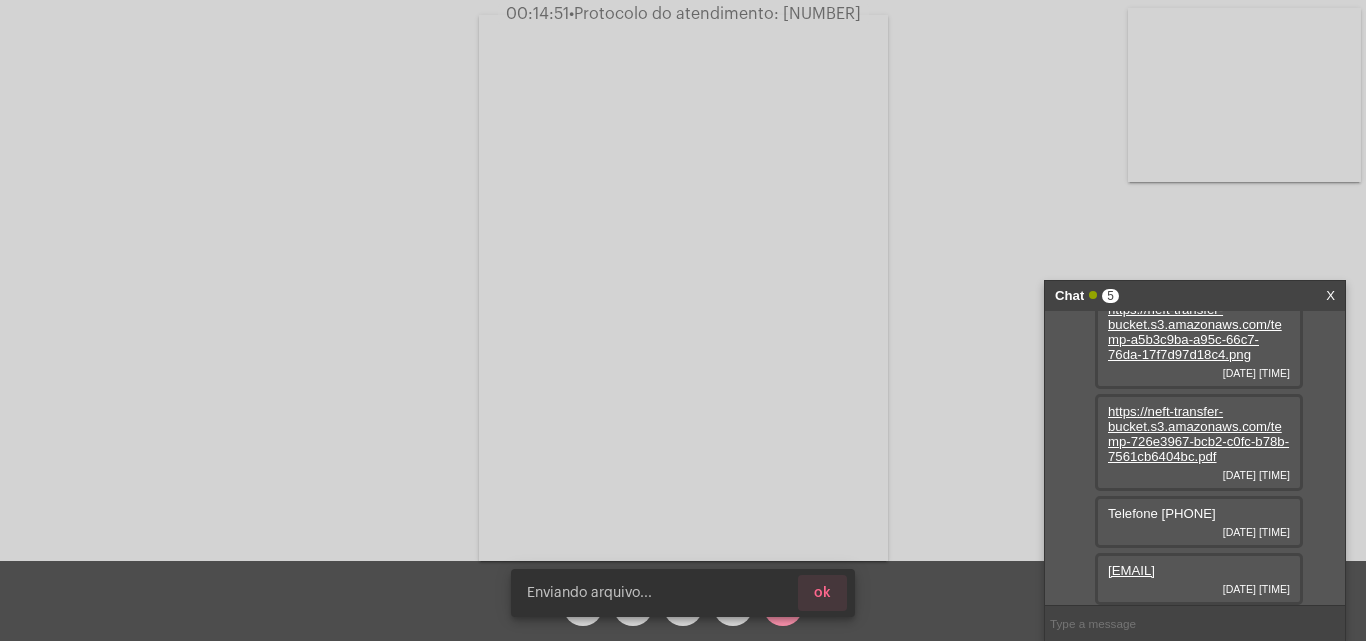 click on "ok" at bounding box center [822, 593] 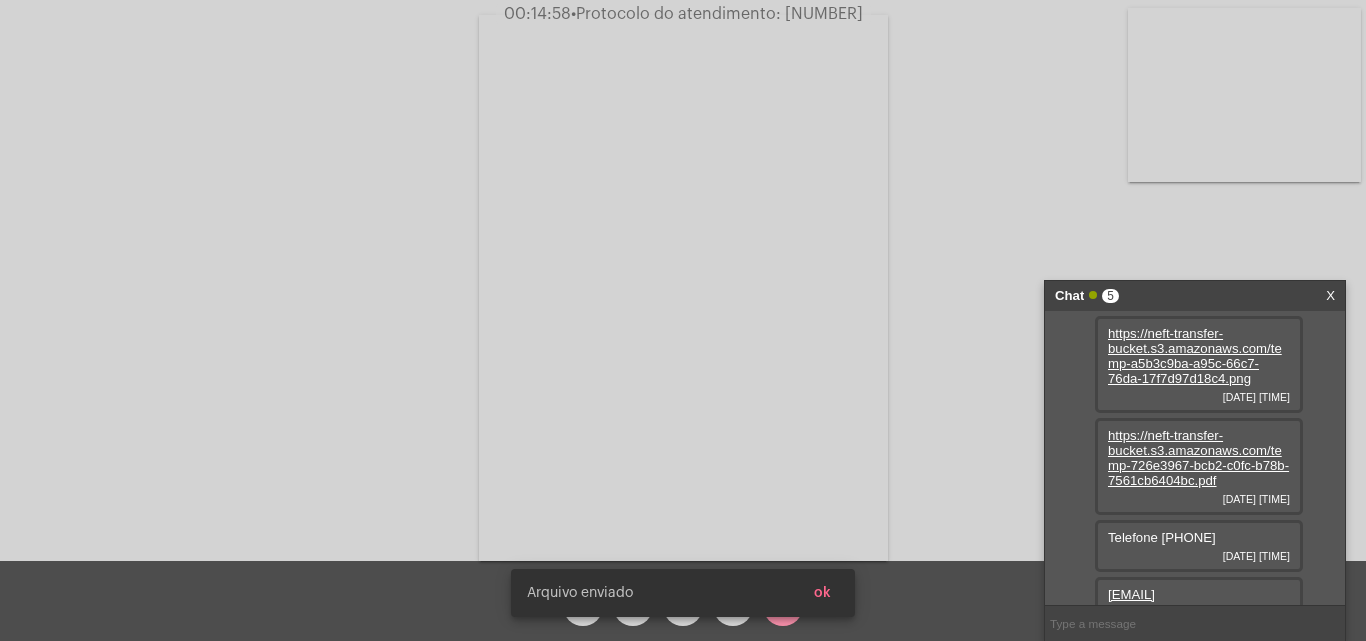 scroll, scrollTop: 131, scrollLeft: 0, axis: vertical 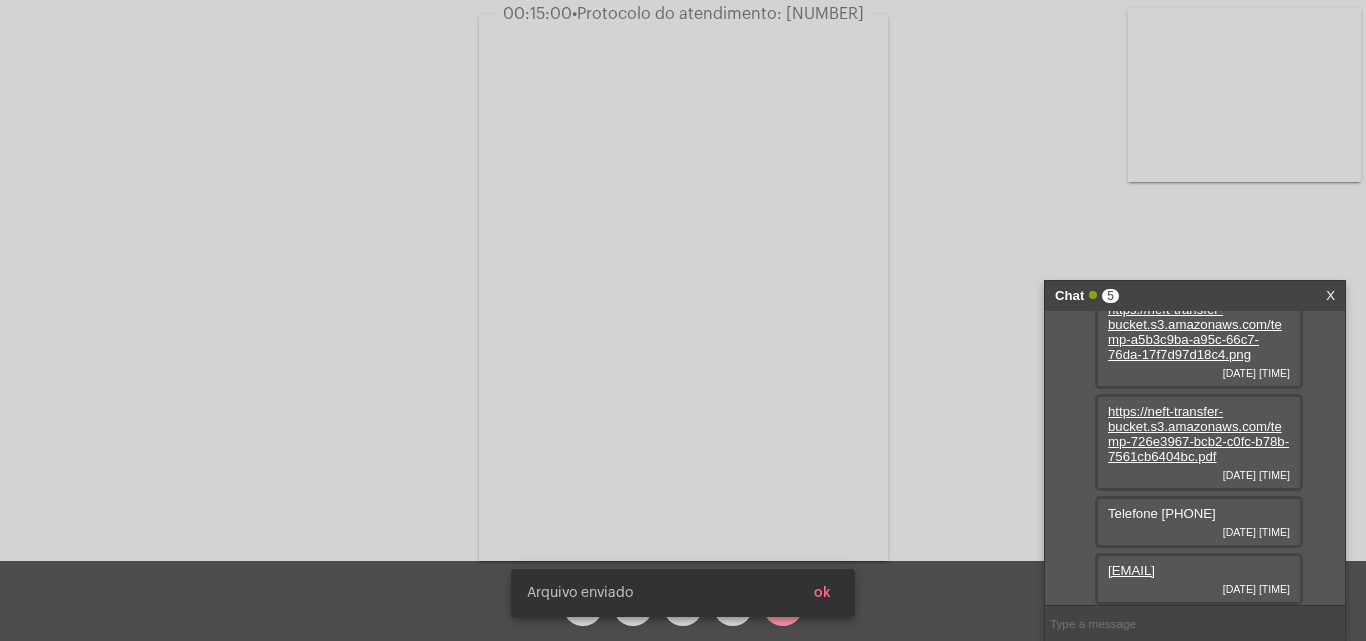 click on "ok" at bounding box center (822, 593) 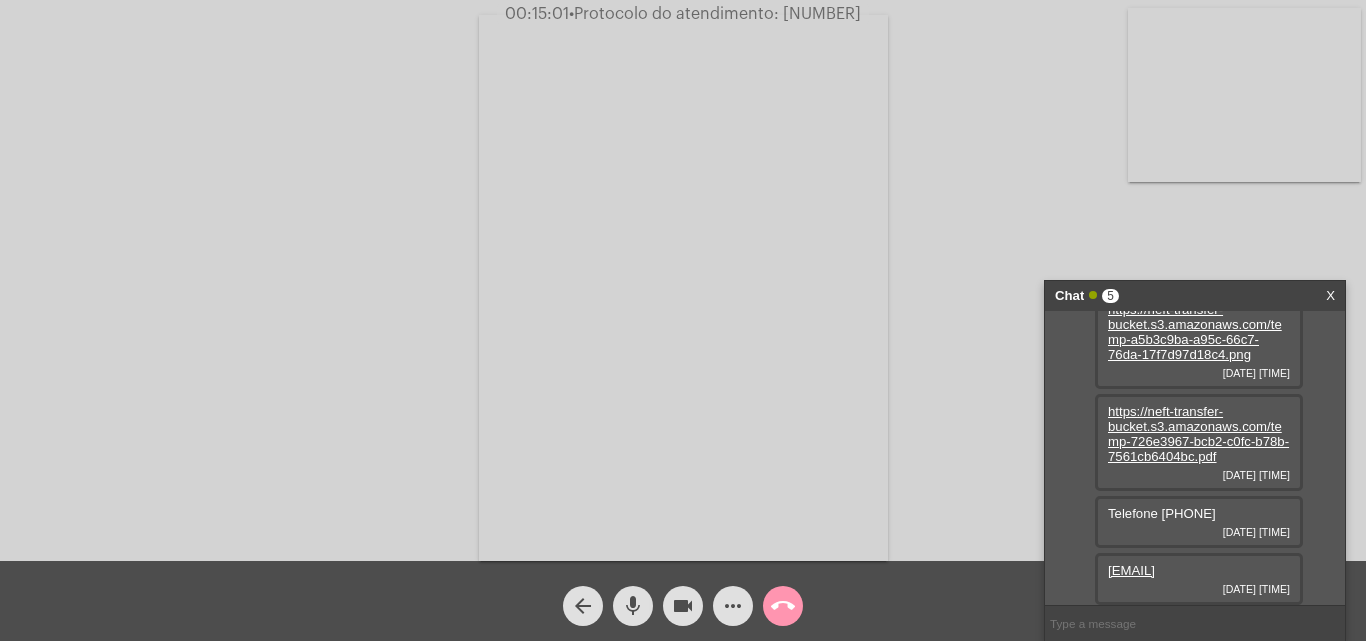 scroll, scrollTop: 233, scrollLeft: 0, axis: vertical 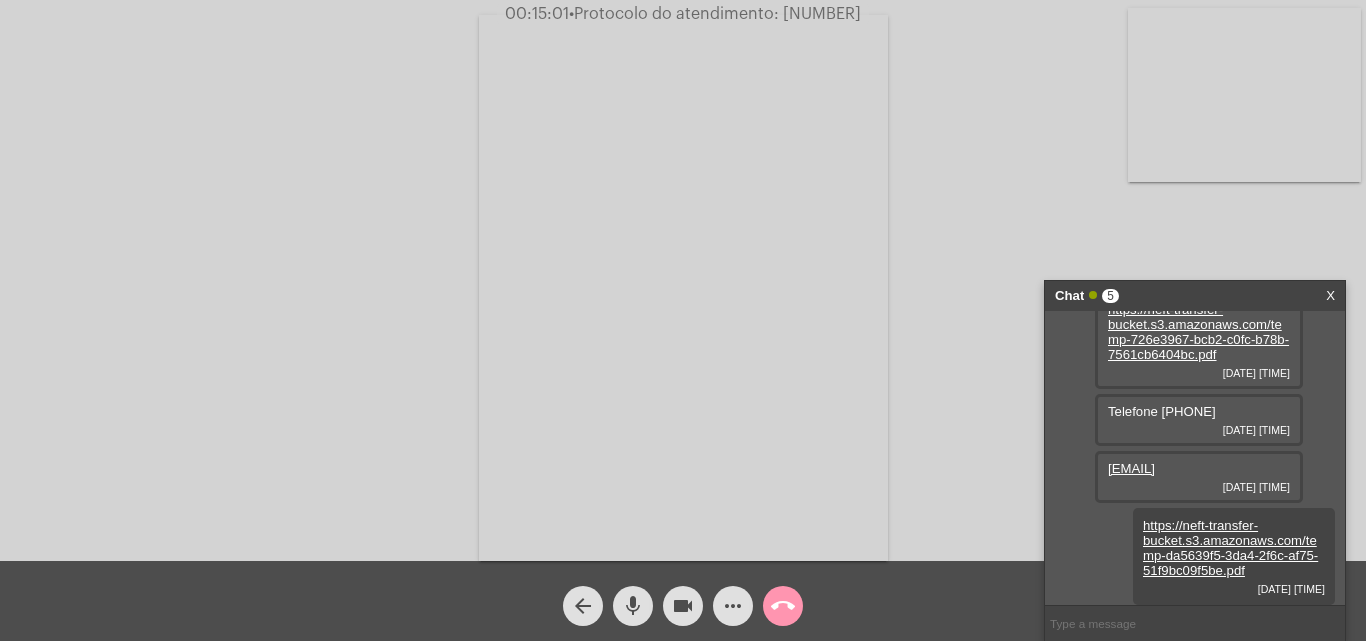 click on "mic" 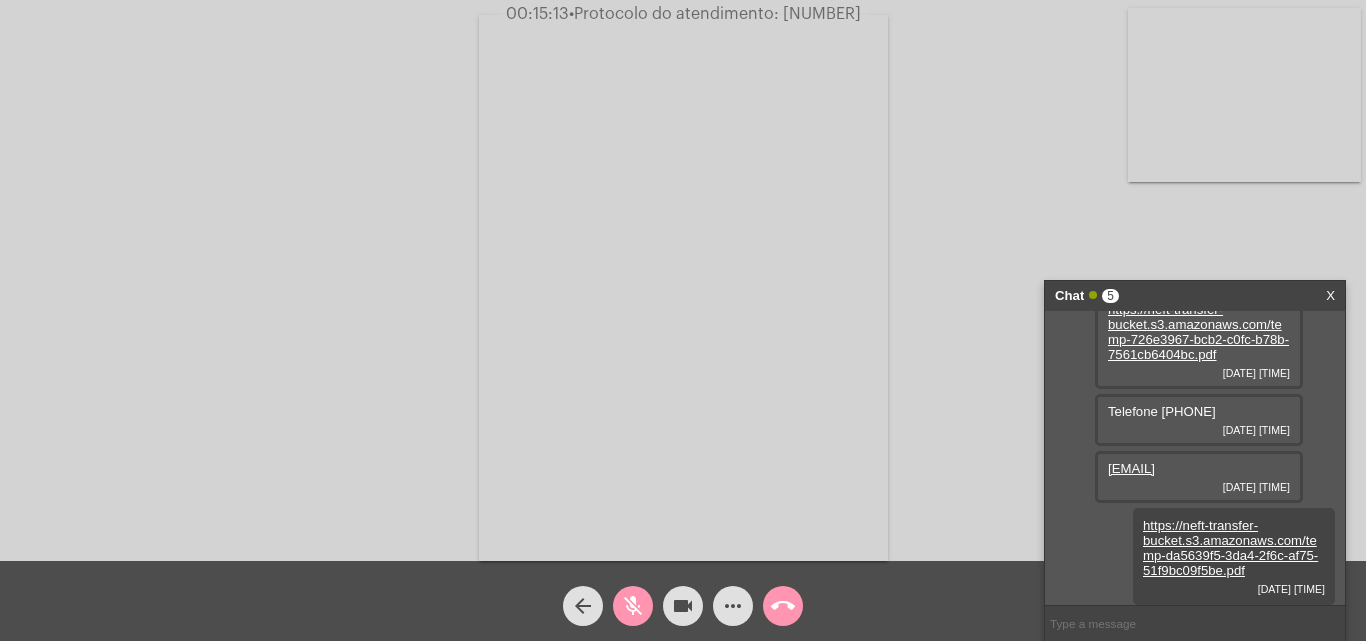 click on "mic_off" 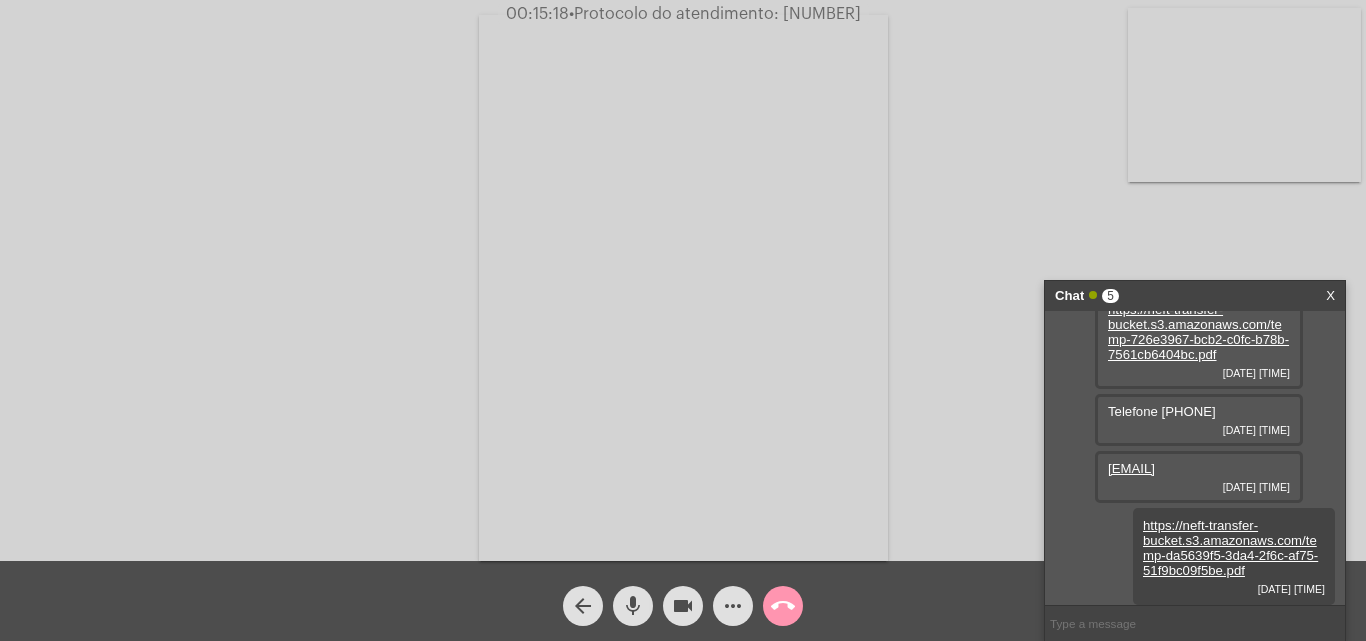 scroll, scrollTop: 205, scrollLeft: 0, axis: vertical 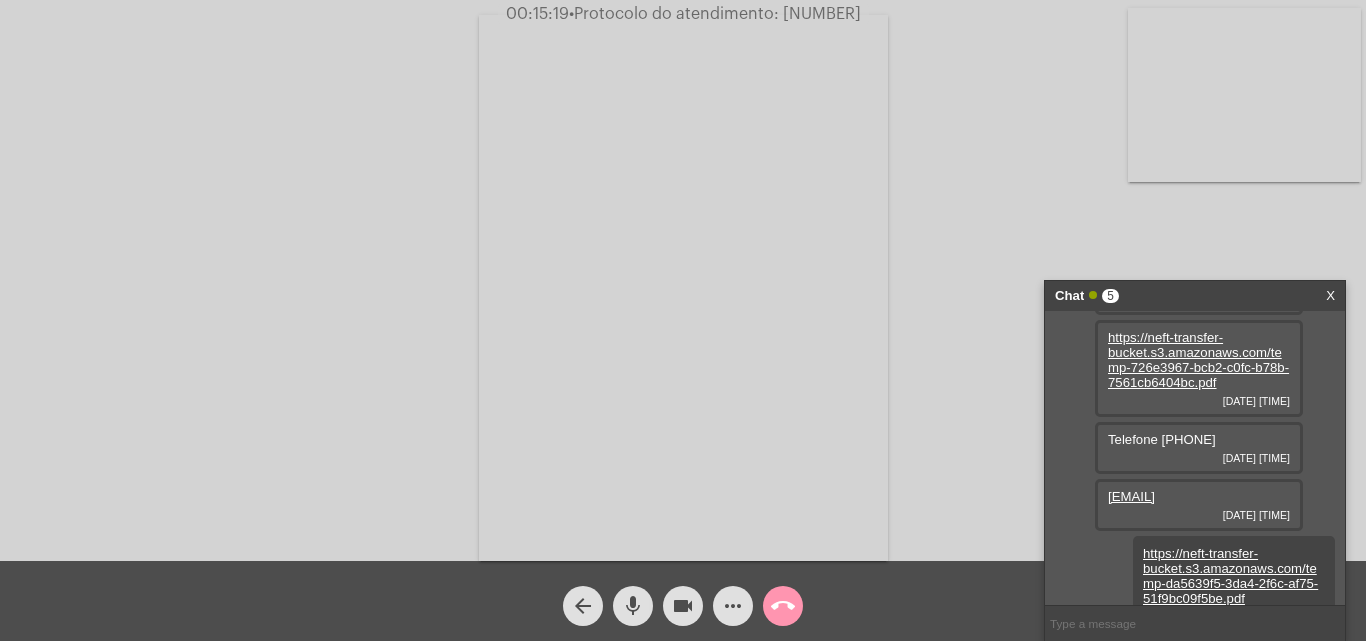 type 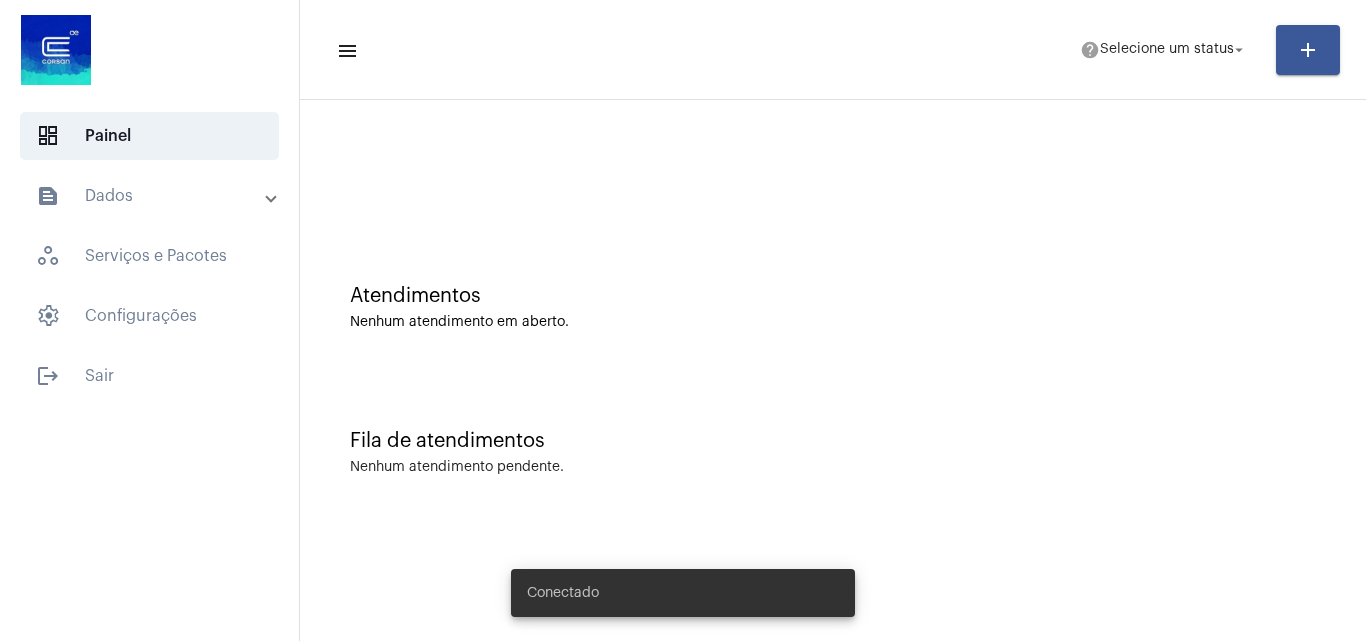scroll, scrollTop: 0, scrollLeft: 0, axis: both 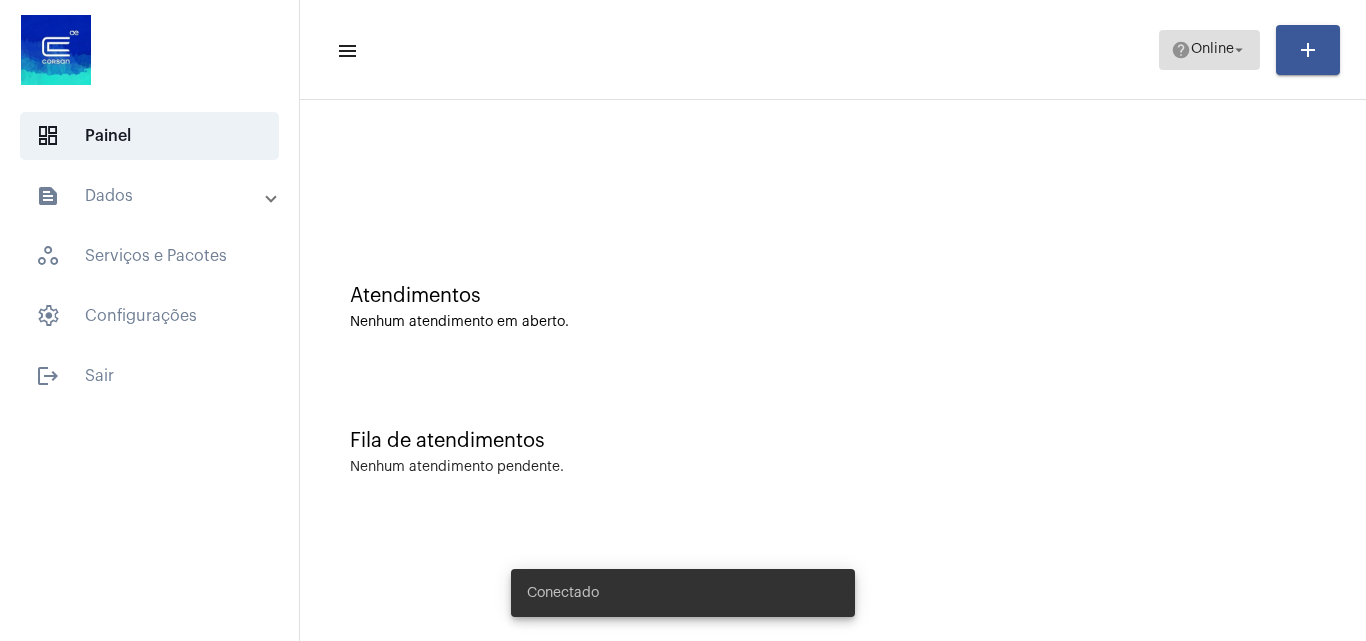click on "help" 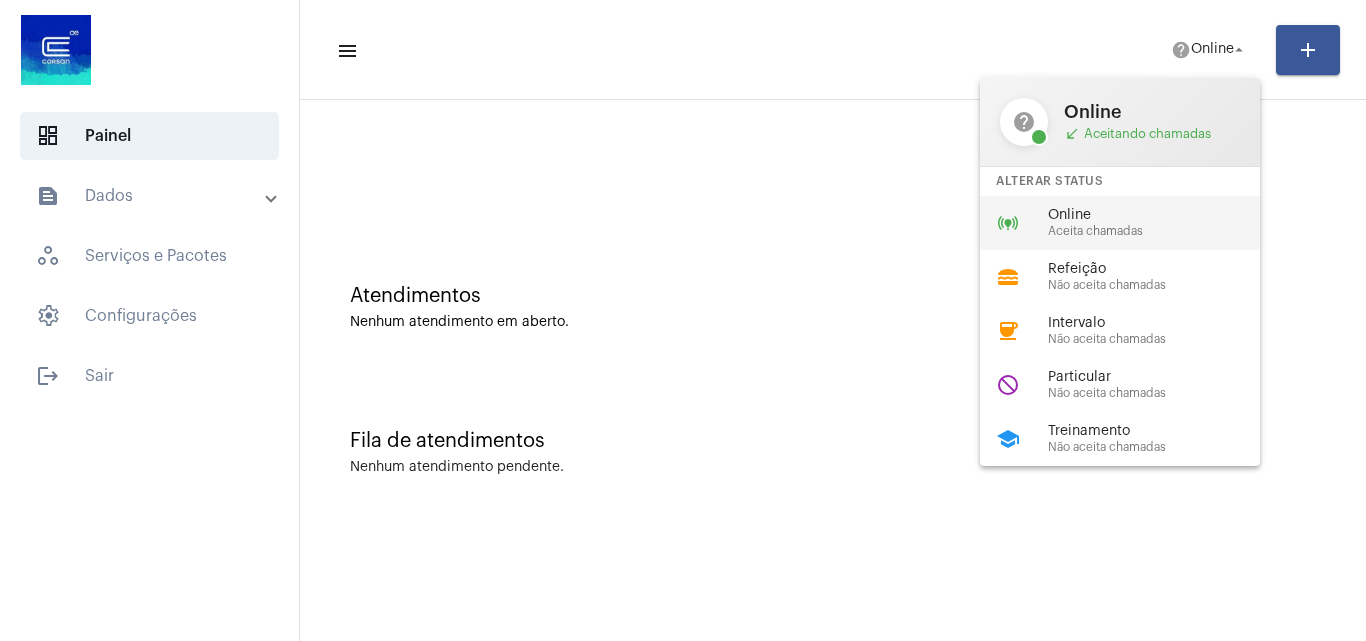 click on "Online" at bounding box center (1162, 215) 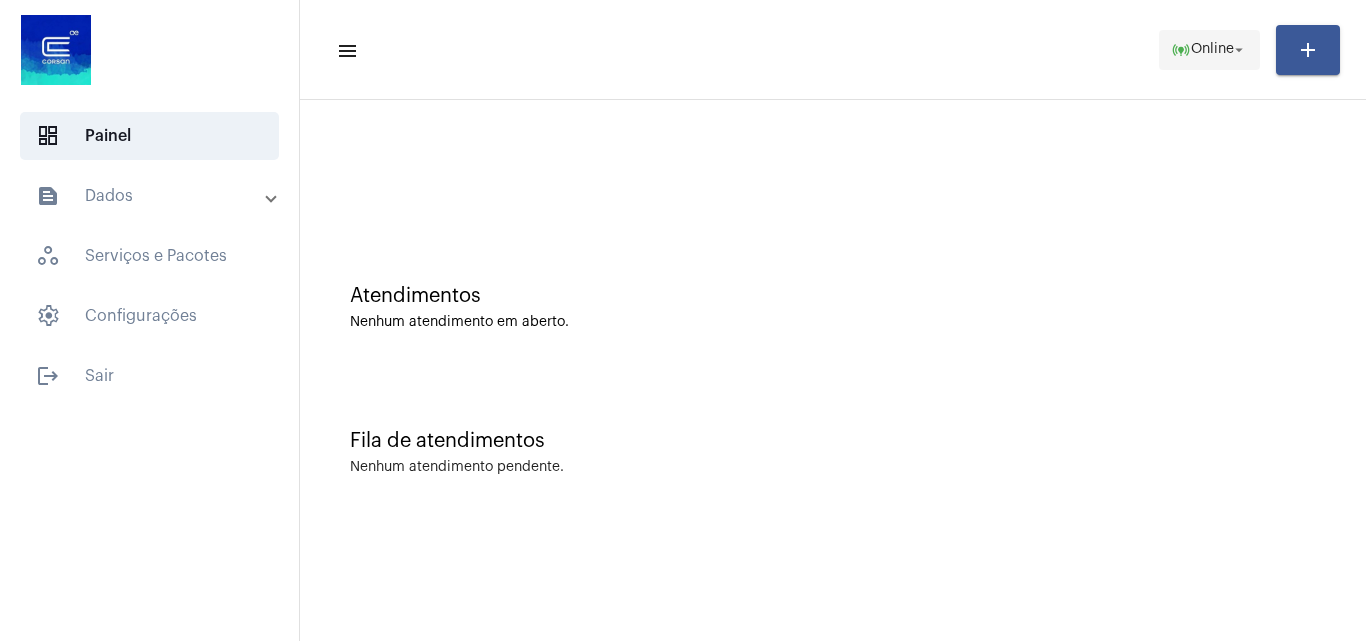 click on "Online" 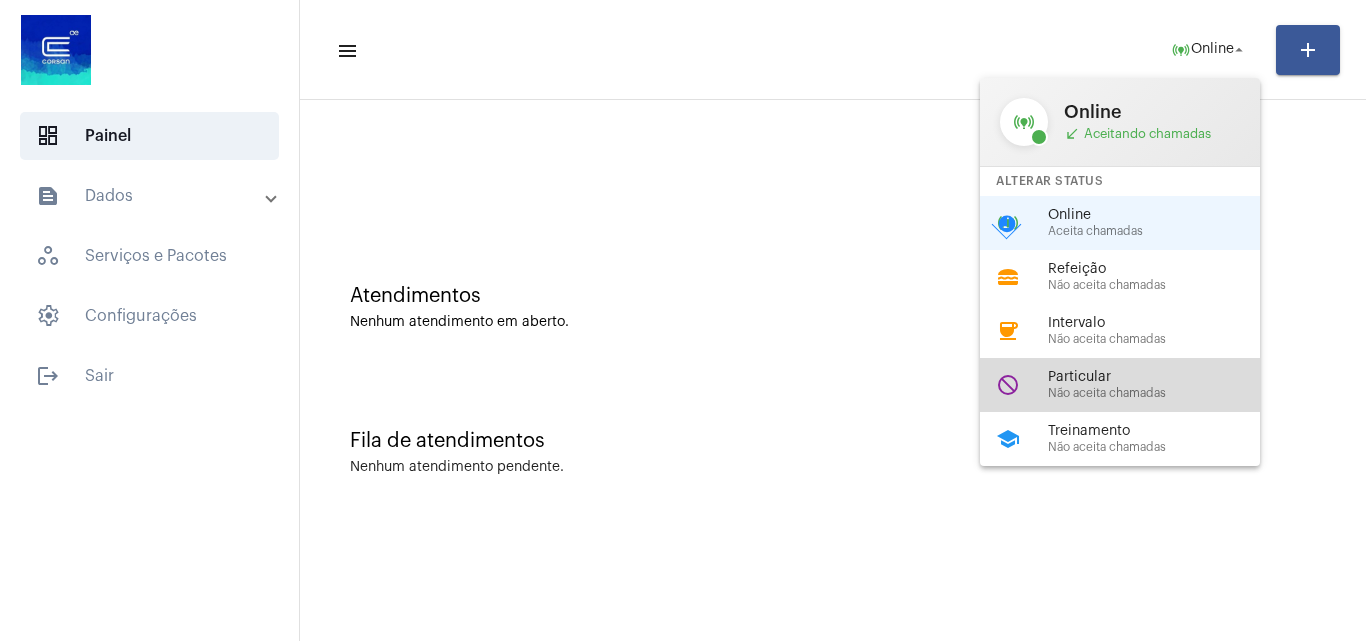 click on "Não aceita chamadas" at bounding box center [1162, 393] 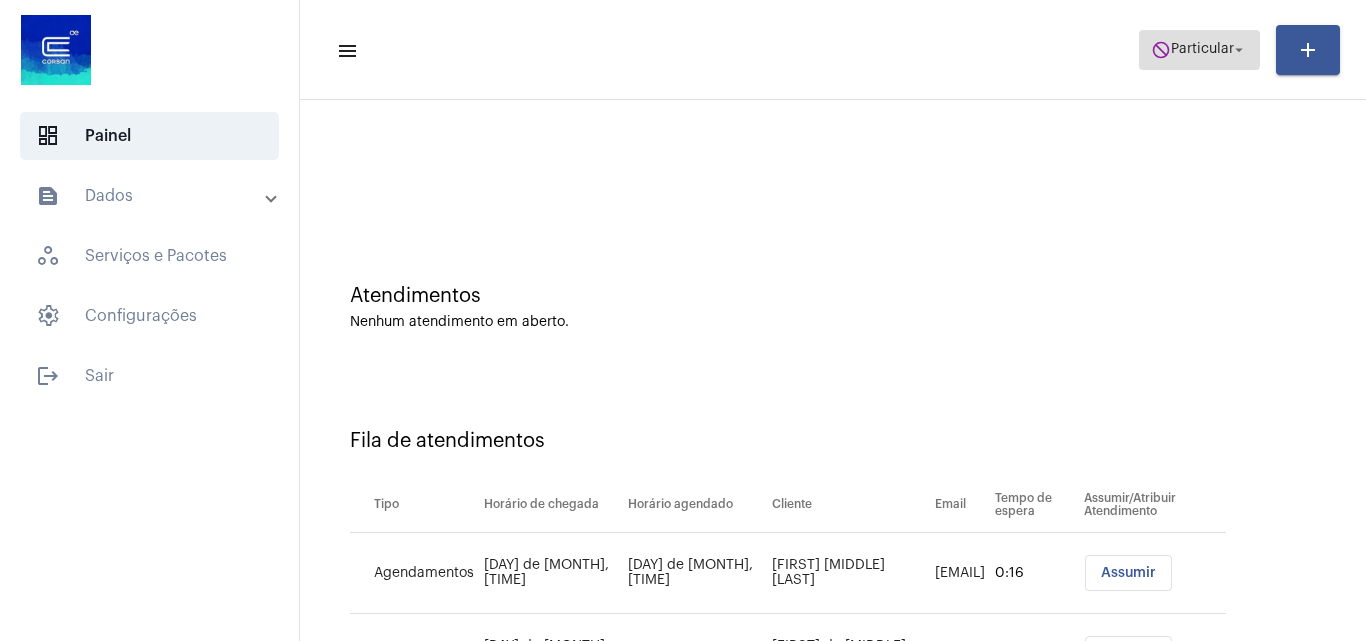 click on "Particular" 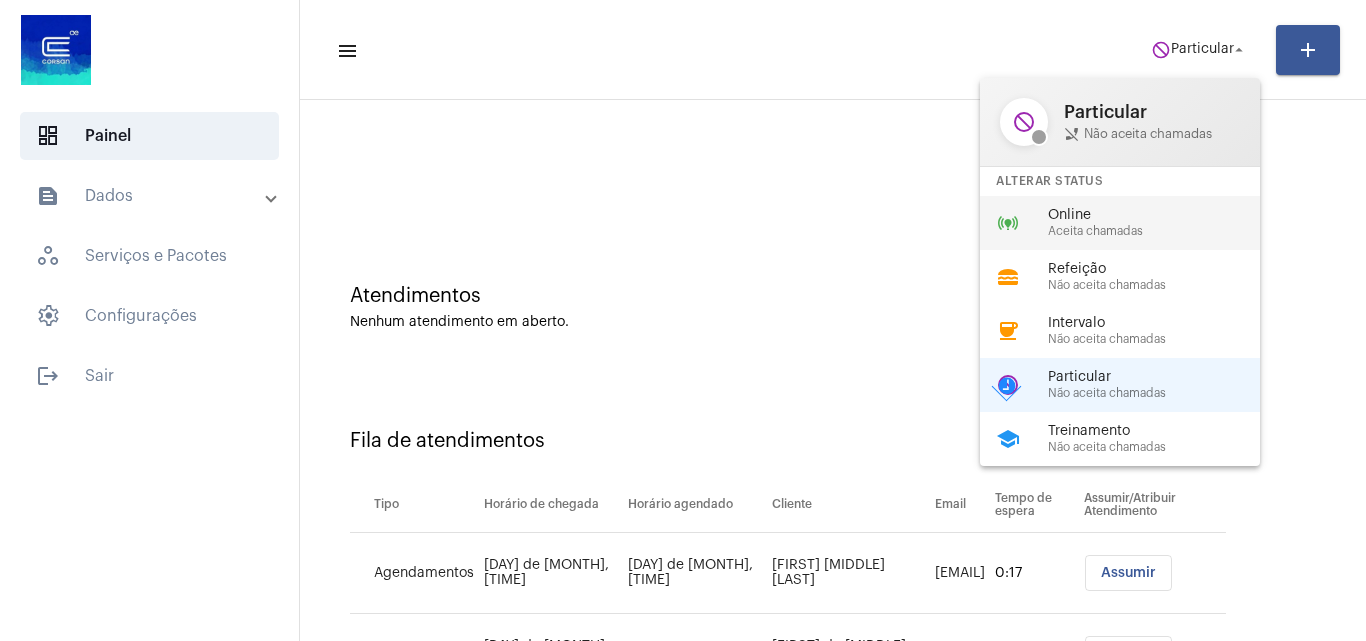 click on "Online" at bounding box center [1162, 215] 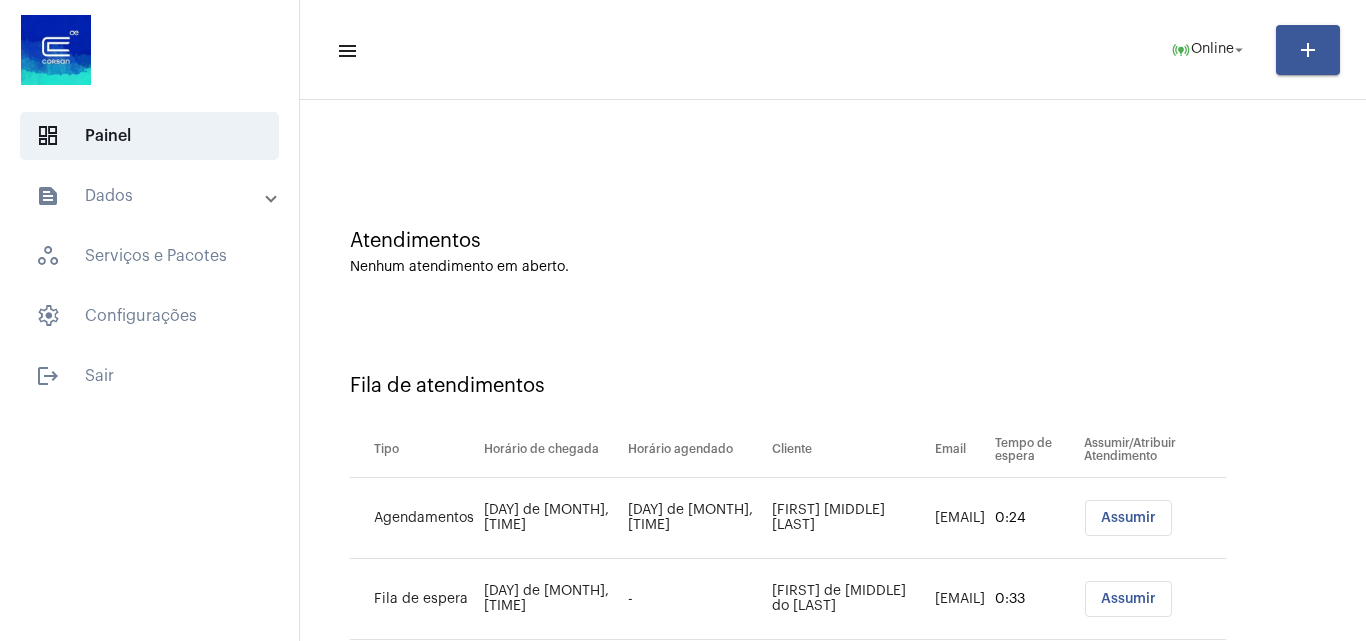 scroll, scrollTop: 108, scrollLeft: 0, axis: vertical 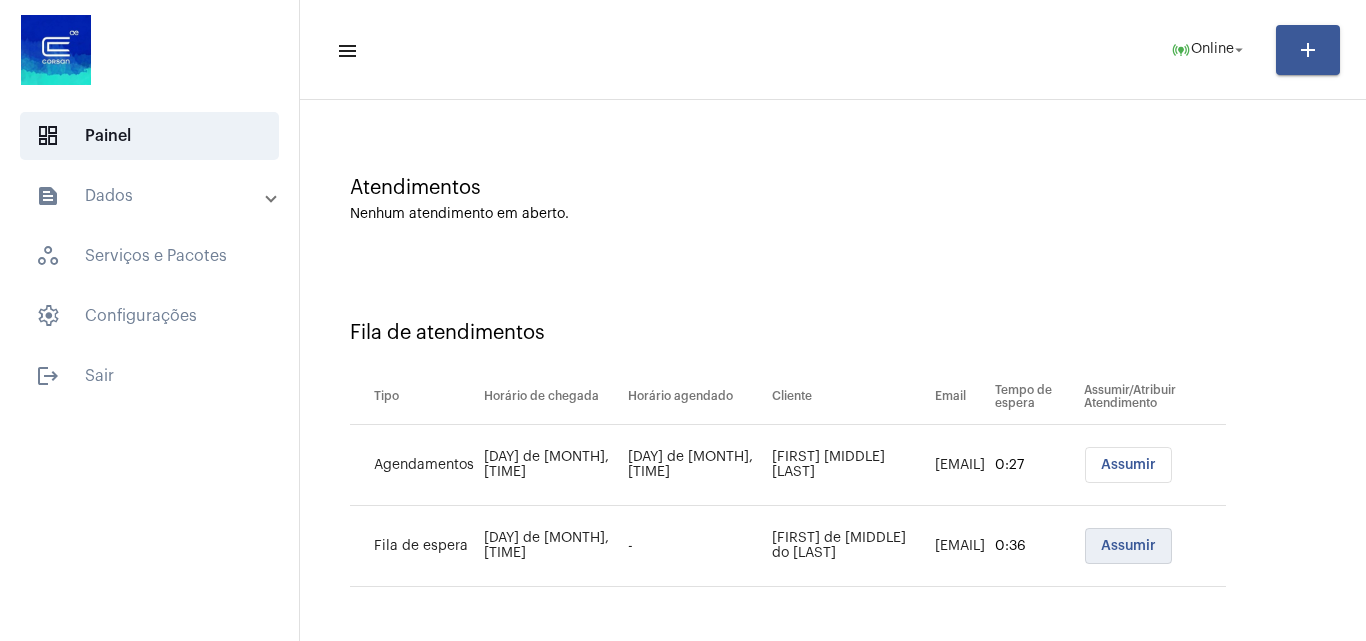 click on "Assumir" at bounding box center (1128, 546) 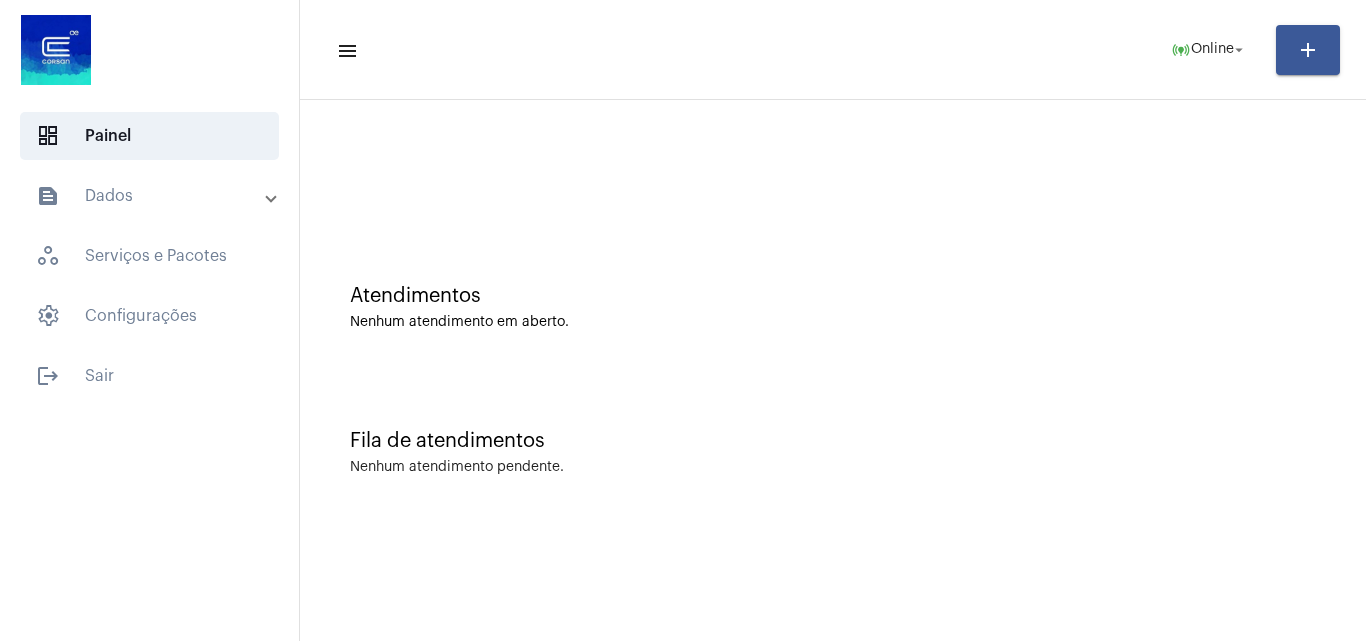 scroll, scrollTop: 0, scrollLeft: 0, axis: both 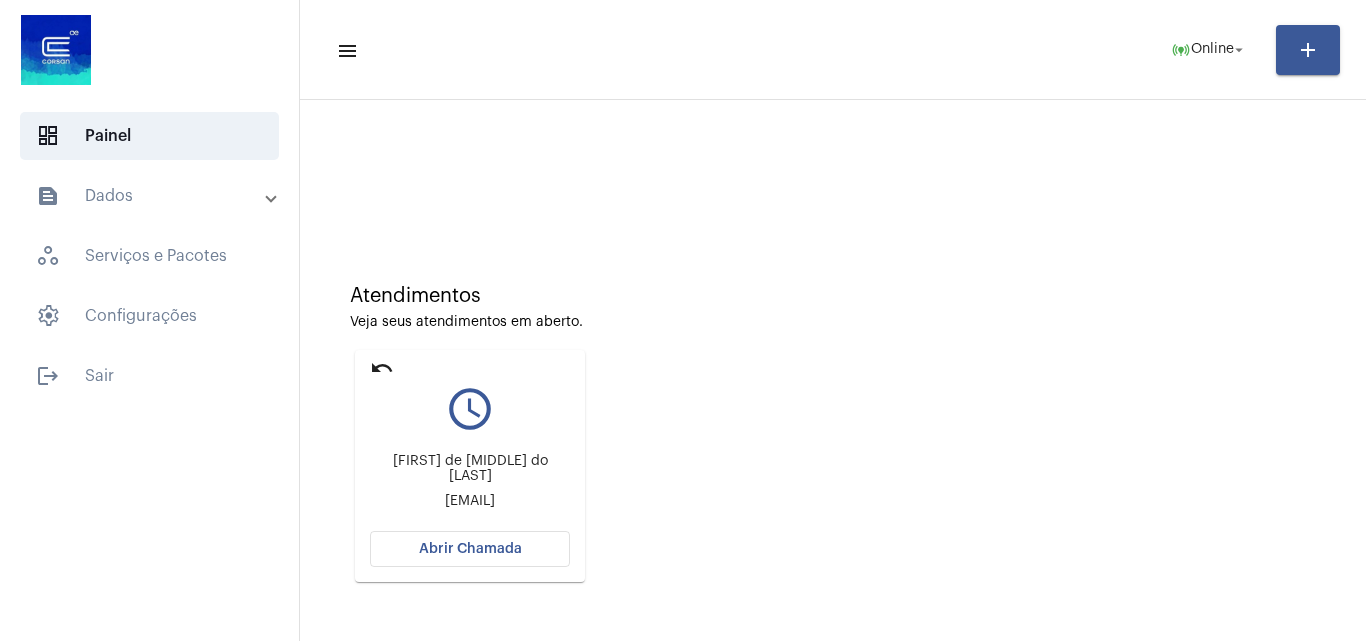 click on "Abrir Chamada" 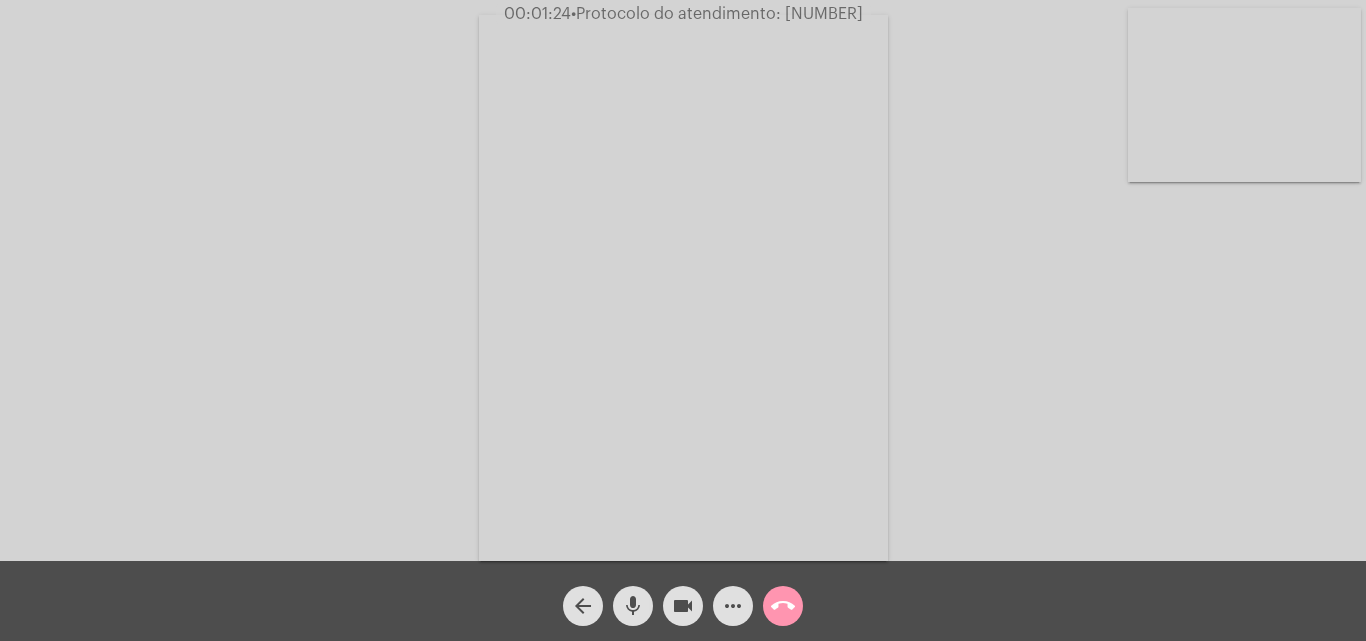 click on "more_horiz" 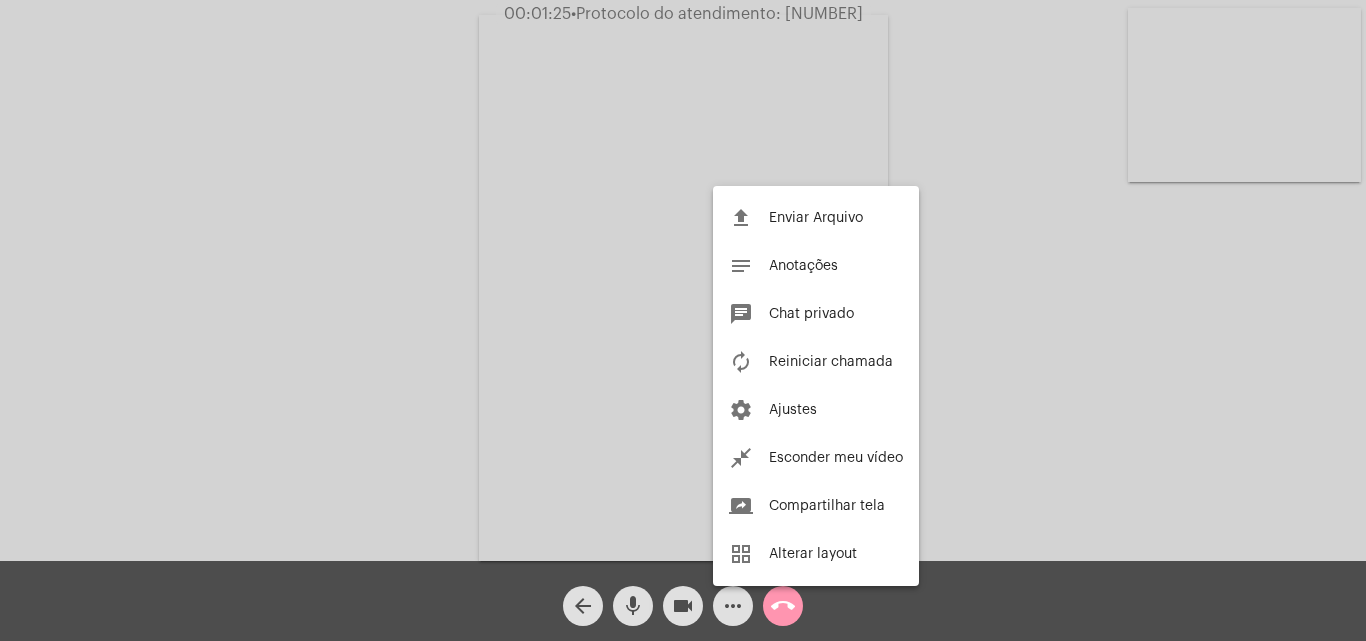 click at bounding box center [683, 320] 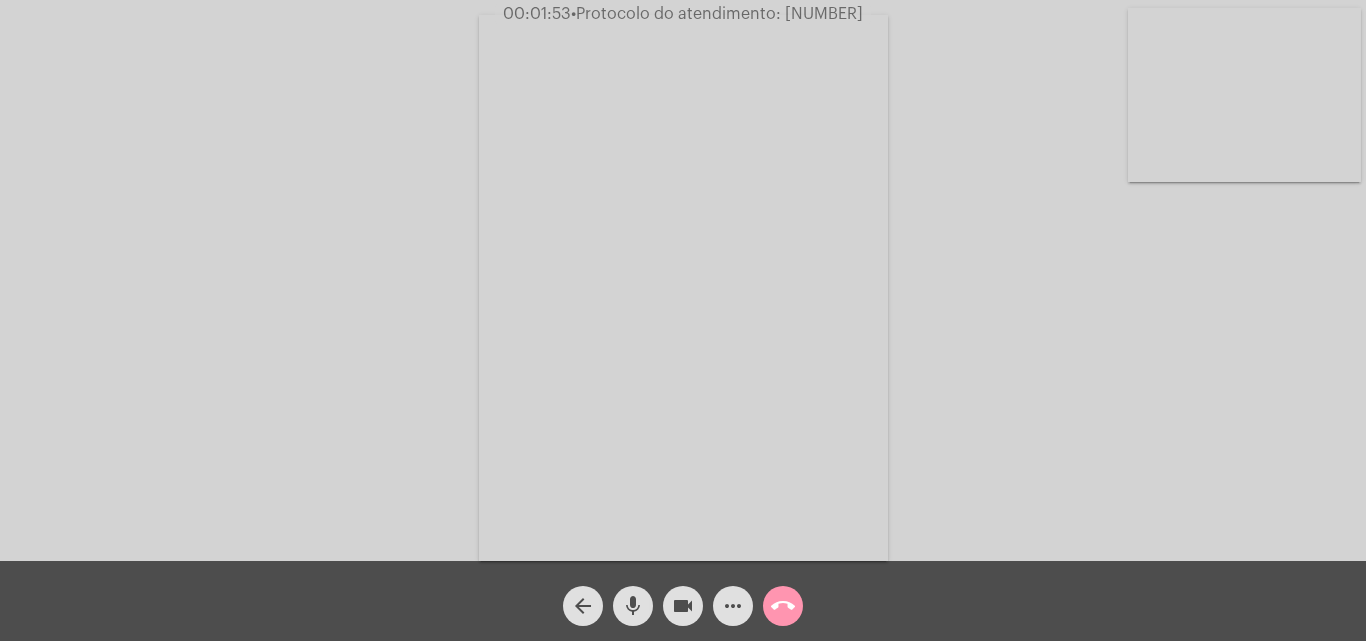 click on "more_horiz" 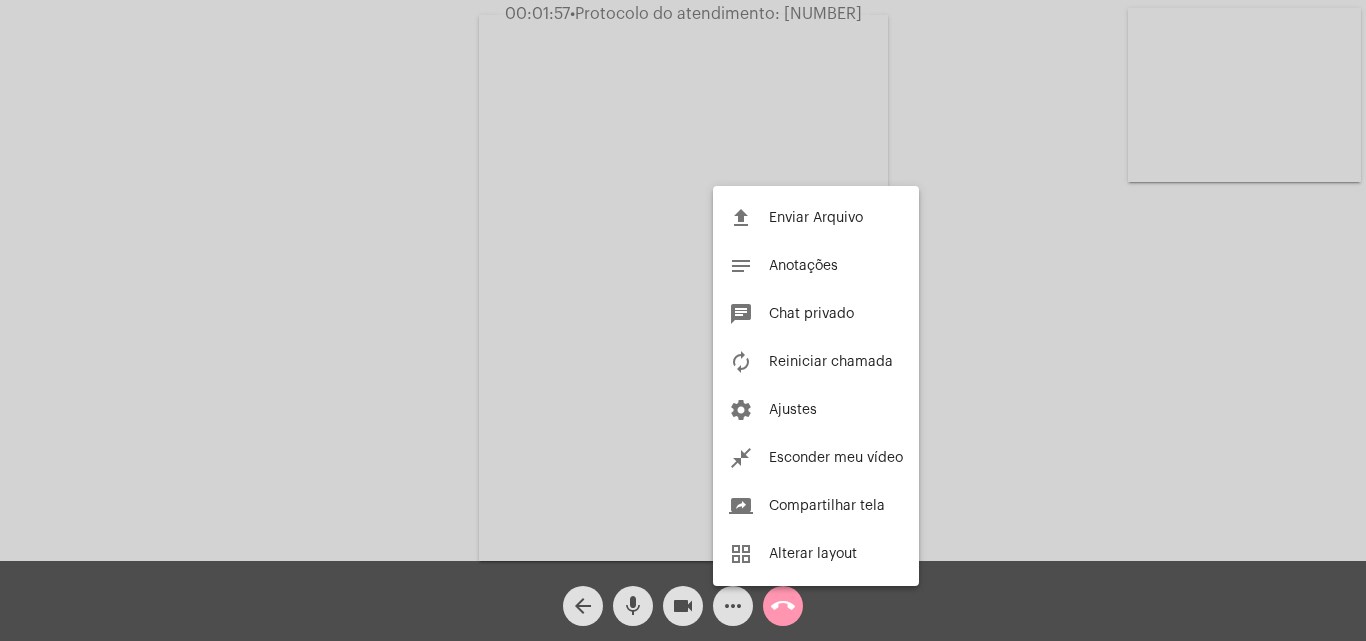 click at bounding box center (683, 320) 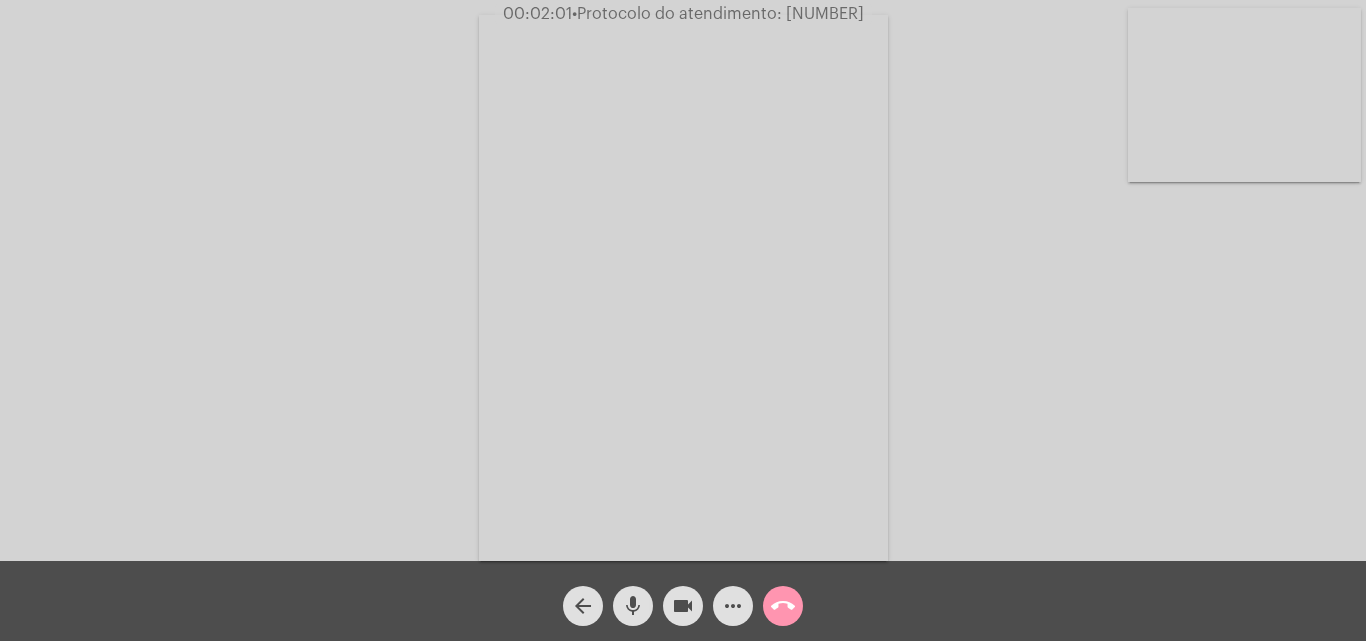 click on "more_horiz" 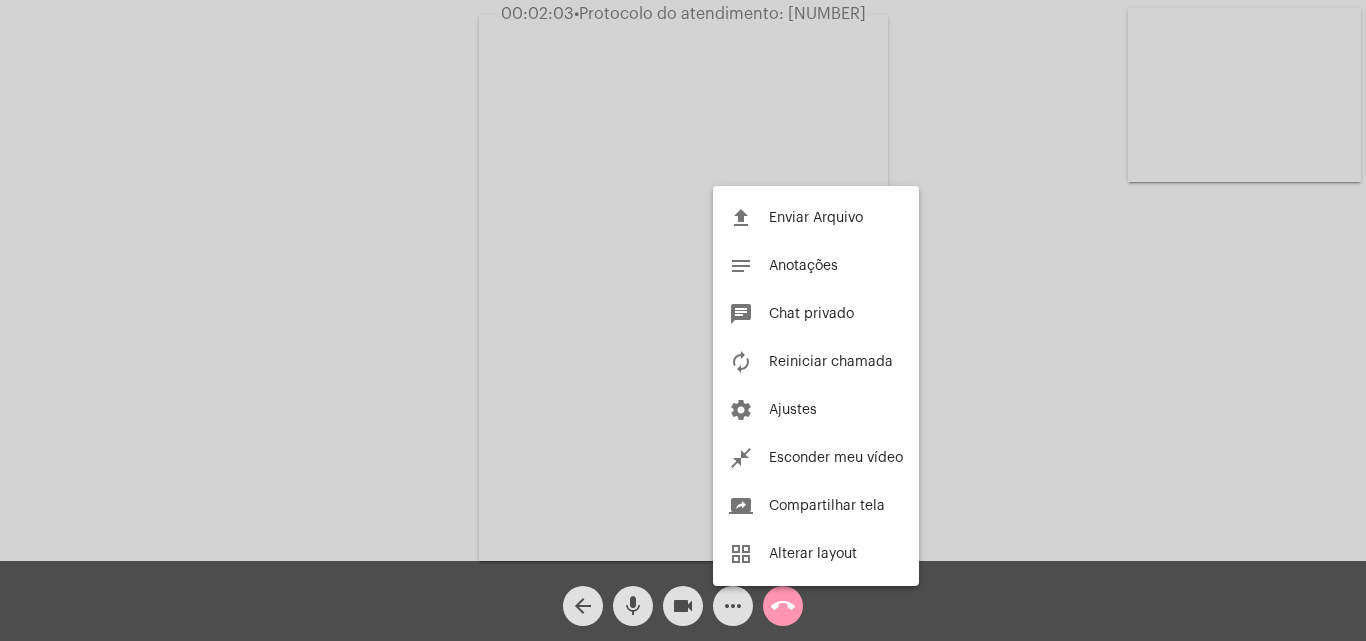 click at bounding box center (683, 320) 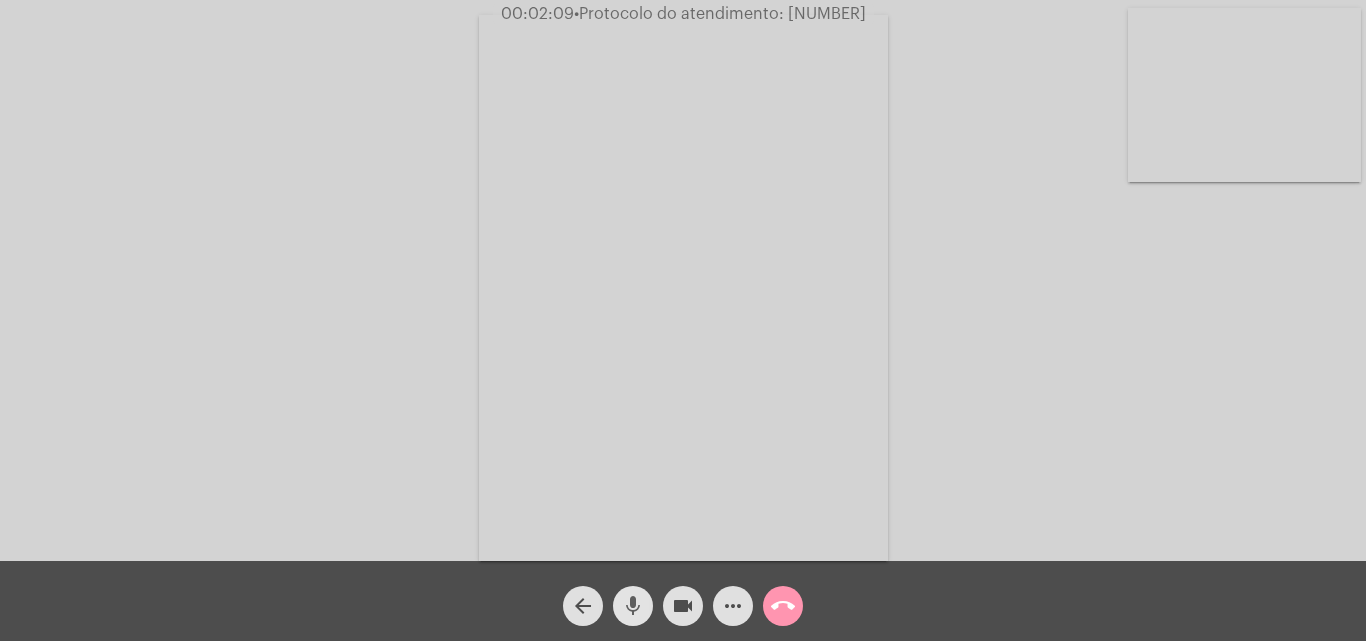 click on "mic" 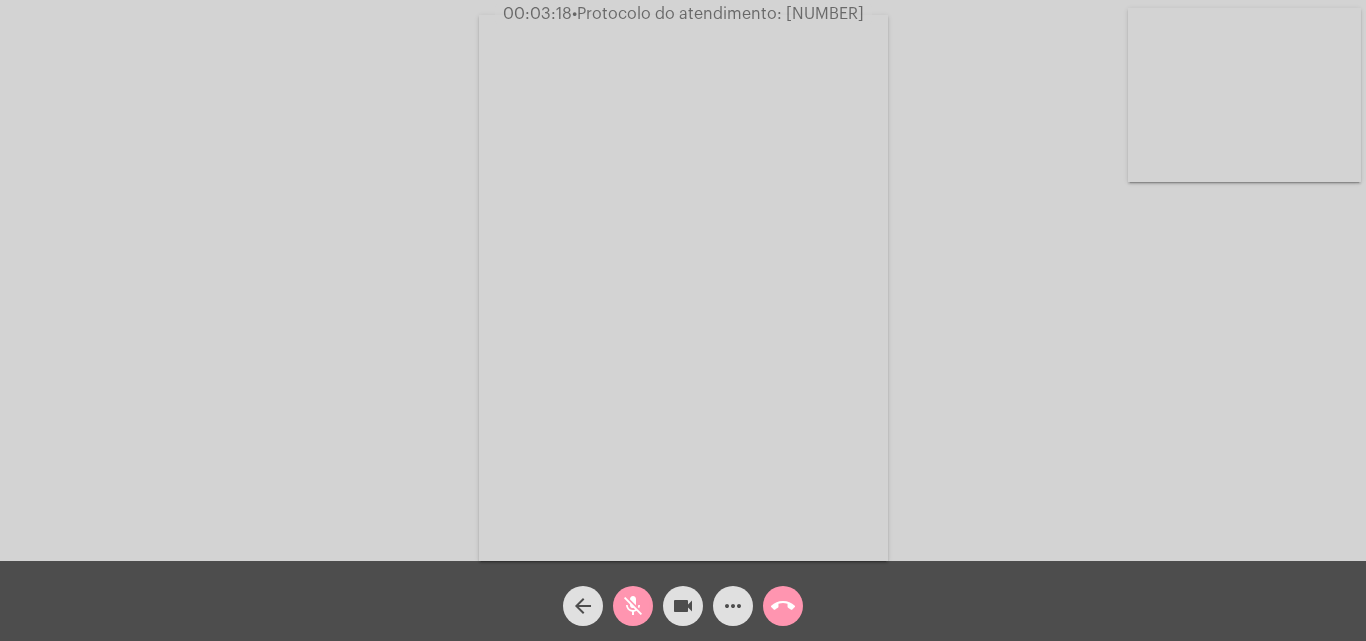 click on "videocam" 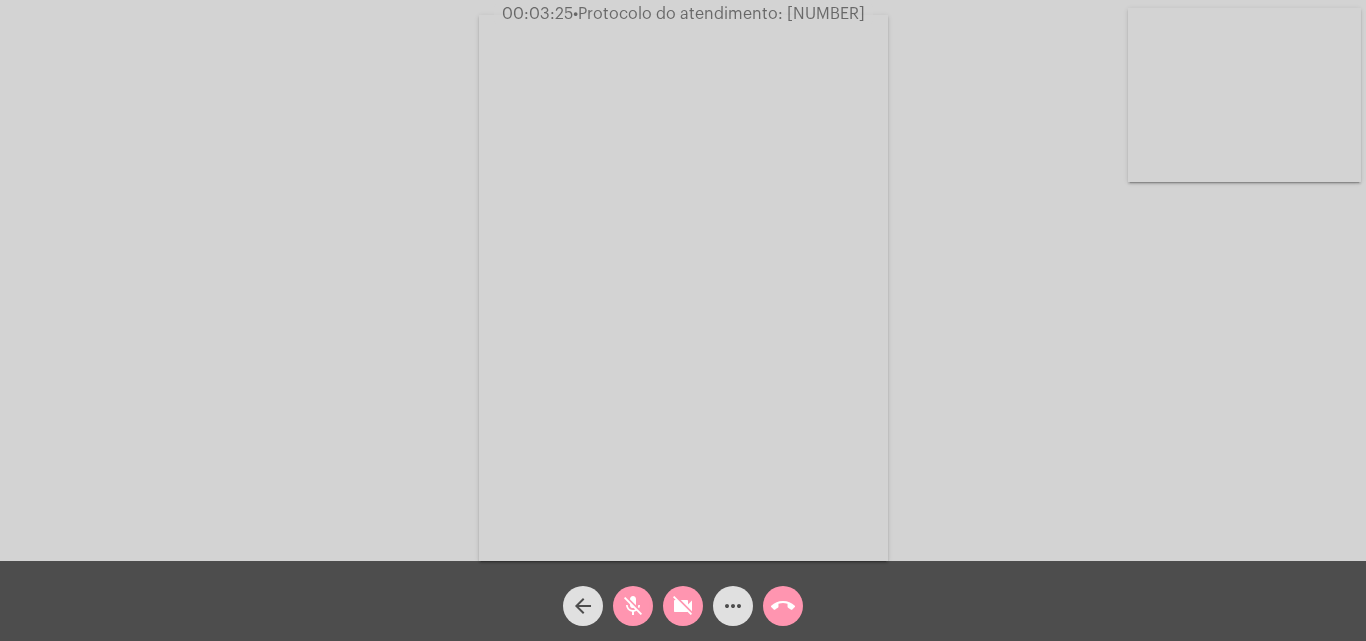 click on "videocam_off" 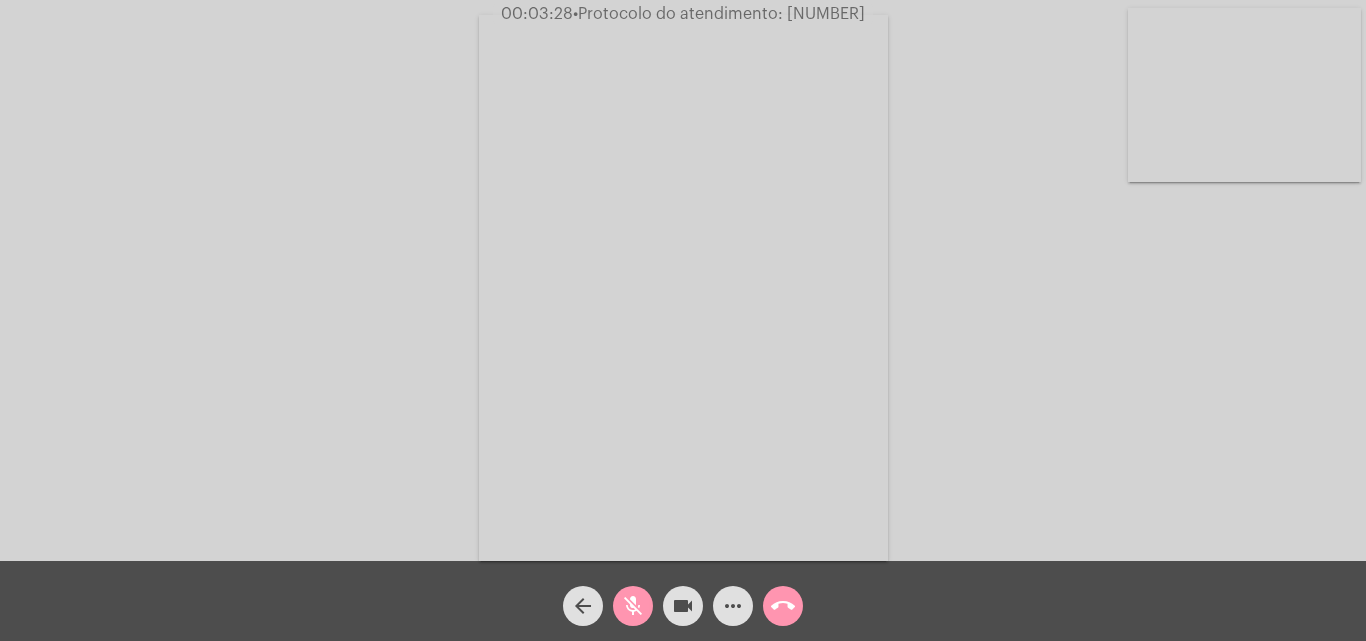 click on "mic_off" 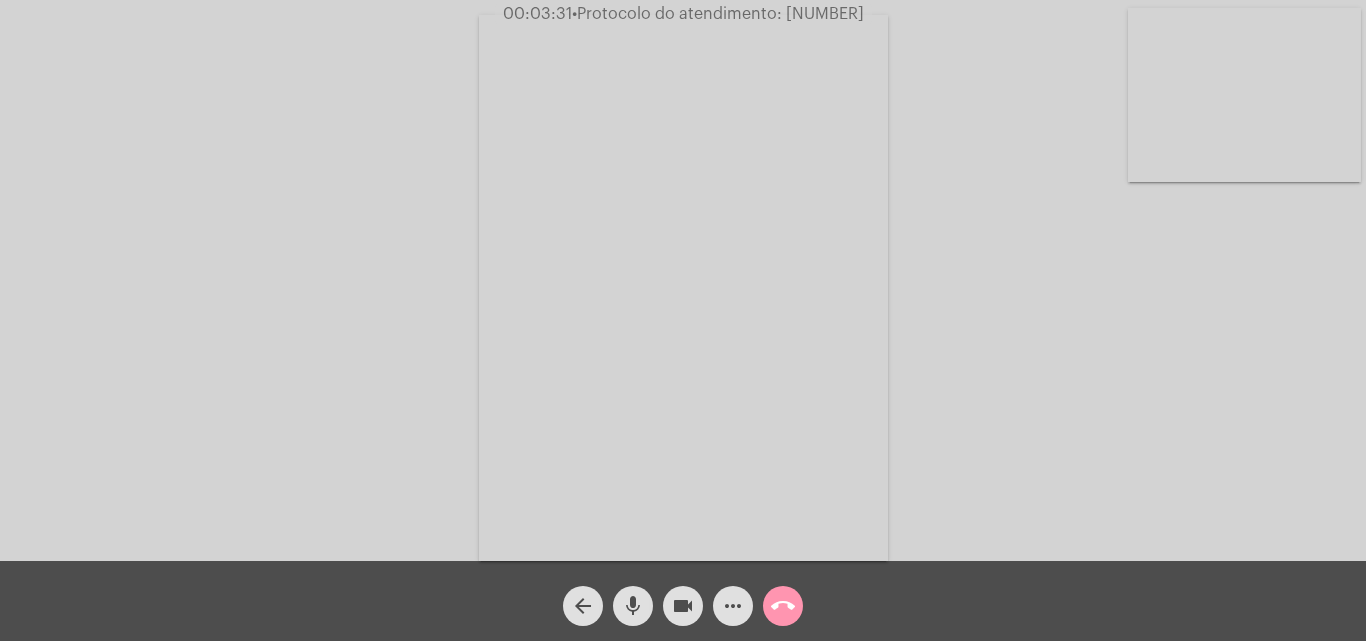 click on "mic" 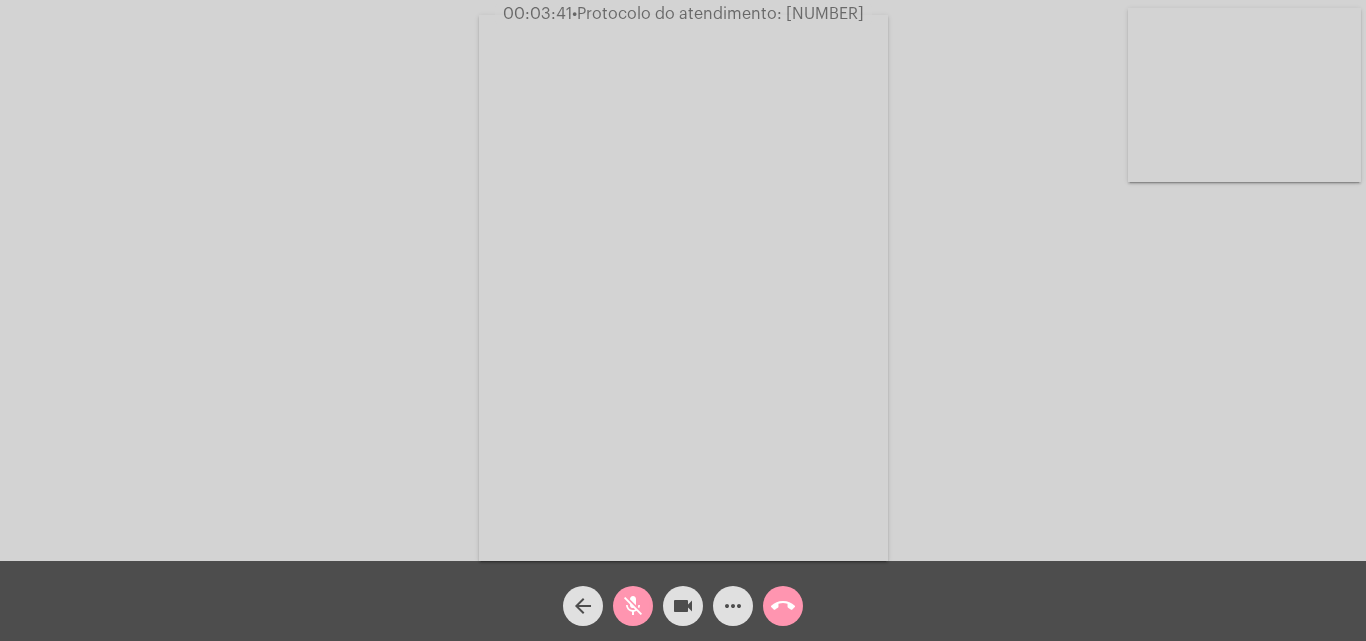 click on "mic_off" 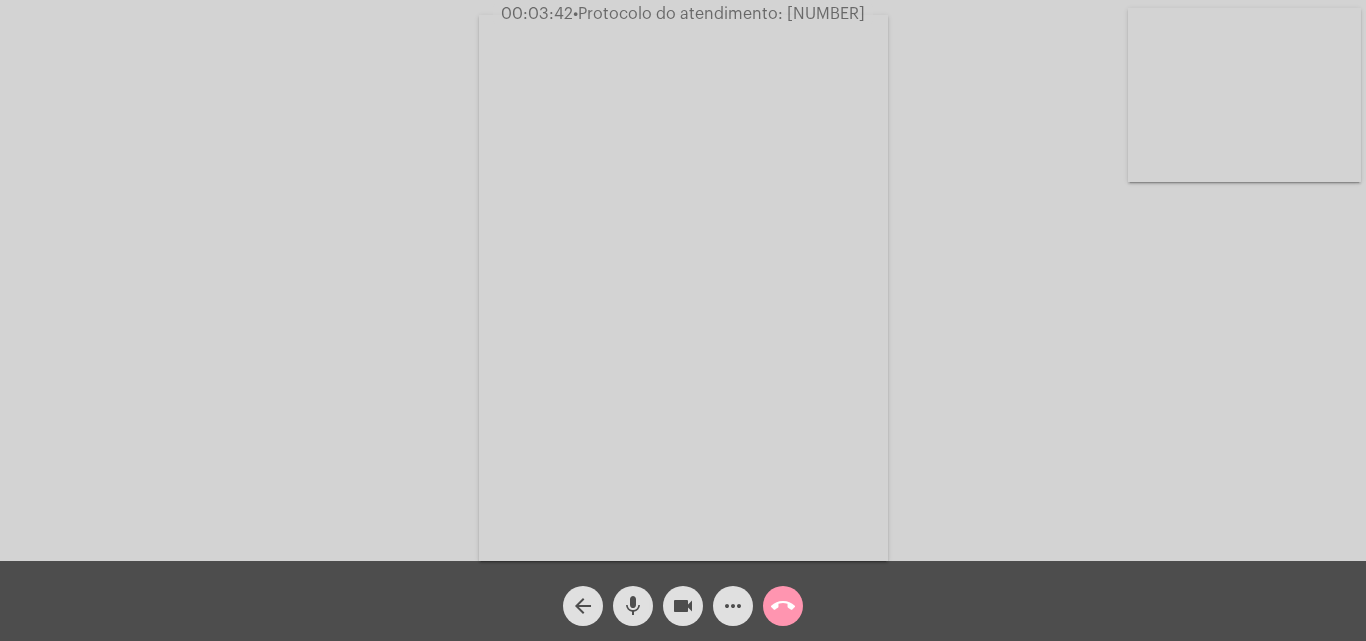 click on "mic" 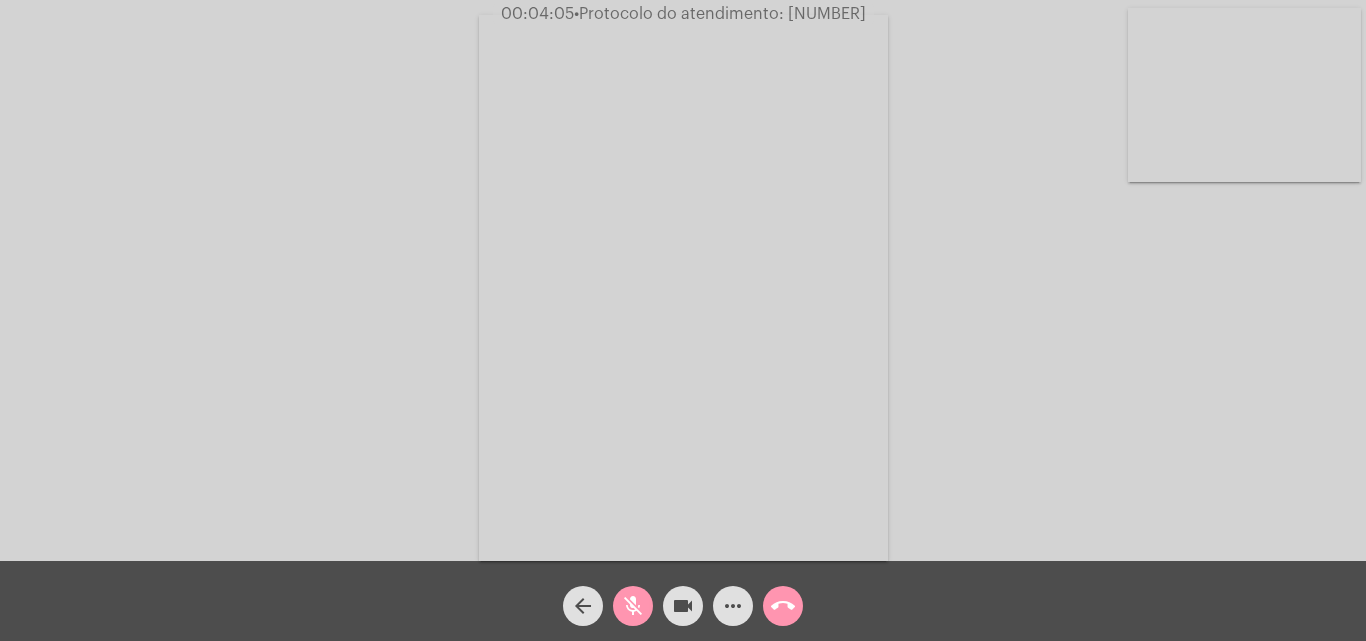click on "mic_off" 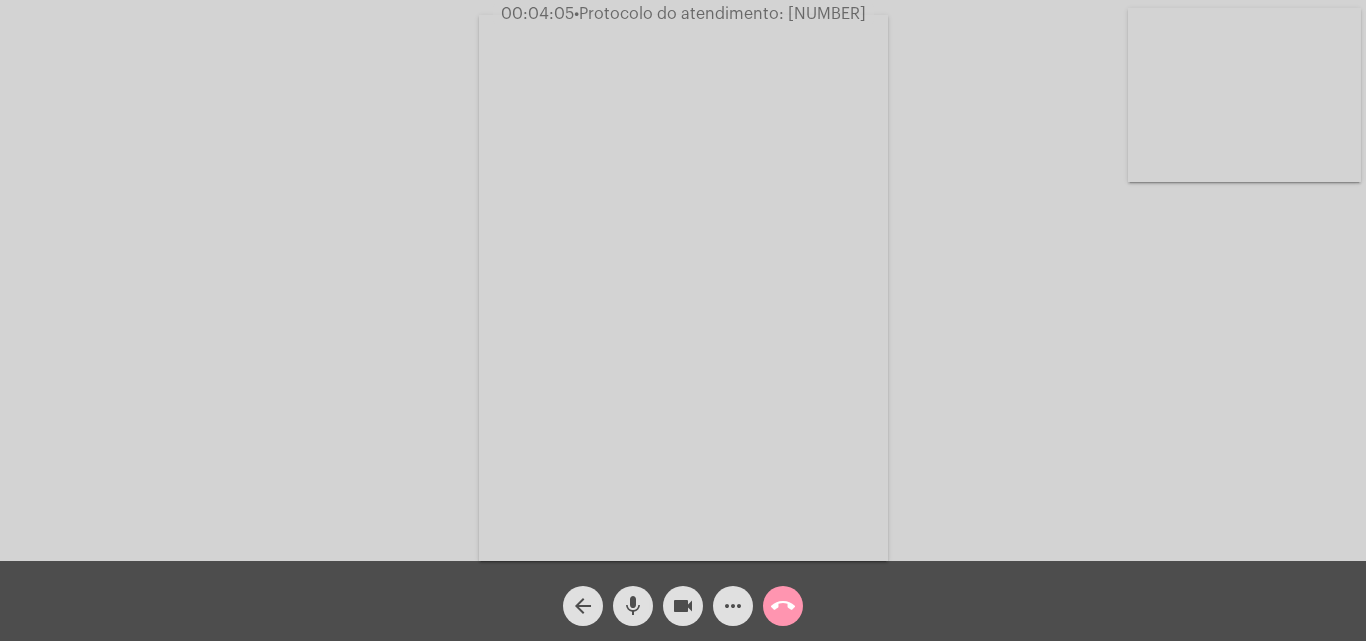 click on "mic" 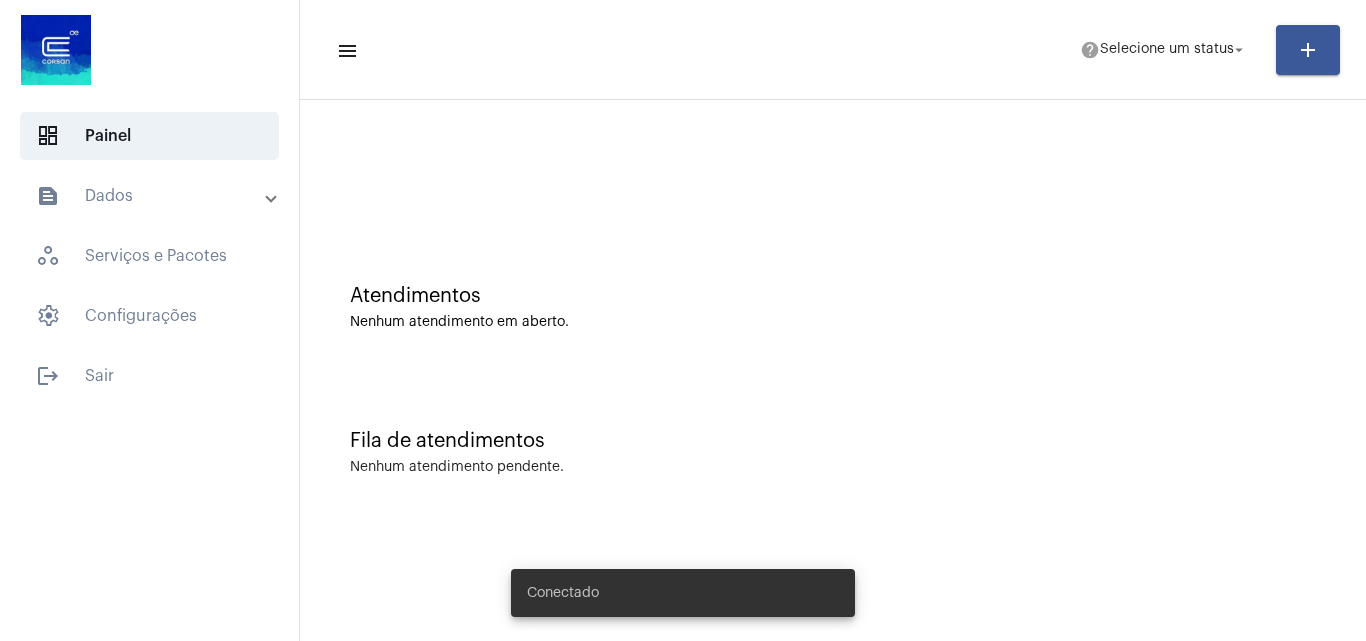 scroll, scrollTop: 0, scrollLeft: 0, axis: both 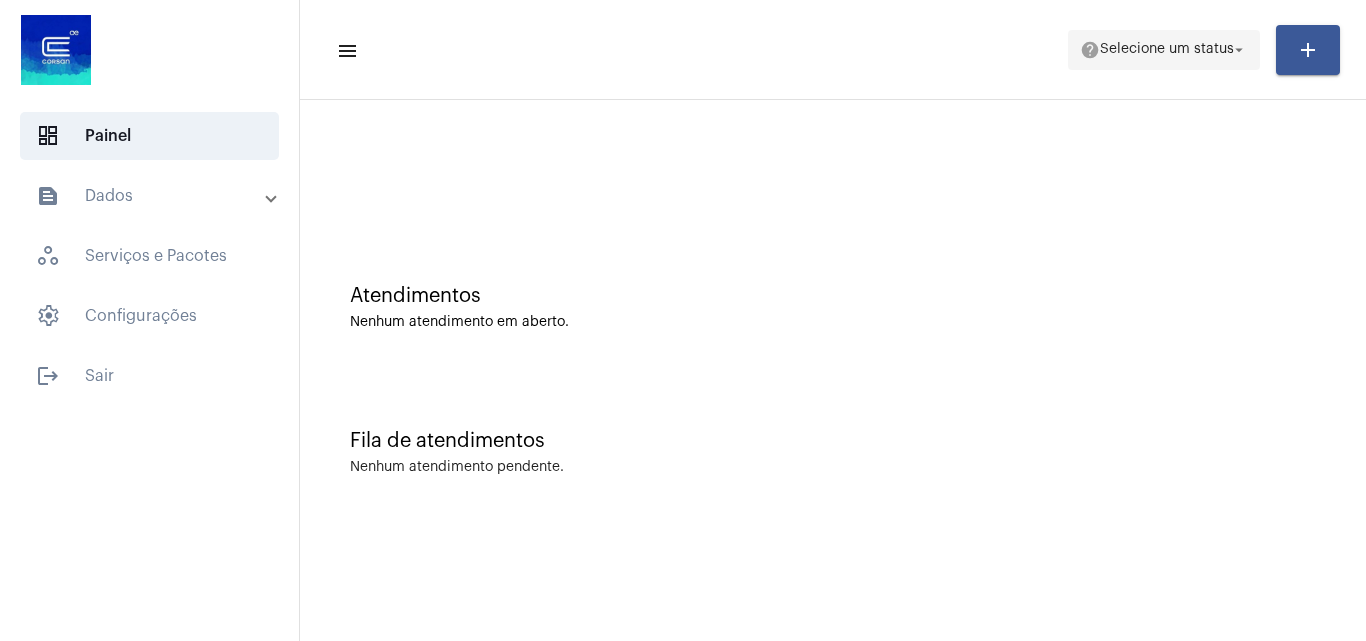 click on "Selecione um status" 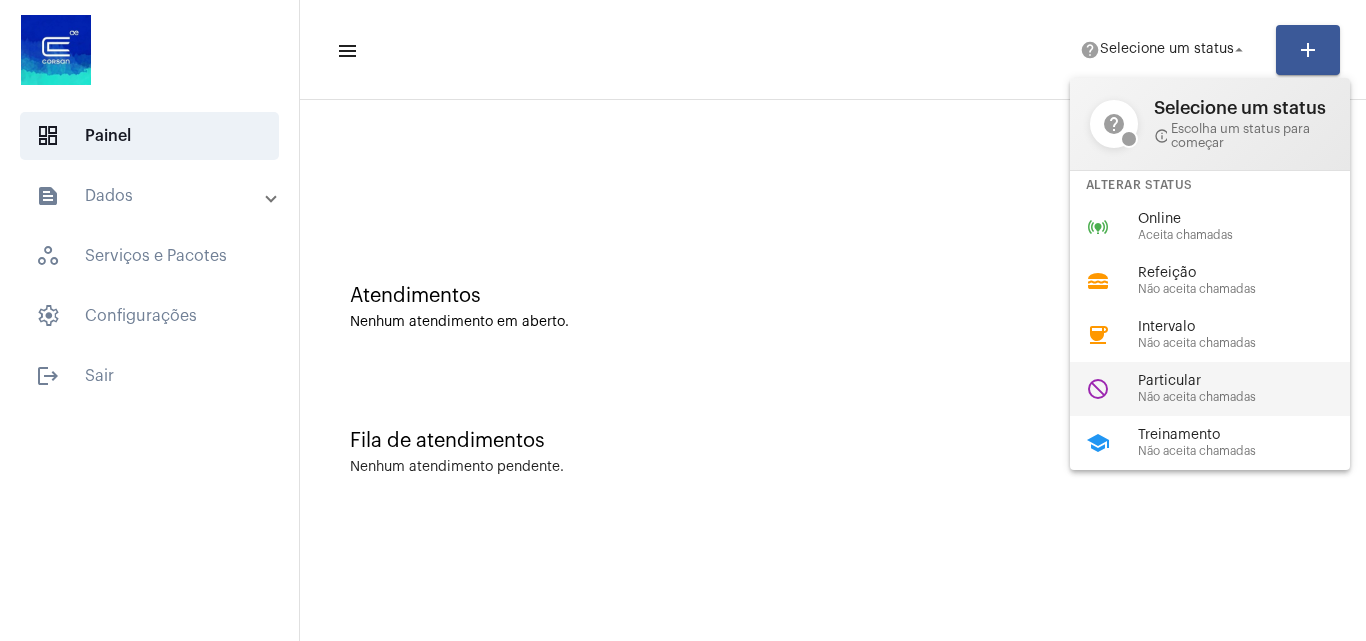 click on "do_not_disturb  Particular Não aceita chamadas" at bounding box center (1226, 389) 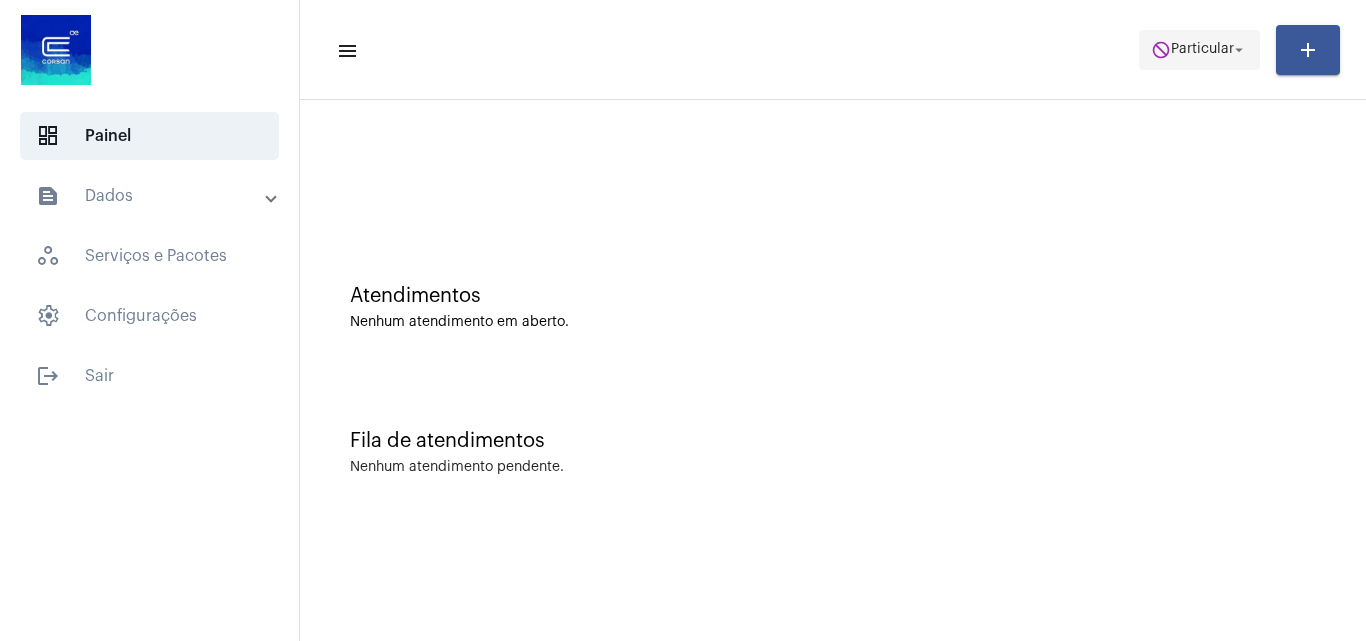 click on "Particular" 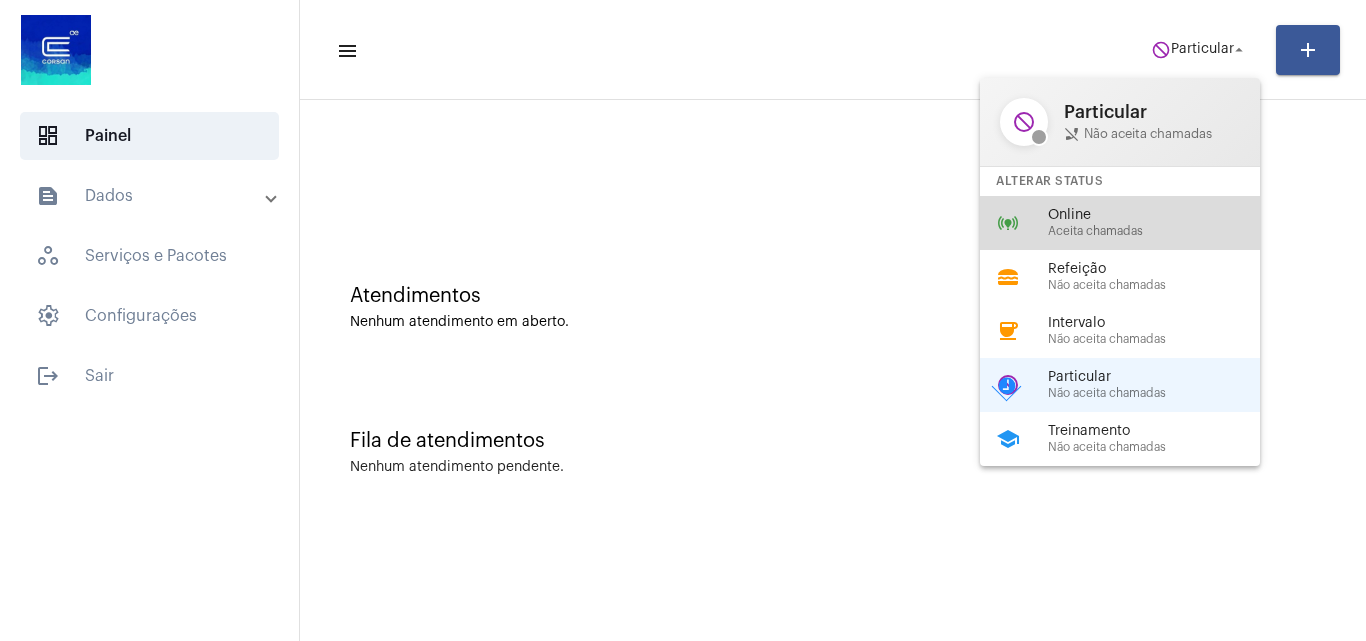 click on "Aceita chamadas" at bounding box center (1162, 231) 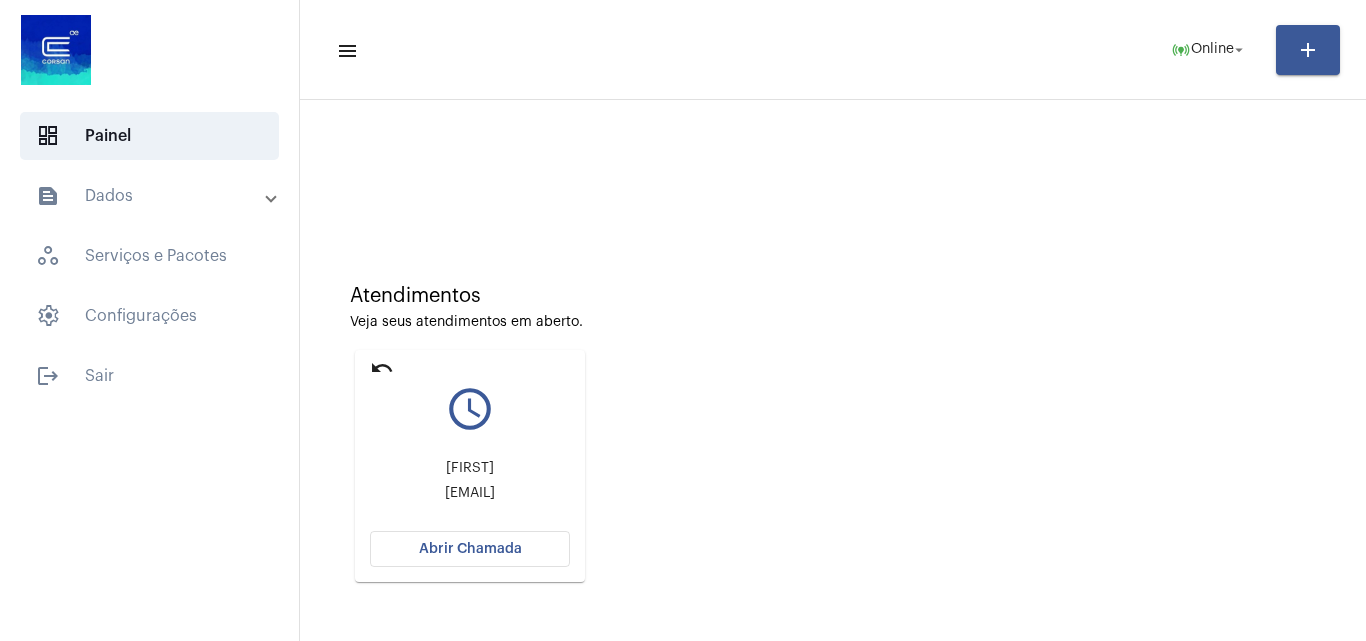click on "Abrir Chamada" 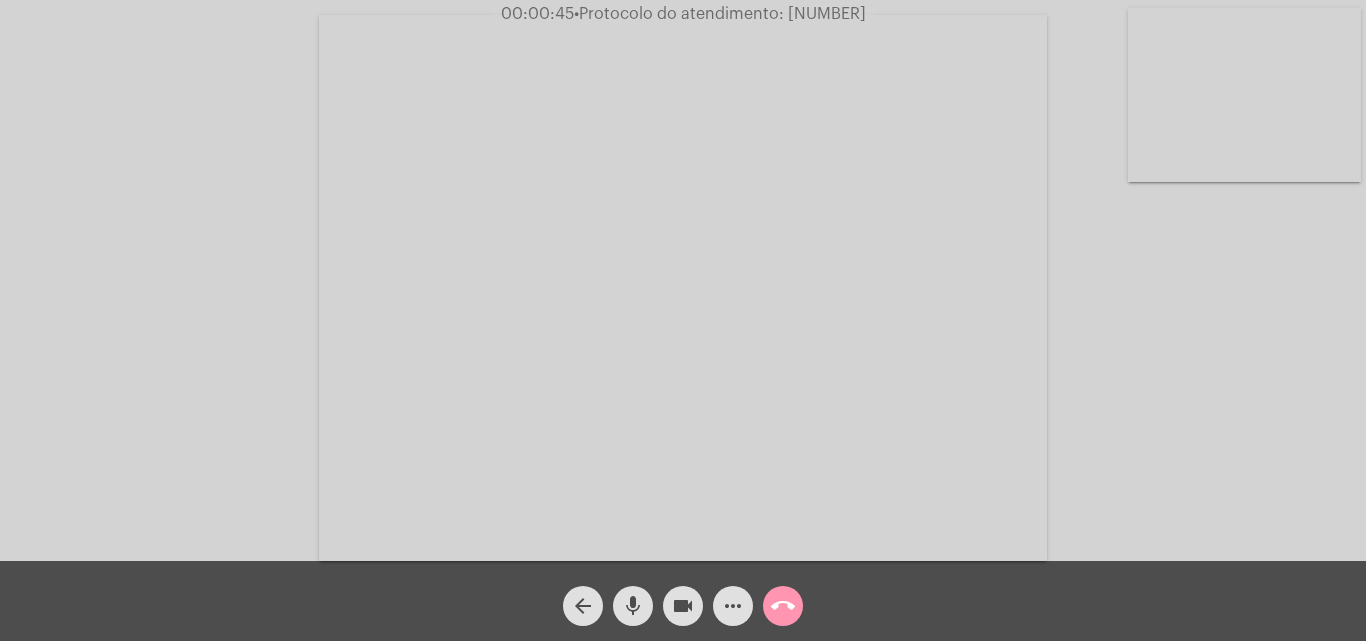 click on "more_horiz" 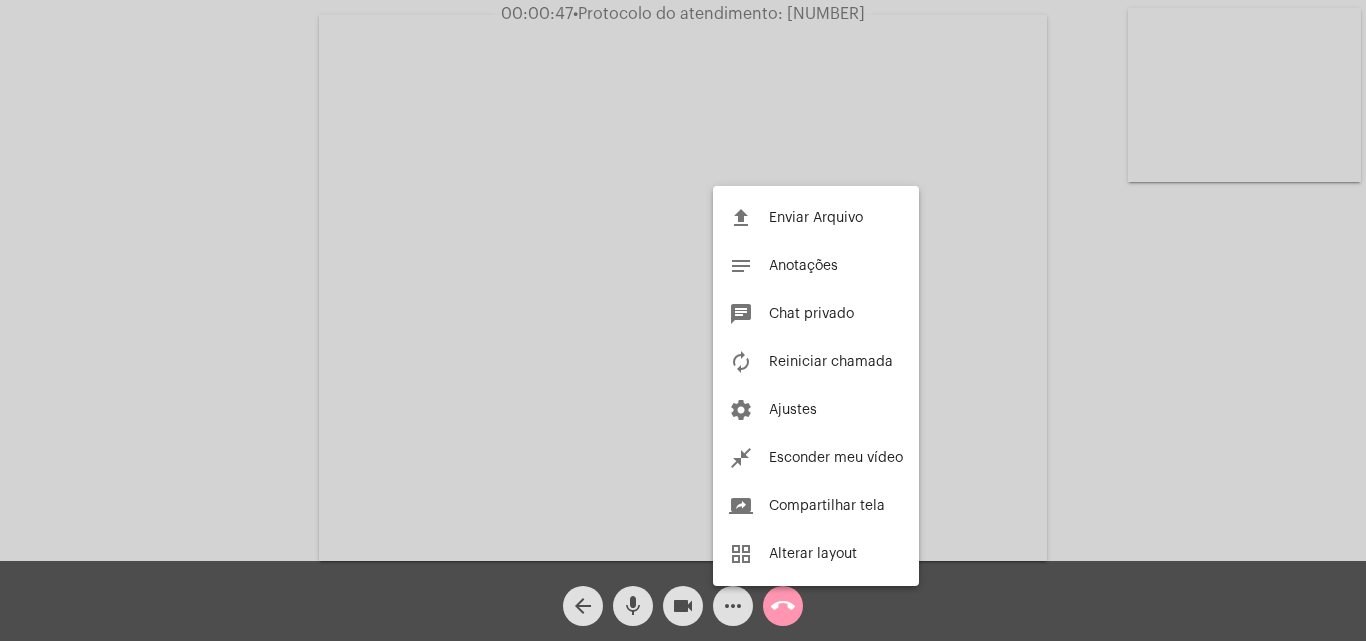 click at bounding box center [683, 320] 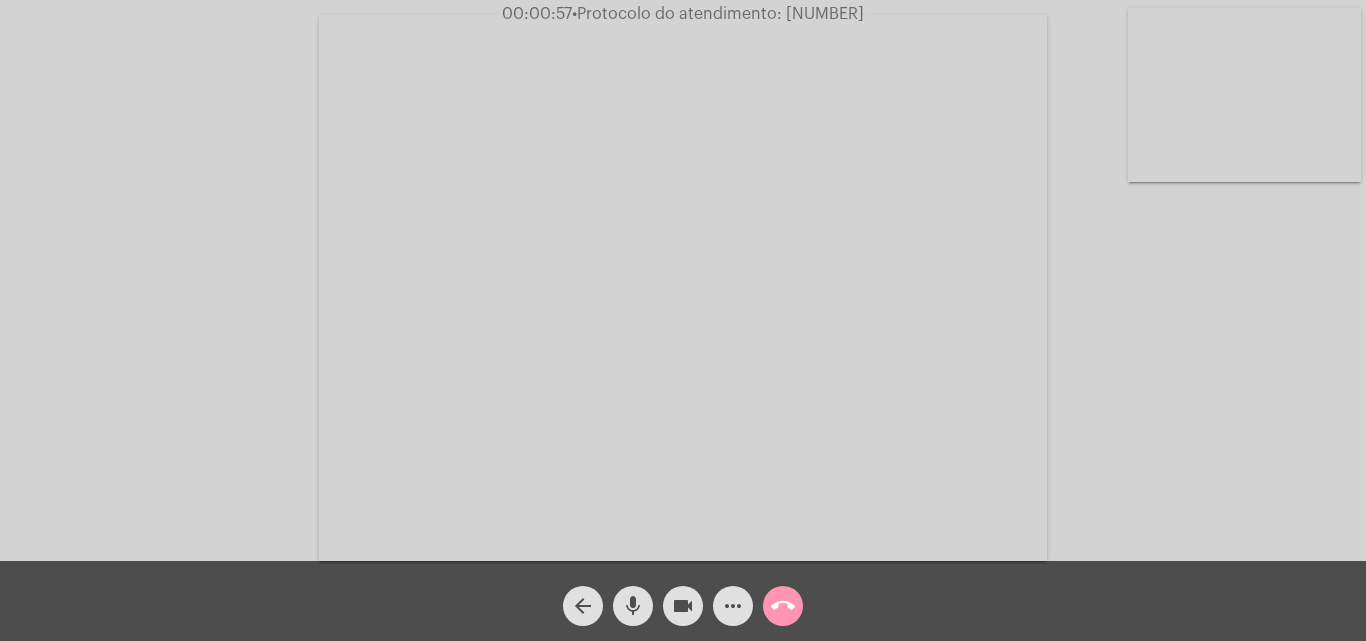 click on "mic" 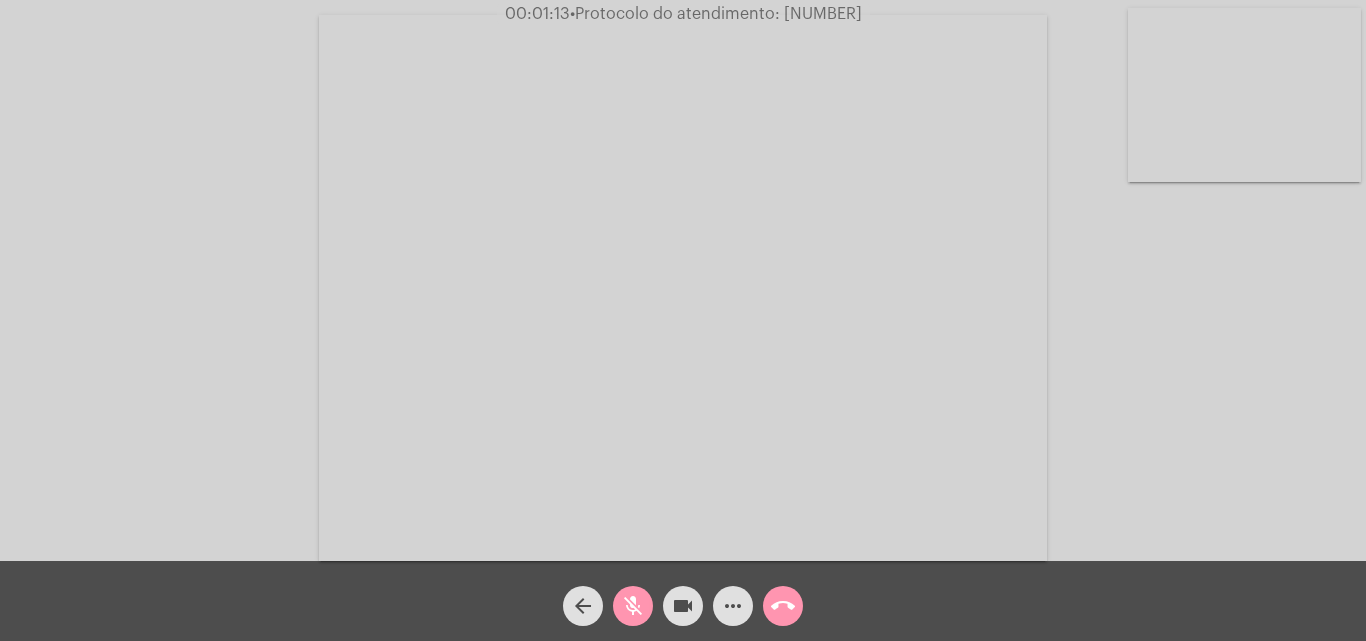 click on "mic_off" 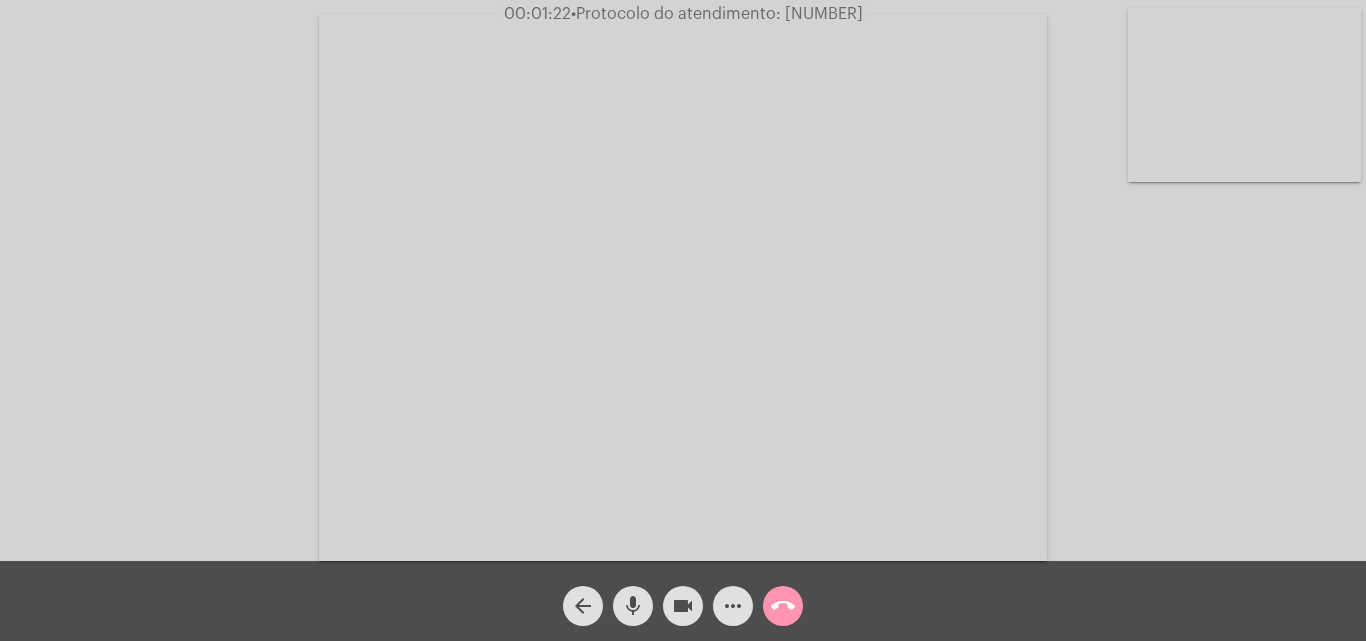 click on "mic" 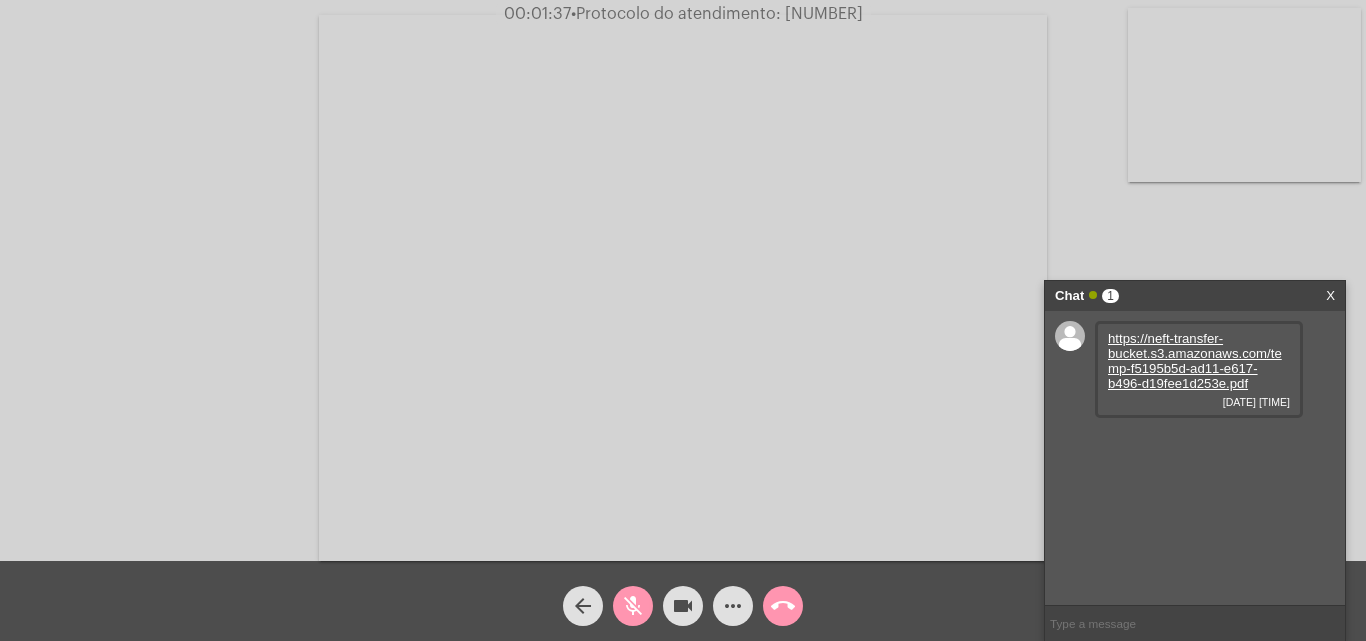 click on "https://neft-transfer-bucket.s3.amazonaws.com/temp-f5195b5d-ad11-e617-b496-d19fee1d253e.pdf" at bounding box center (1195, 361) 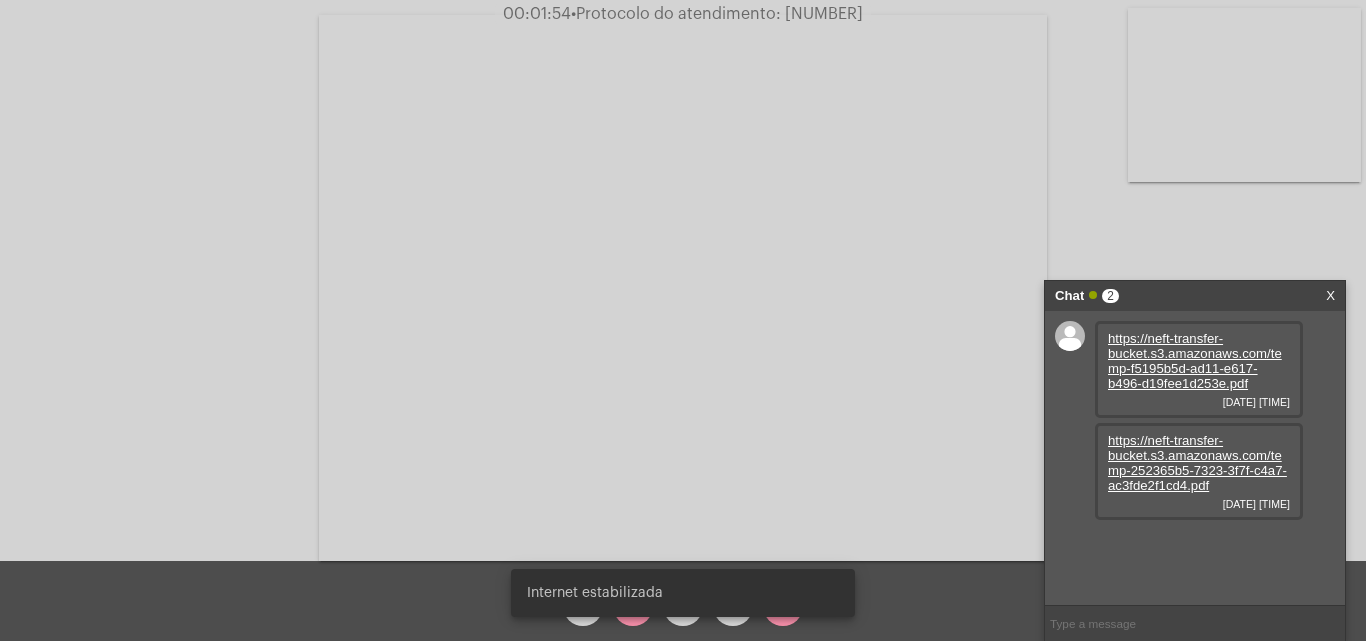 click on "https://neft-transfer-bucket.s3.amazonaws.com/temp-252365b5-7323-3f7f-c4a7-ac3fde2f1cd4.pdf" at bounding box center [1197, 463] 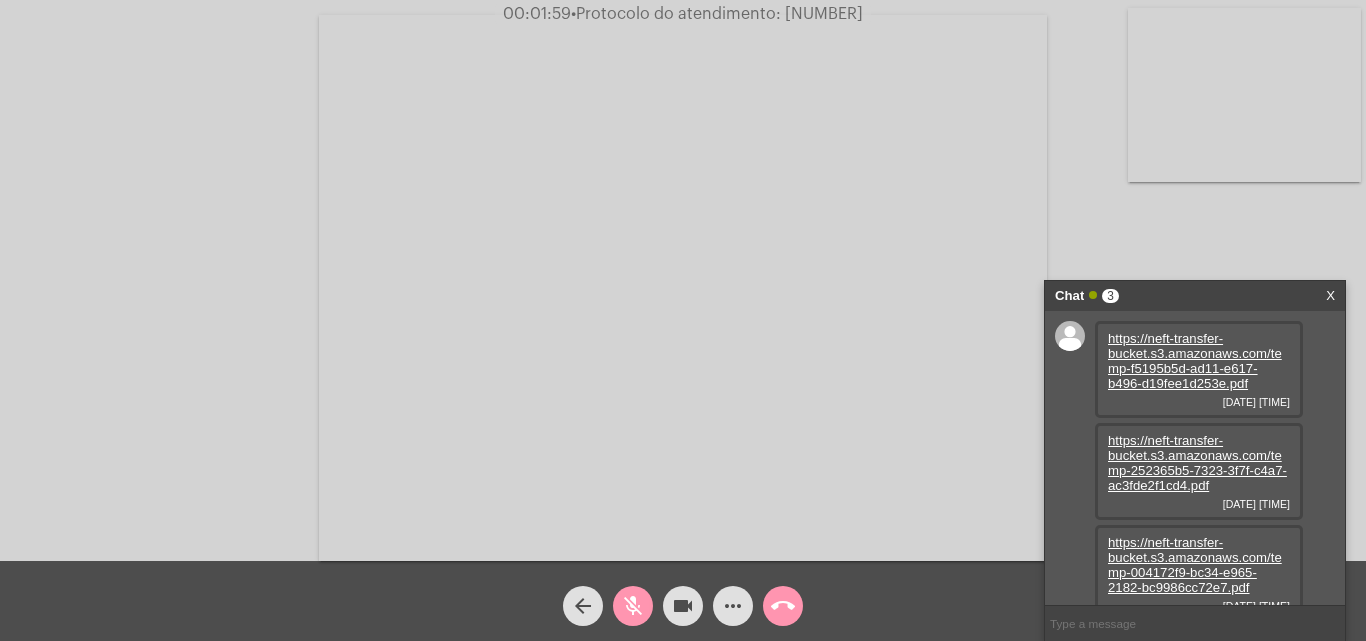 scroll, scrollTop: 17, scrollLeft: 0, axis: vertical 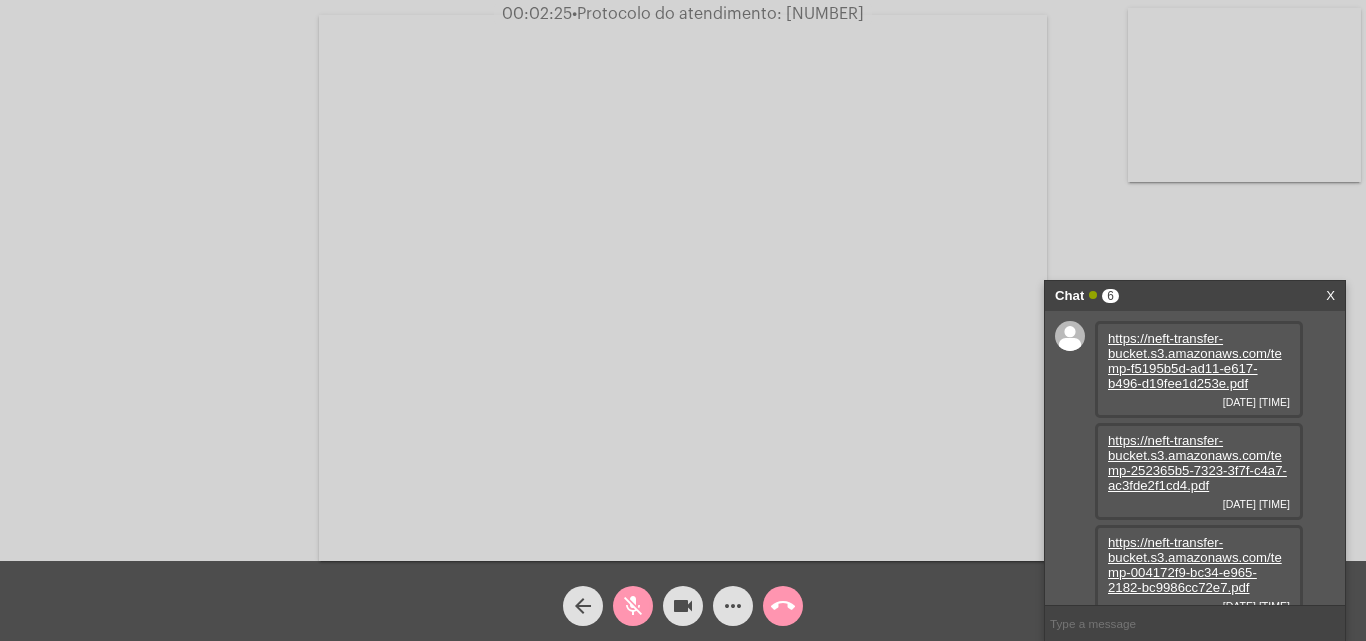 click on "https://neft-transfer-bucket.s3.amazonaws.com/temp-004172f9-bc34-e965-2182-bc9986cc72e7.pdf" at bounding box center (1195, 565) 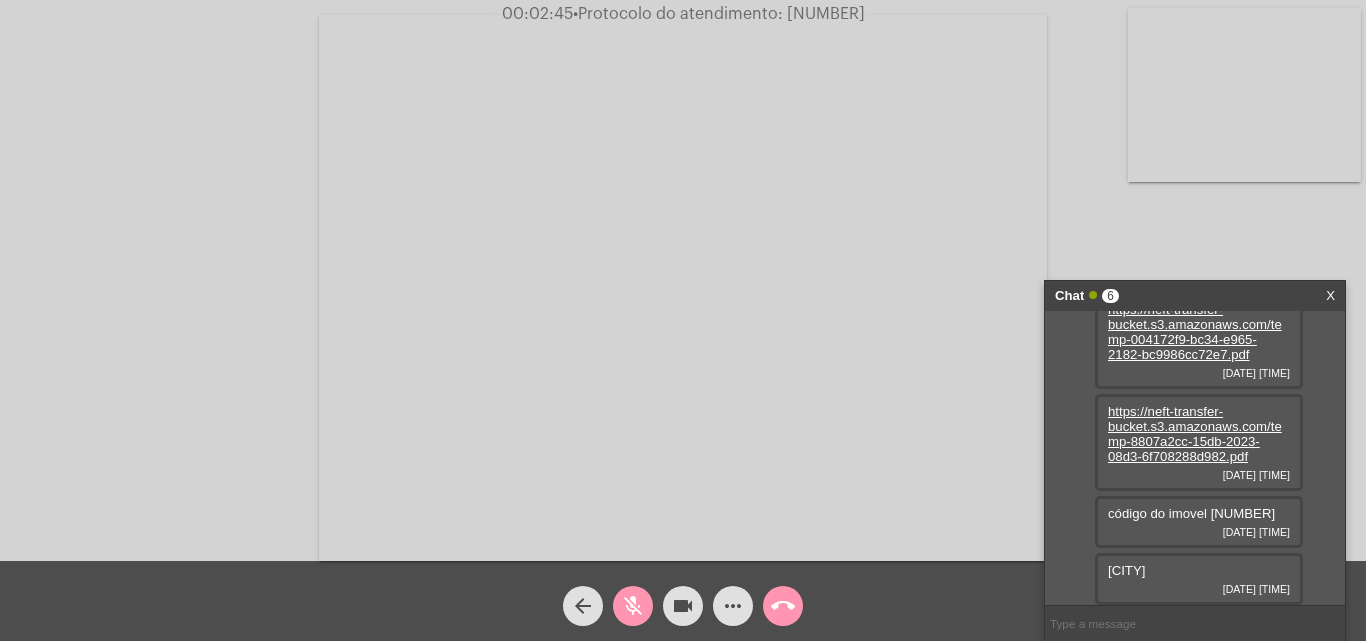 click on "mic_off" 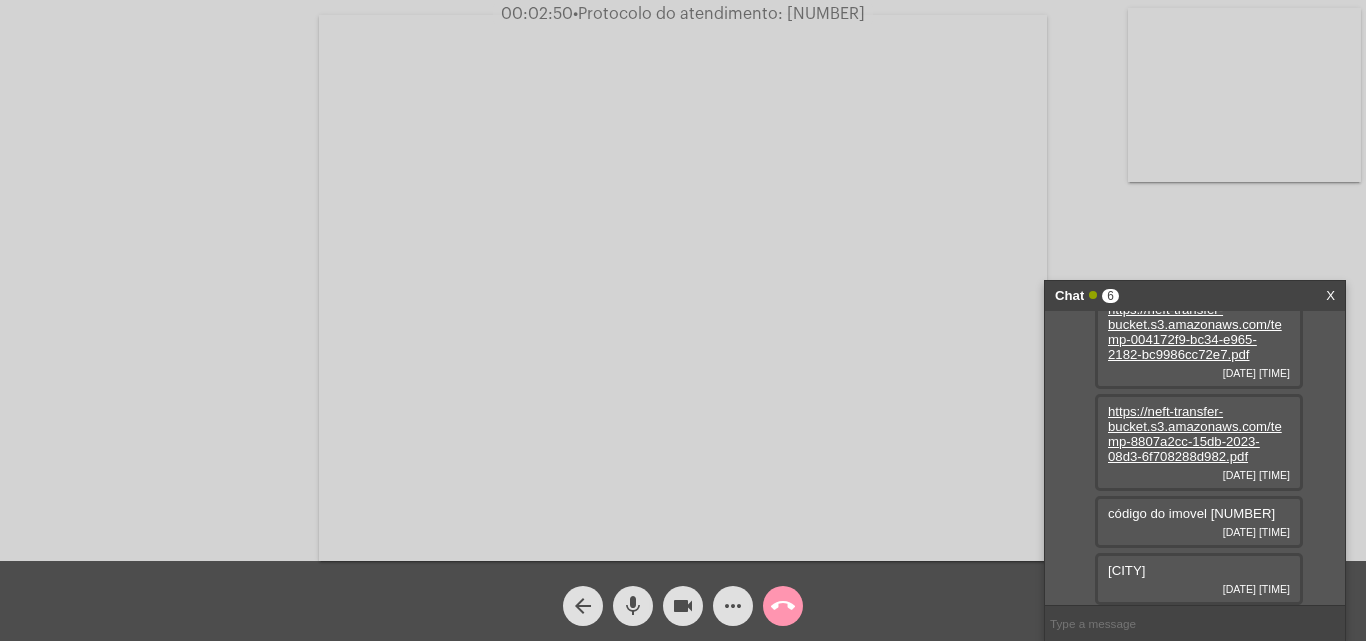 click on "mic" 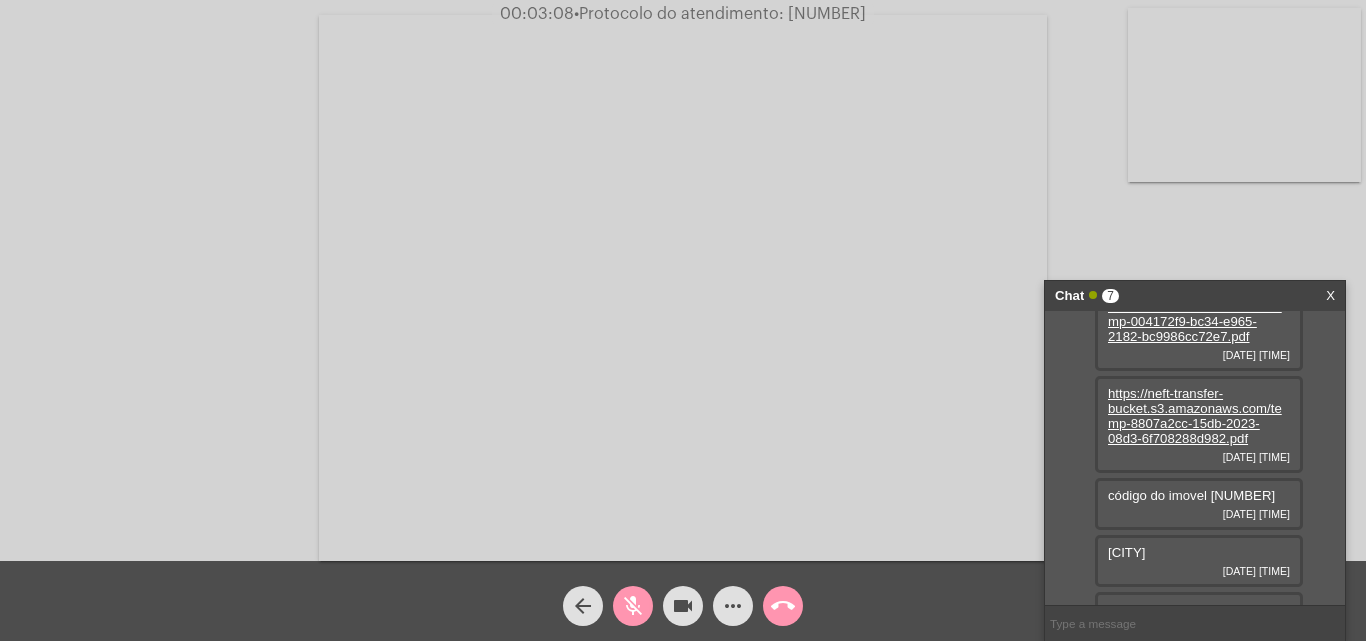 scroll, scrollTop: 300, scrollLeft: 0, axis: vertical 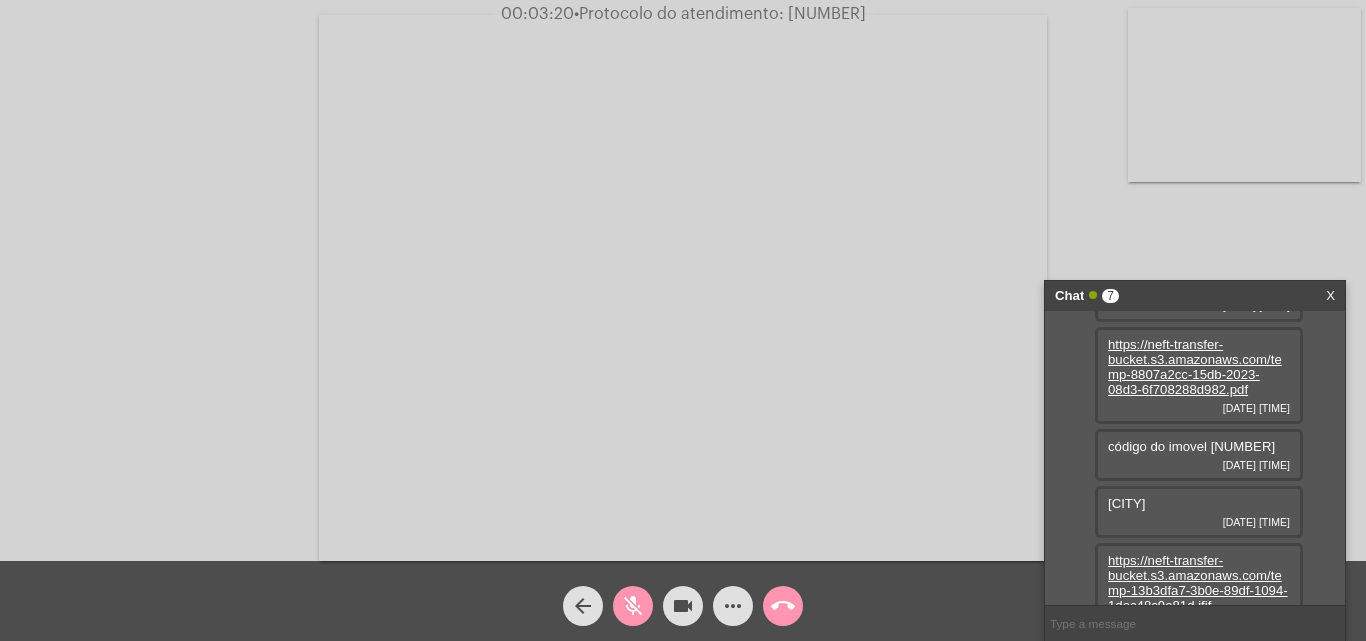 click on "https://neft-transfer-bucket.s3.amazonaws.com/temp-8807a2cc-15db-2023-08d3-6f708288d982.pdf" at bounding box center (1195, 367) 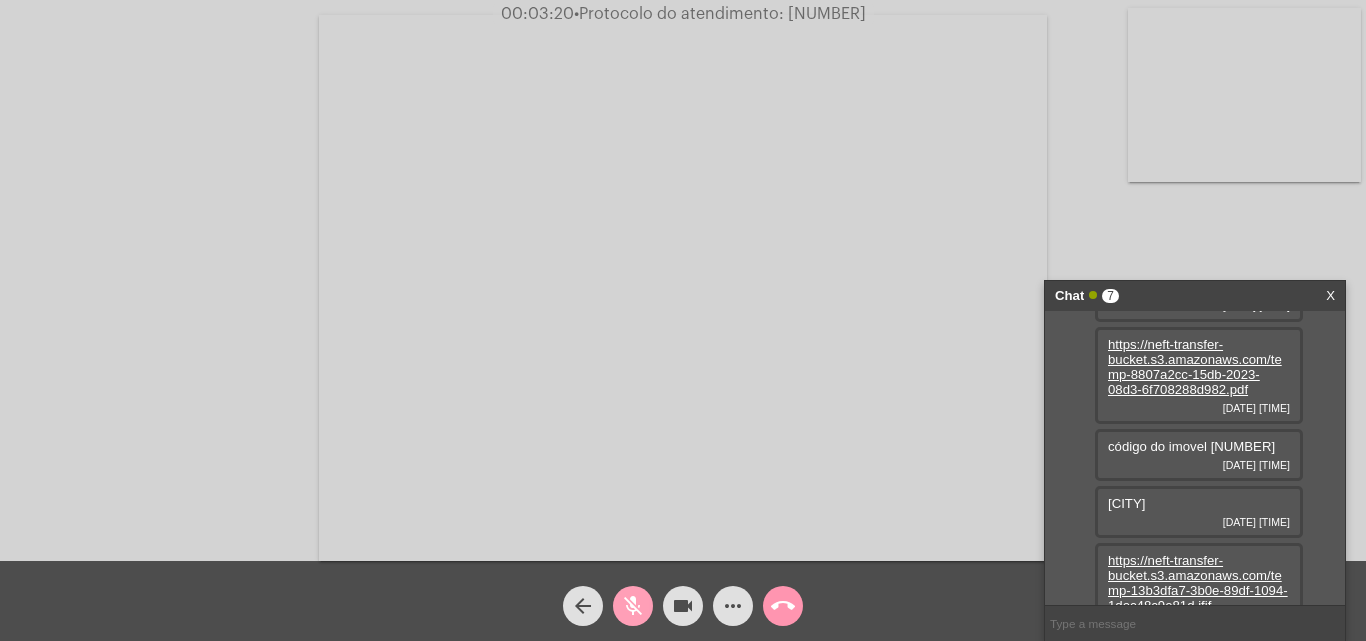 click on "mic_off" 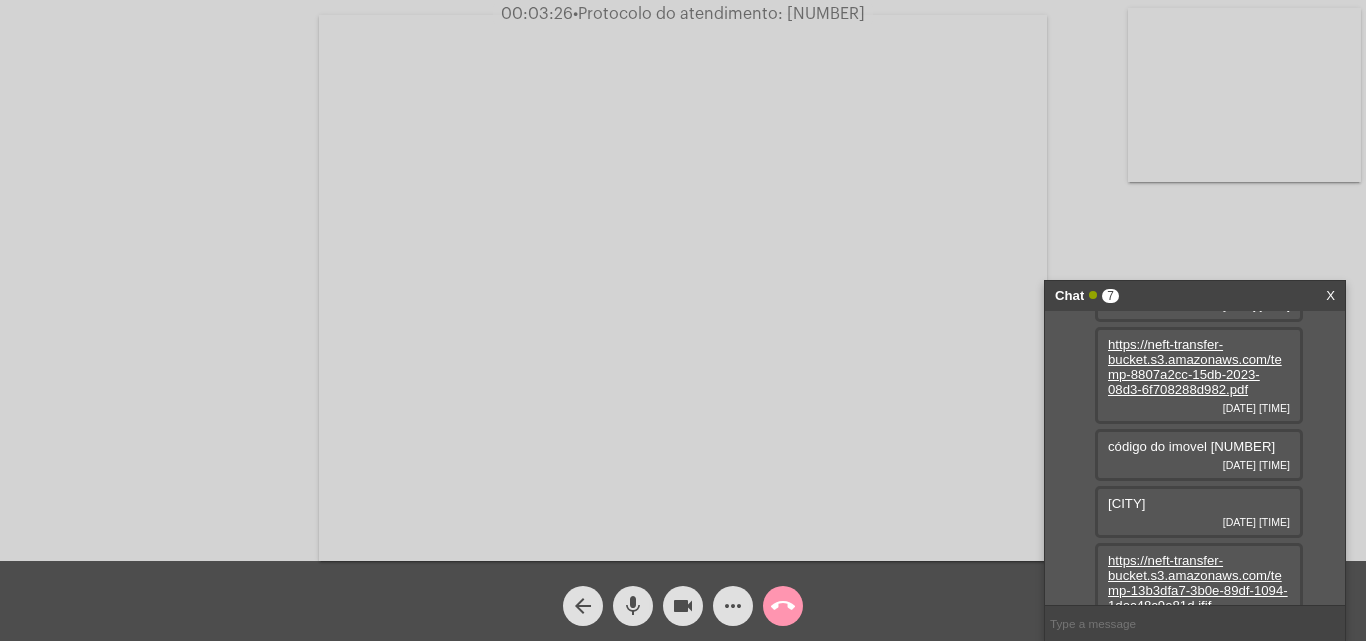 scroll, scrollTop: 200, scrollLeft: 0, axis: vertical 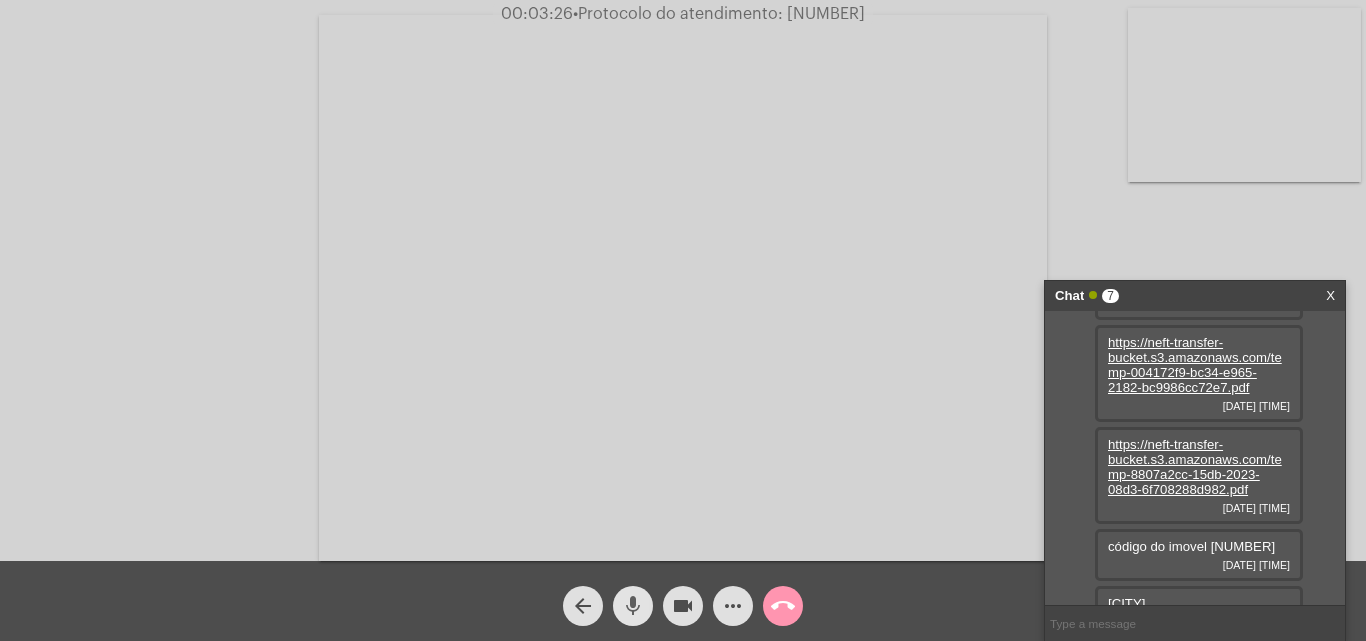 click on "mic" 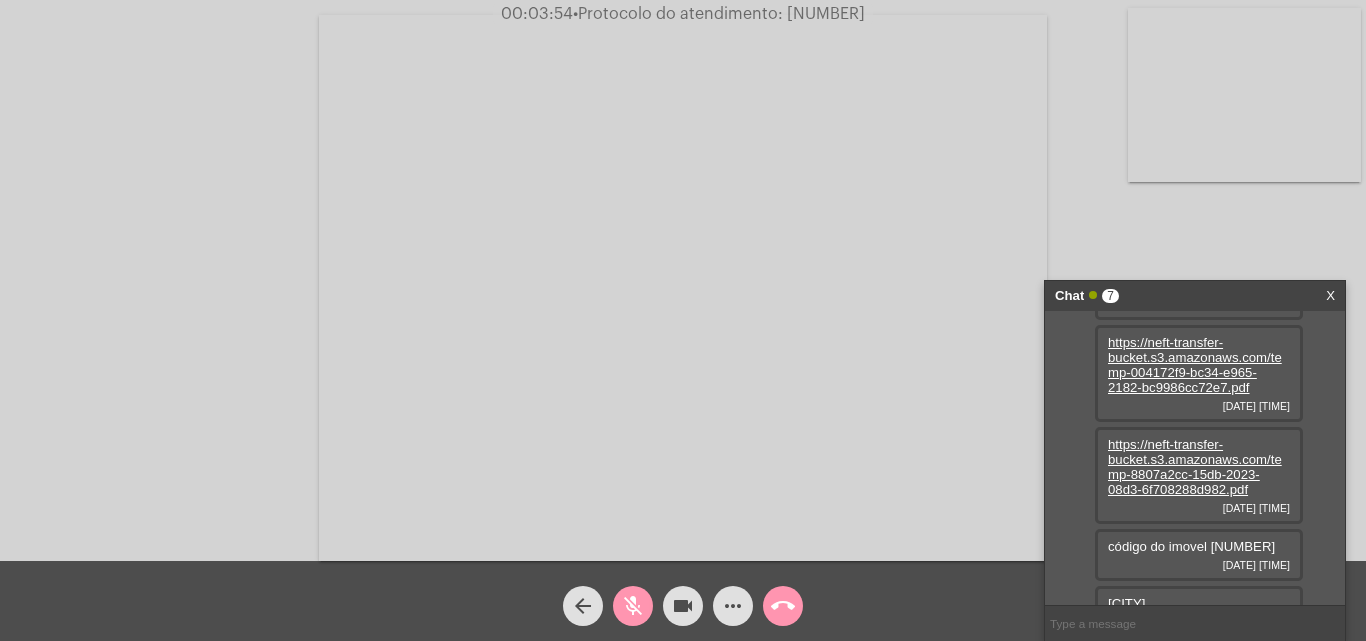 click on "mic_off" 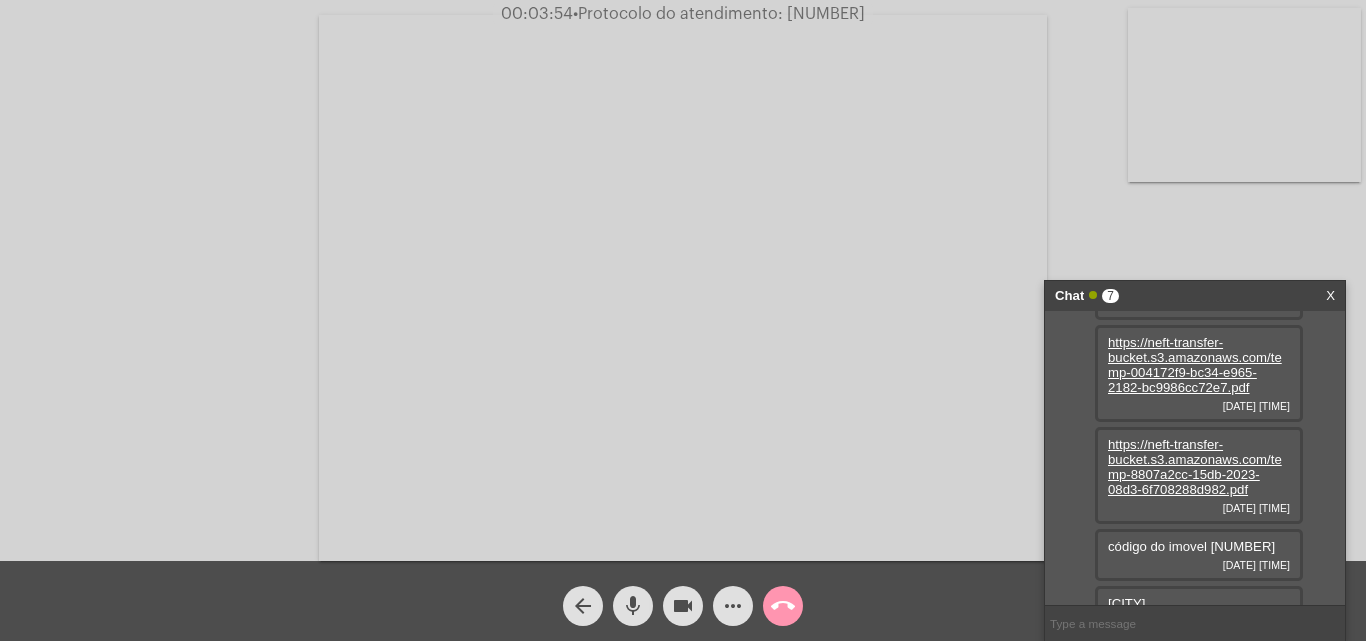 click on "mic" 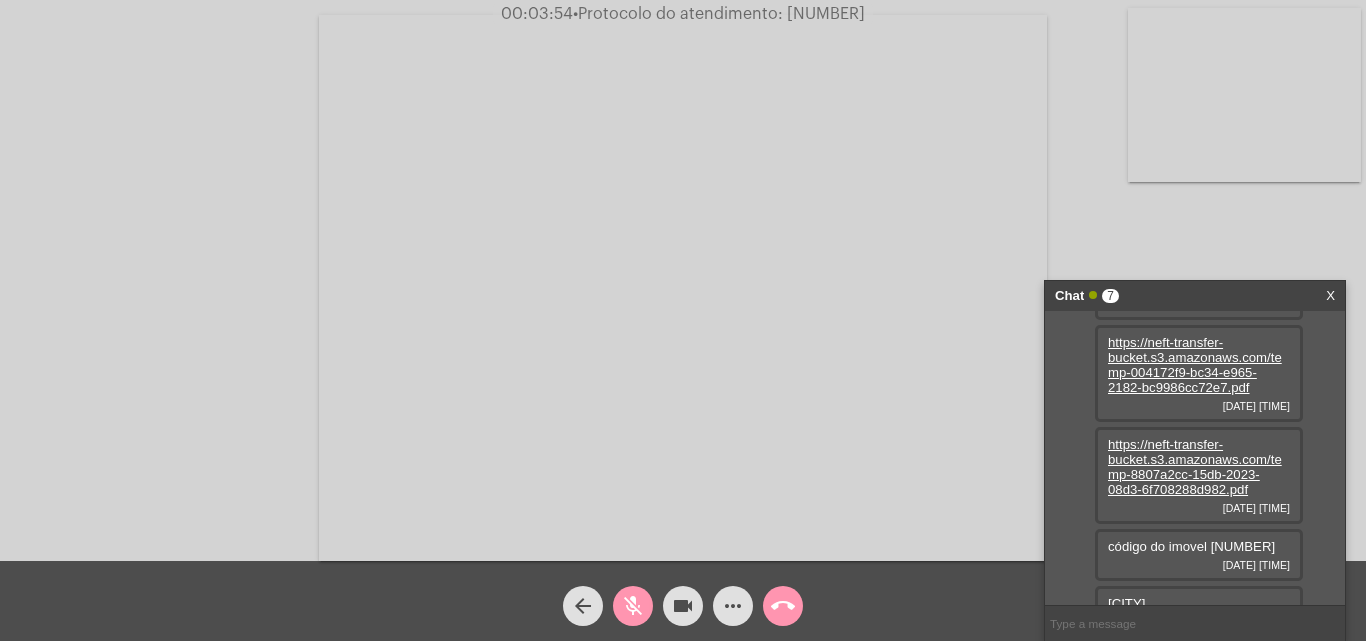 click on "mic_off" 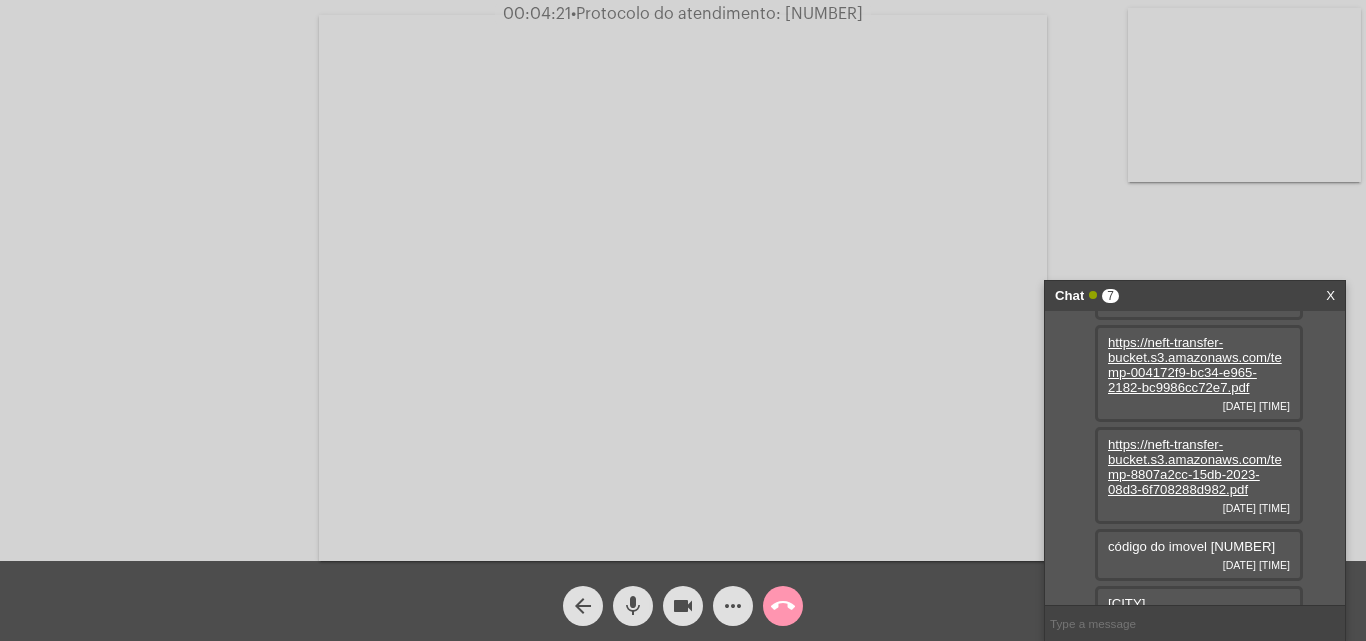 click on "mic" 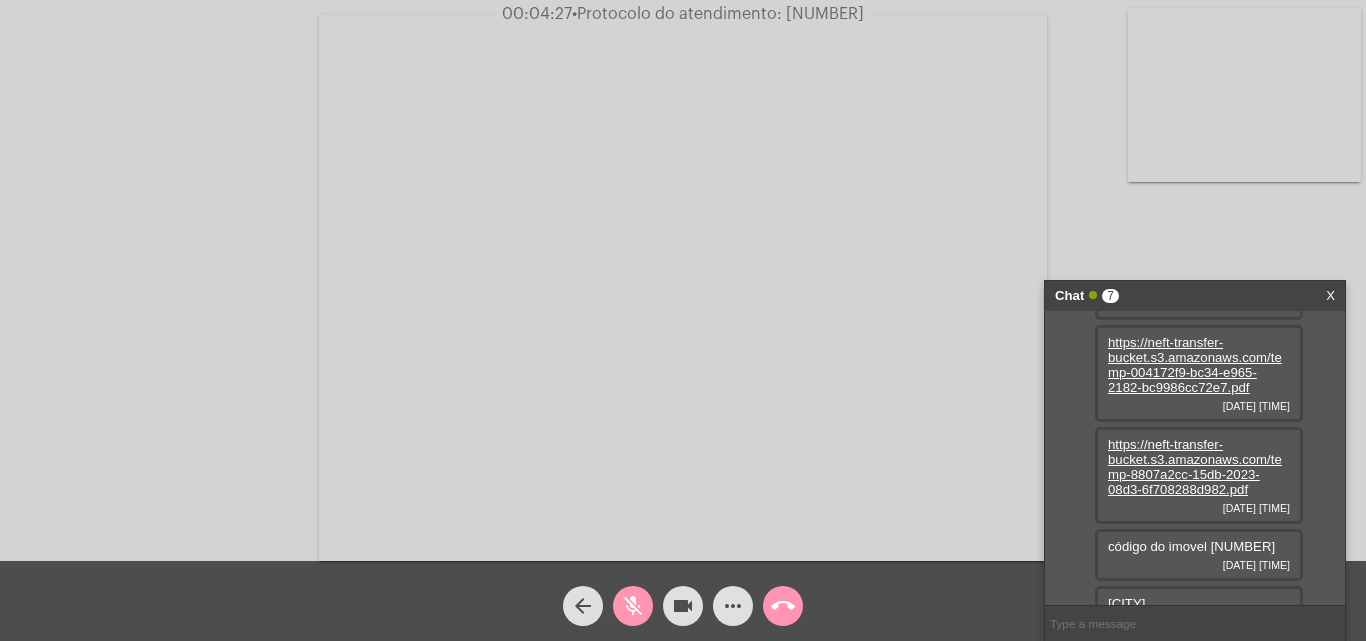 click on "https://neft-transfer-bucket.s3.amazonaws.com/temp-13b3dfa7-3b0e-89df-1094-1dec48c9e81d.jfif" at bounding box center (1198, 683) 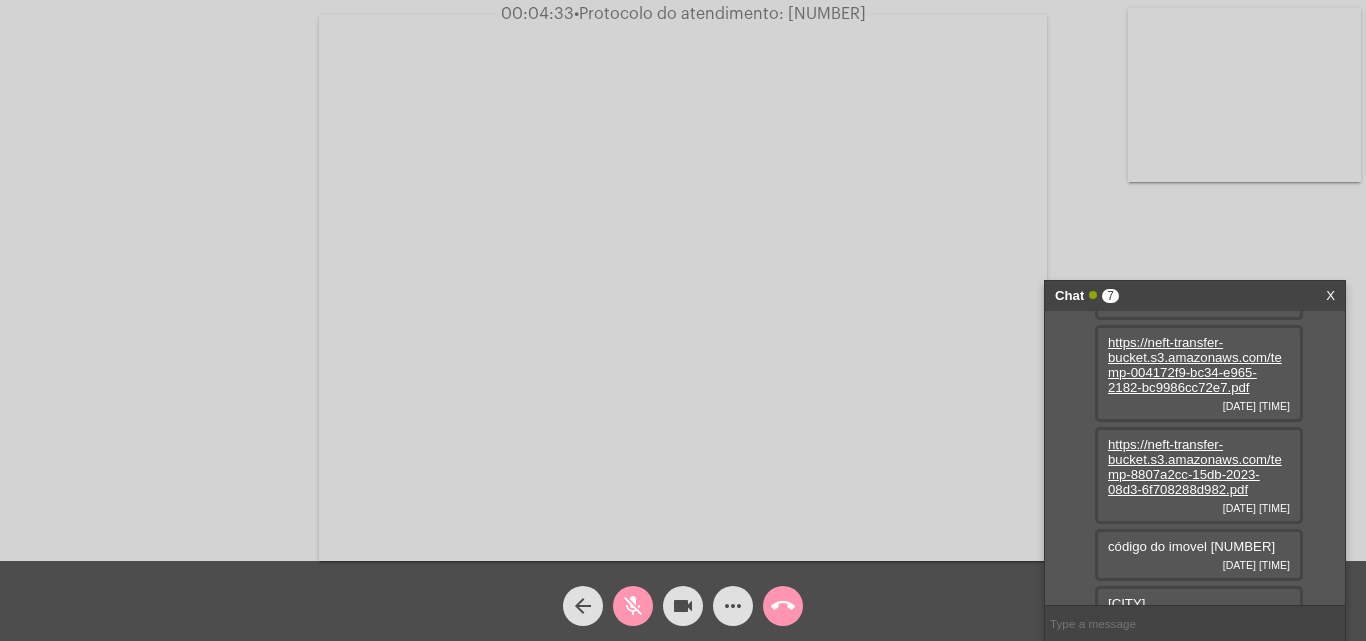 scroll, scrollTop: 259, scrollLeft: 0, axis: vertical 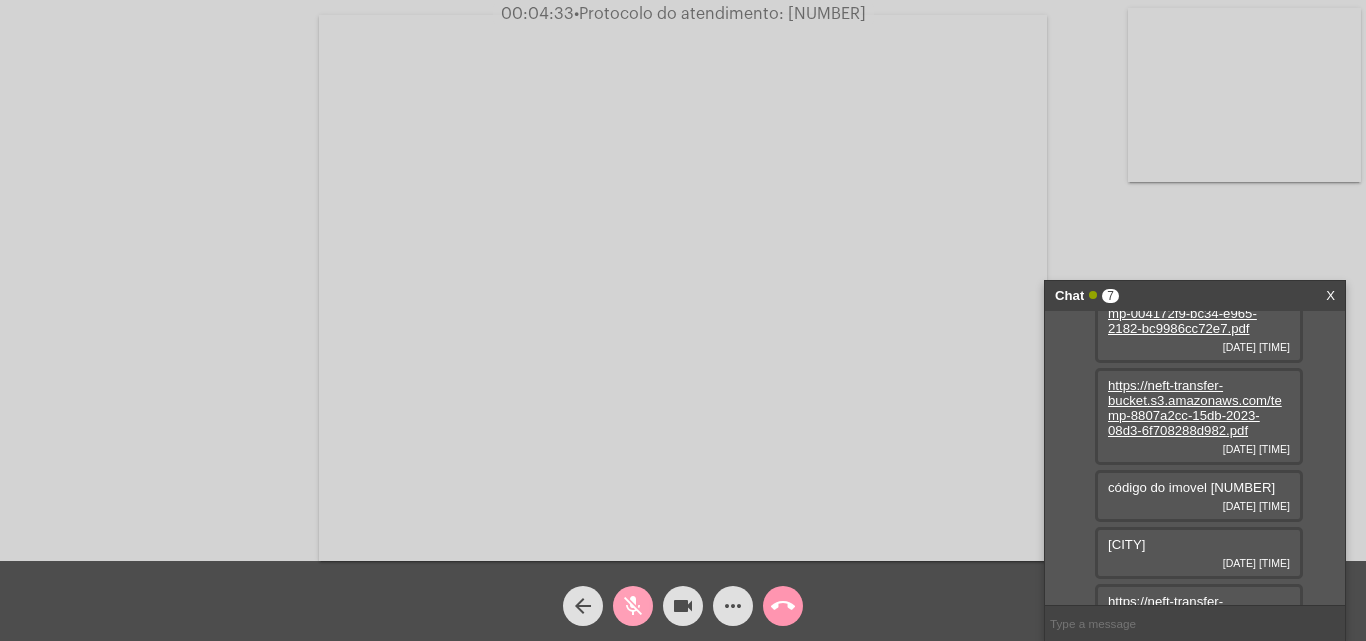 click on "mic_off" 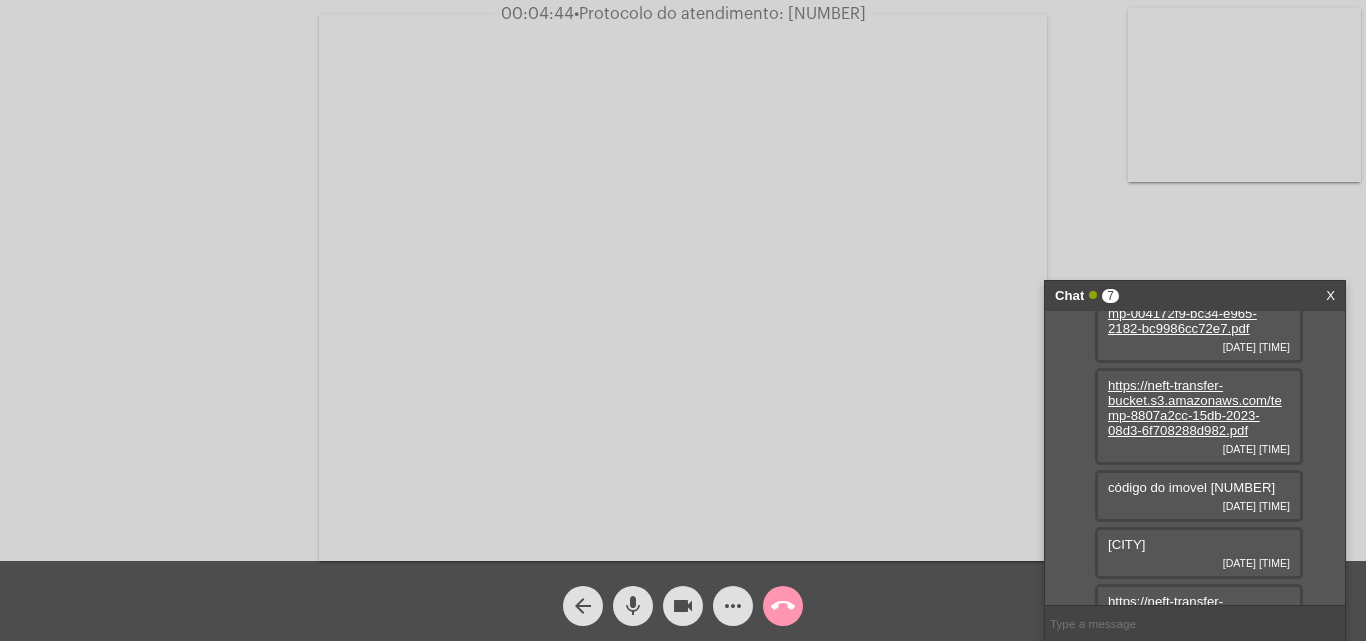 click on "mic" 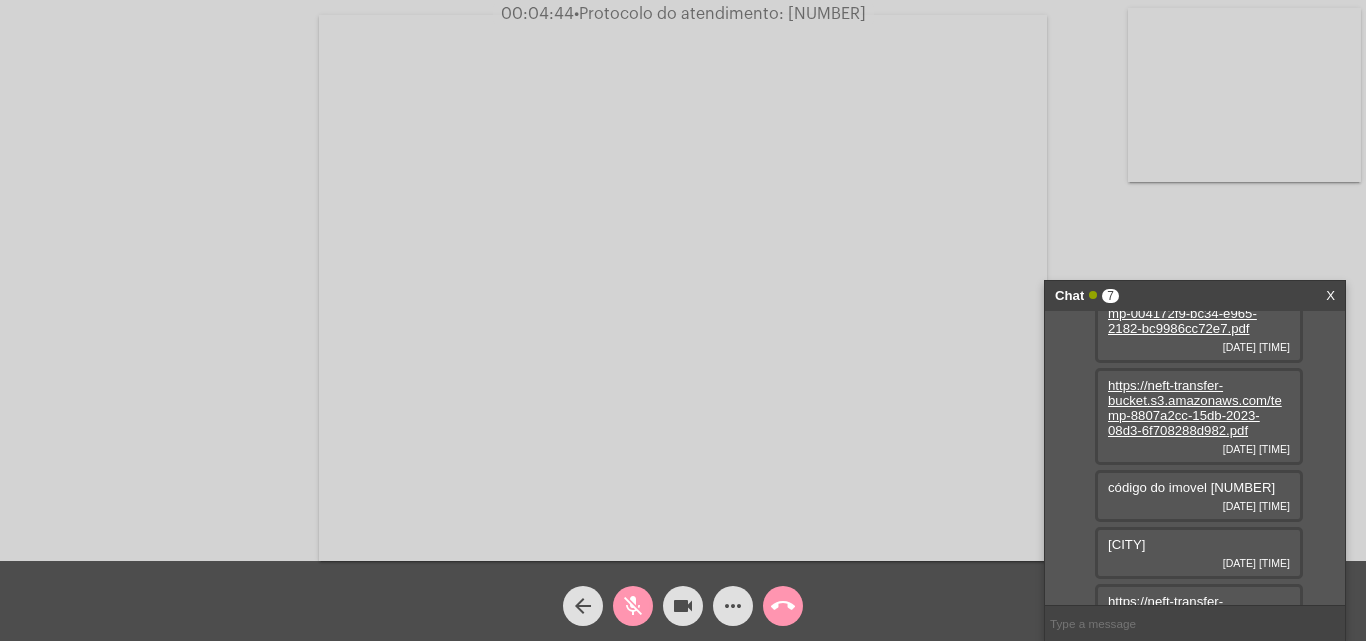 scroll, scrollTop: 335, scrollLeft: 0, axis: vertical 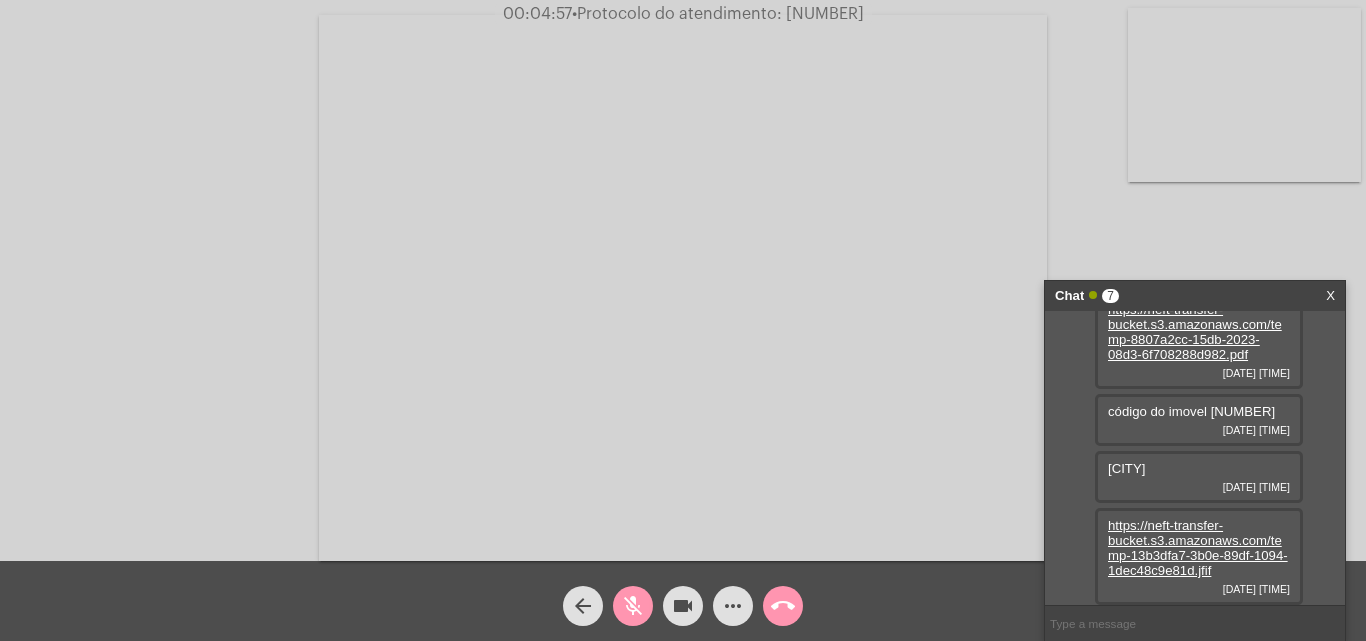 drag, startPoint x: 1206, startPoint y: 205, endPoint x: 1201, endPoint y: 474, distance: 269.04648 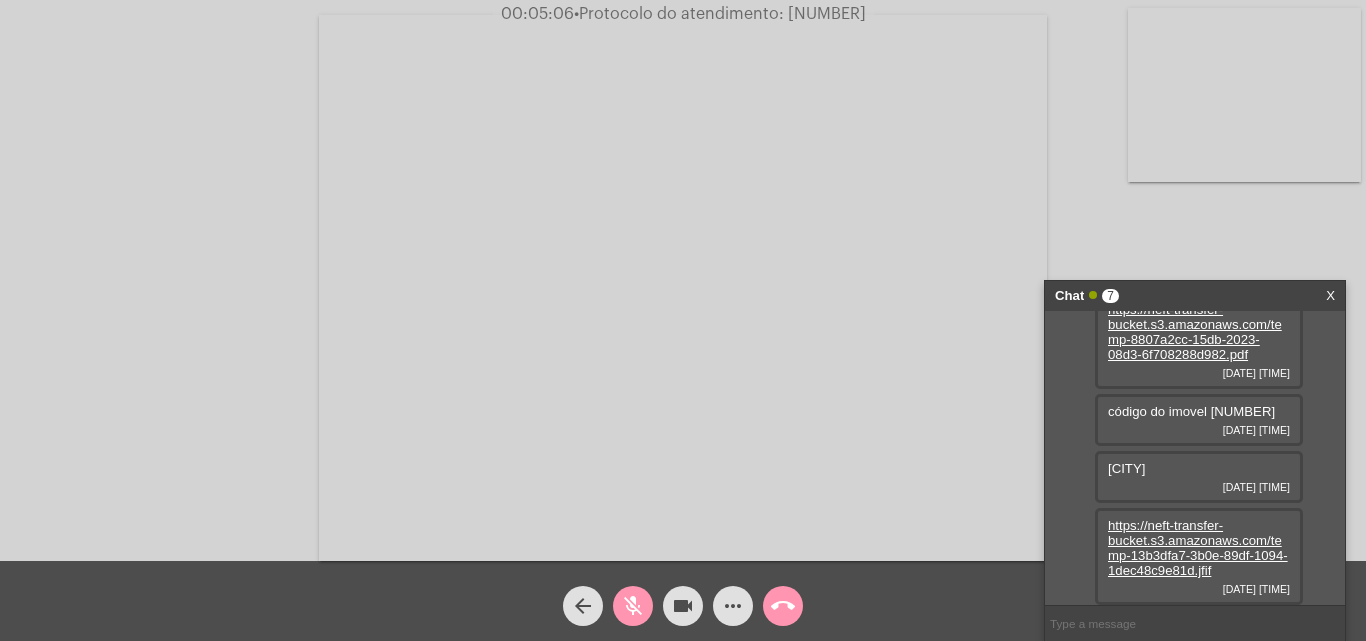 click at bounding box center [683, 288] 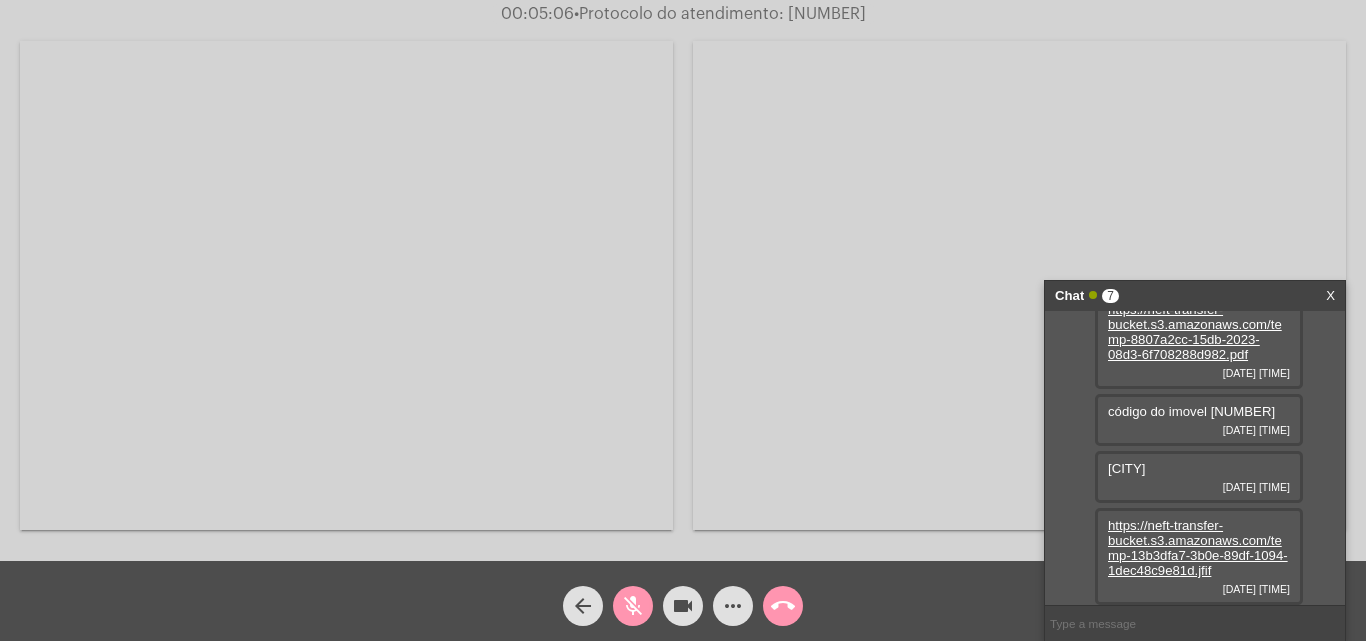 click at bounding box center [346, 285] 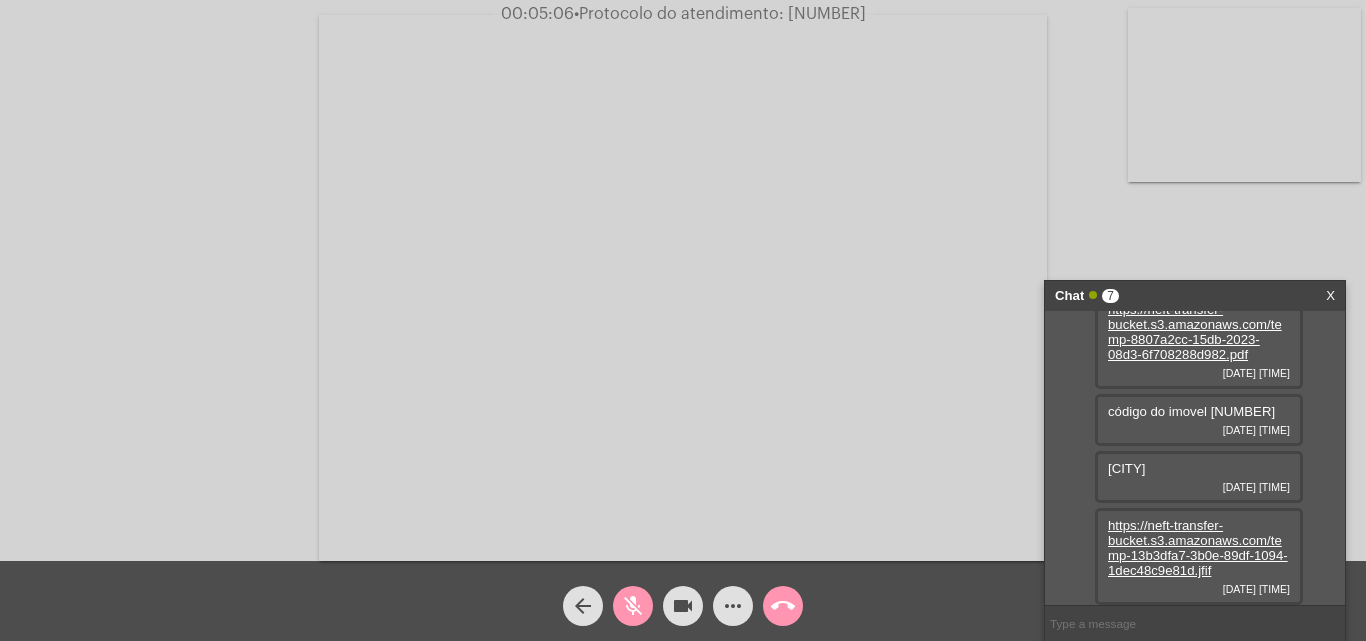click on "código do imovel 1538519" at bounding box center (1191, 411) 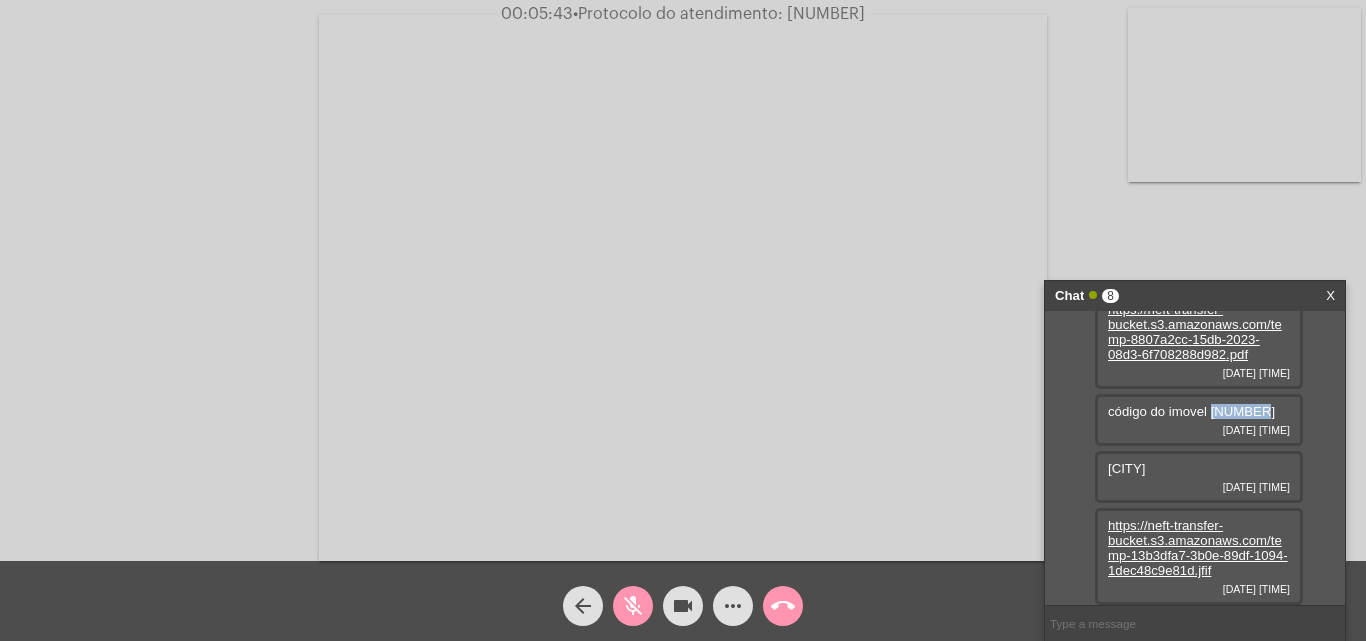 scroll, scrollTop: 427, scrollLeft: 0, axis: vertical 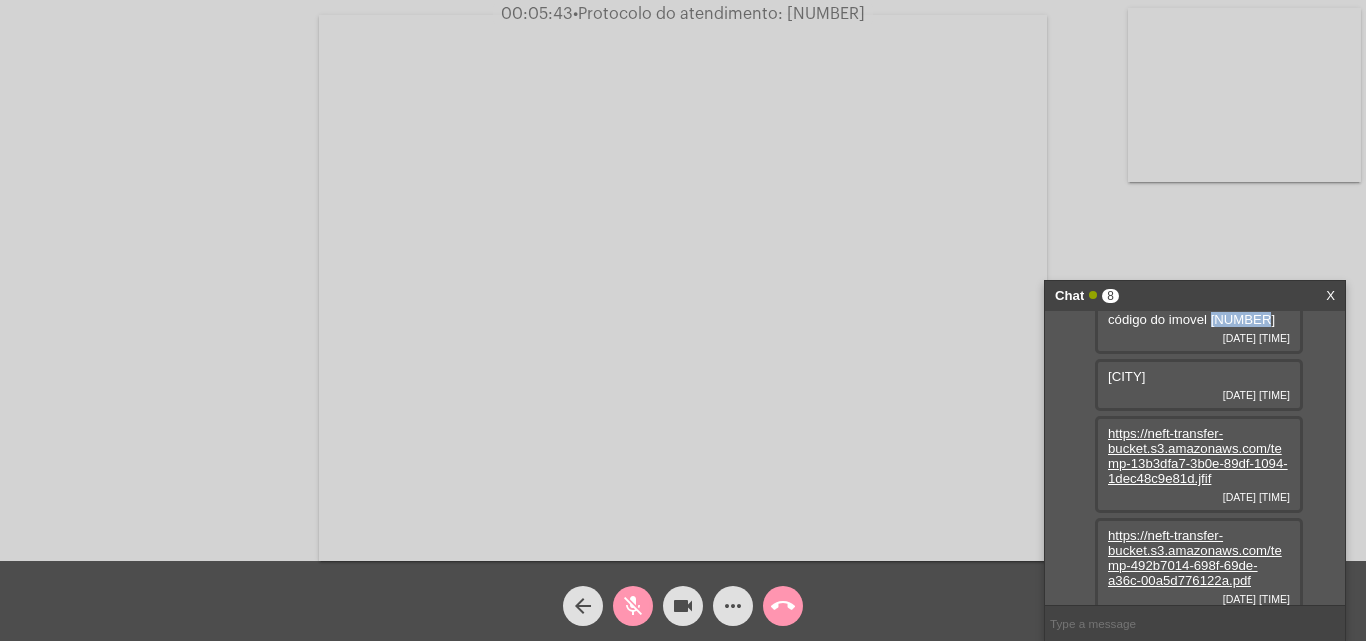 click on "https://neft-transfer-bucket.s3.amazonaws.com/temp-492b7014-698f-69de-a36c-00a5d776122a.pdf" at bounding box center [1195, 558] 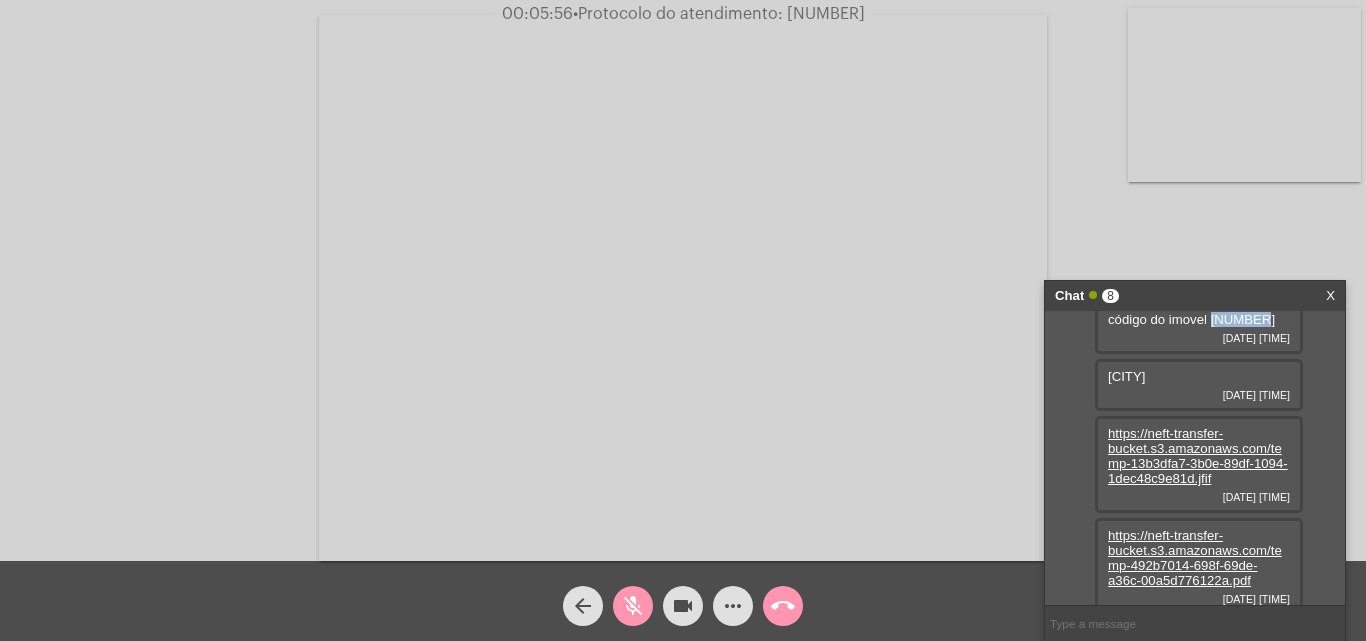 click on "mic_off" 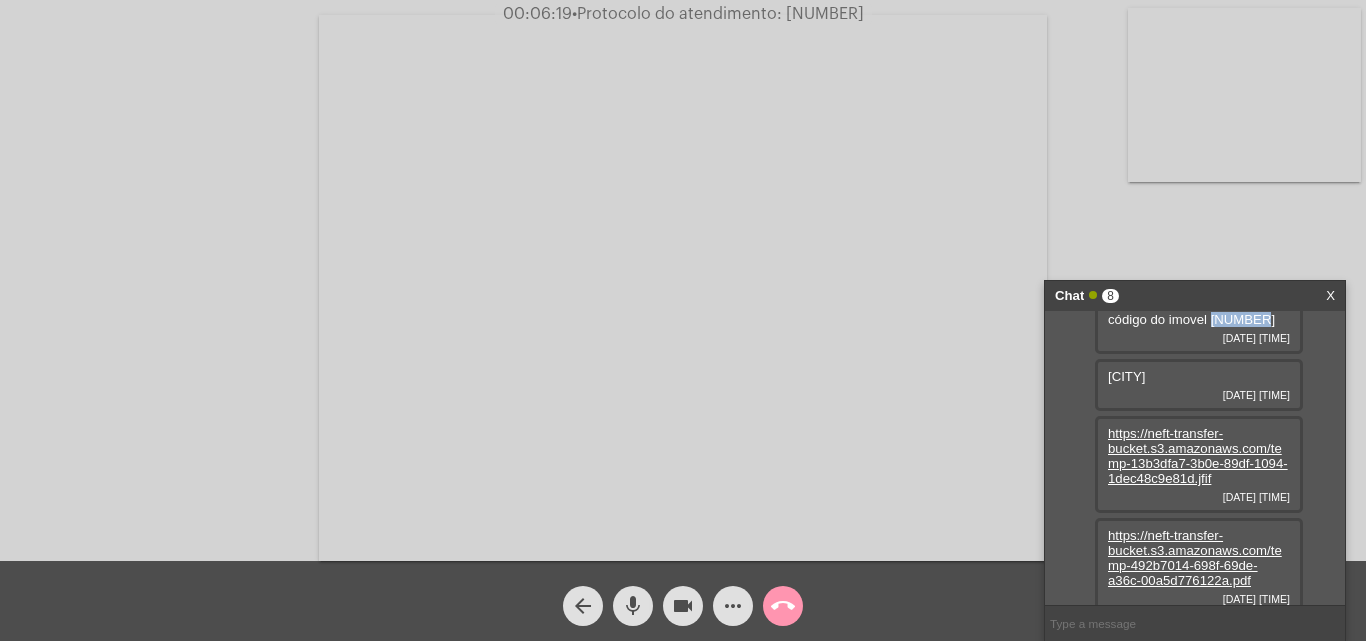 scroll, scrollTop: 437, scrollLeft: 0, axis: vertical 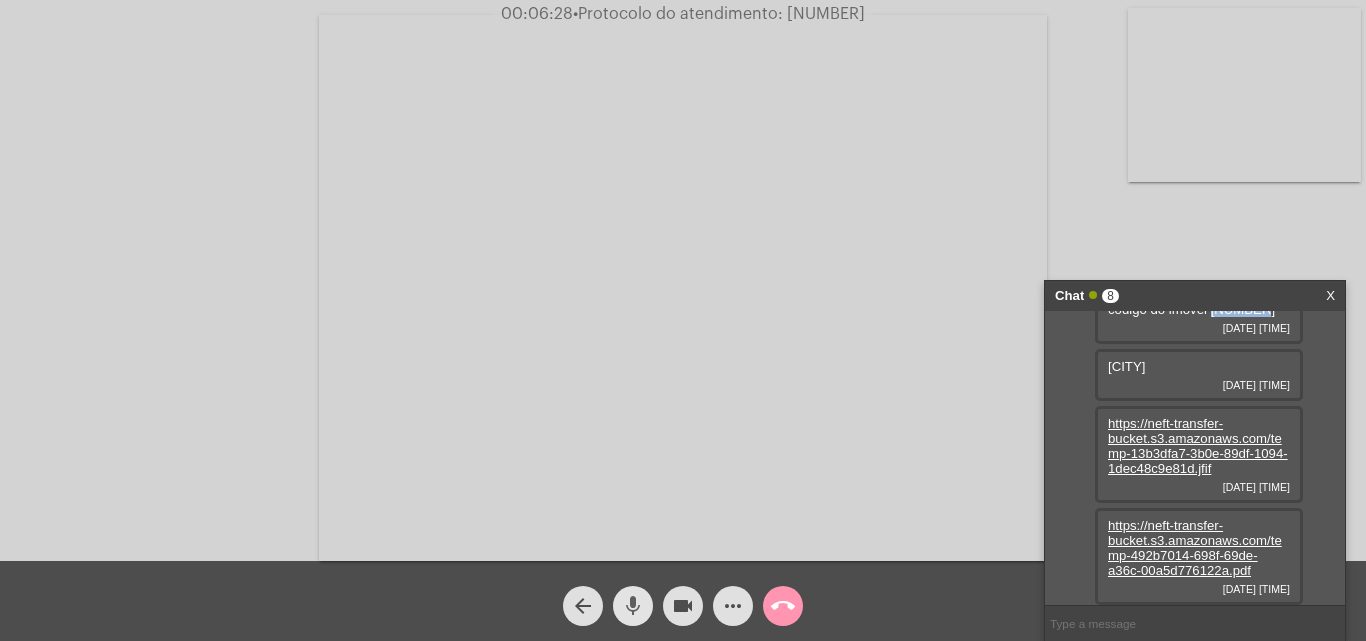 click on "mic" 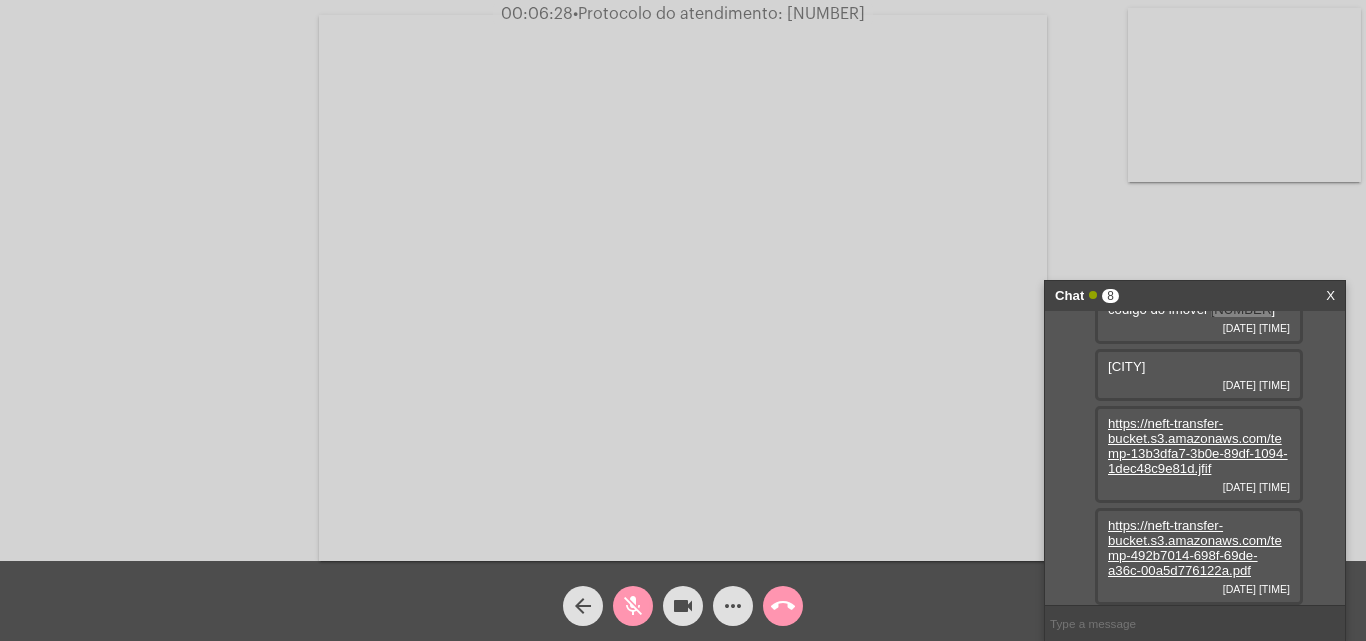 scroll, scrollTop: 437, scrollLeft: 0, axis: vertical 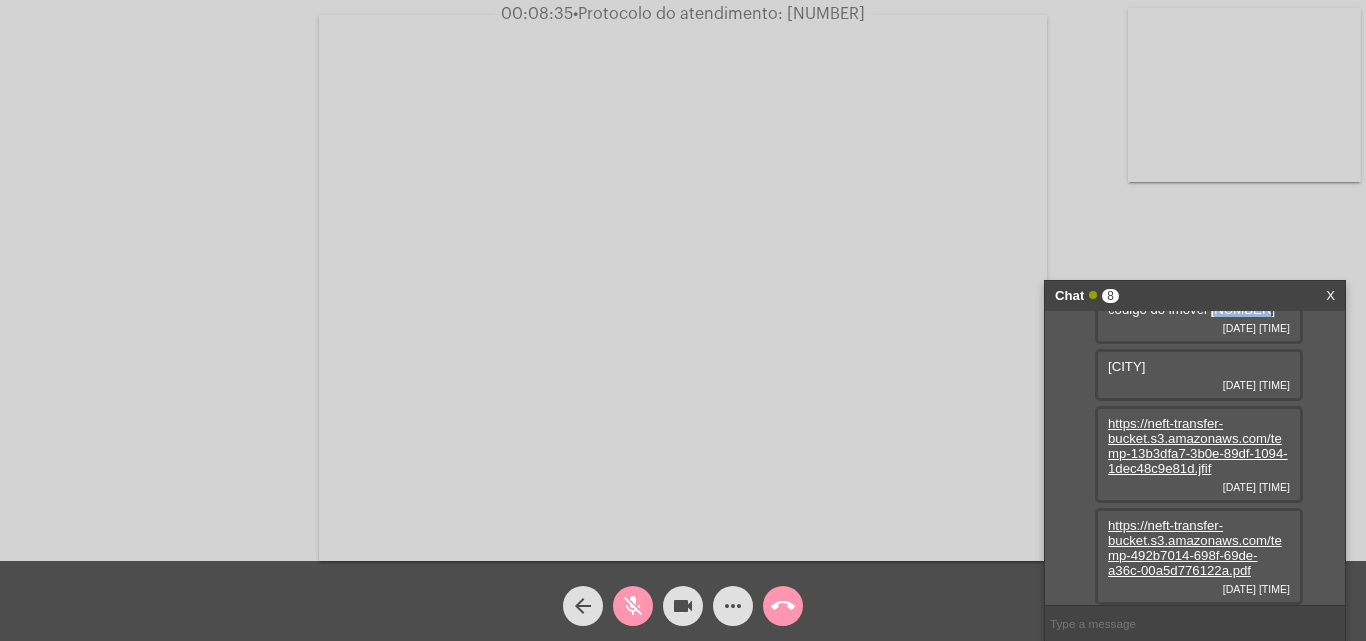 click on "mic_off" 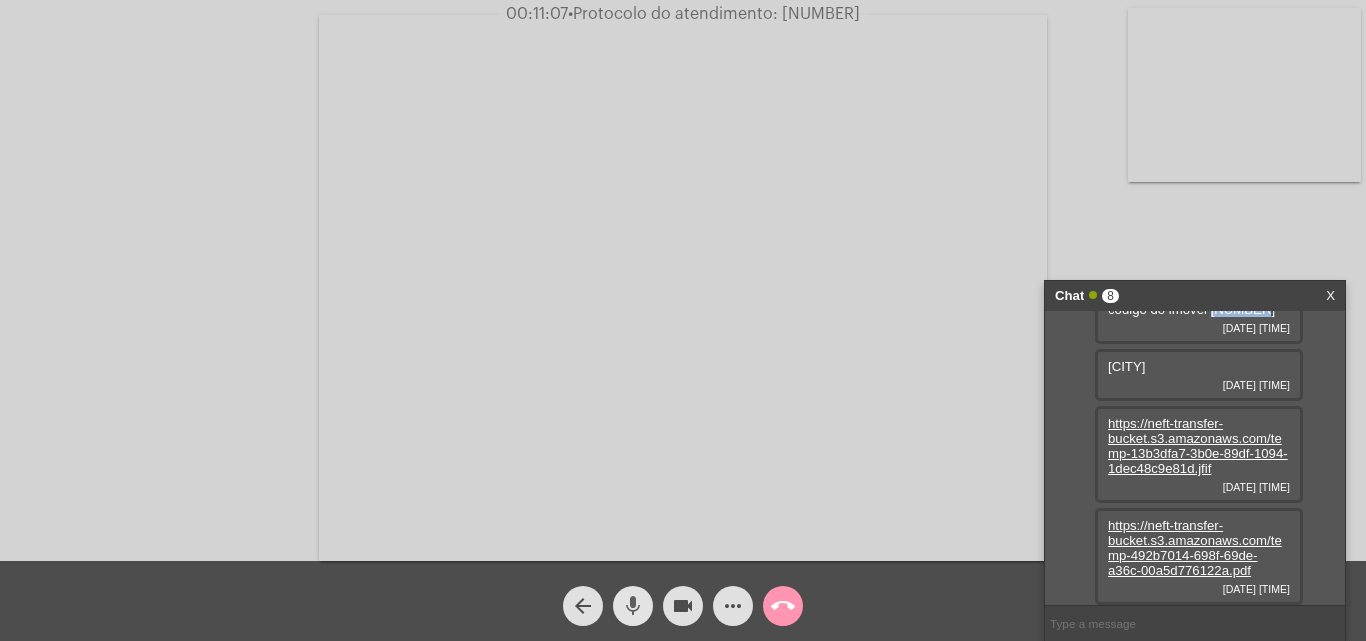 drag, startPoint x: 633, startPoint y: 605, endPoint x: 508, endPoint y: 415, distance: 227.4313 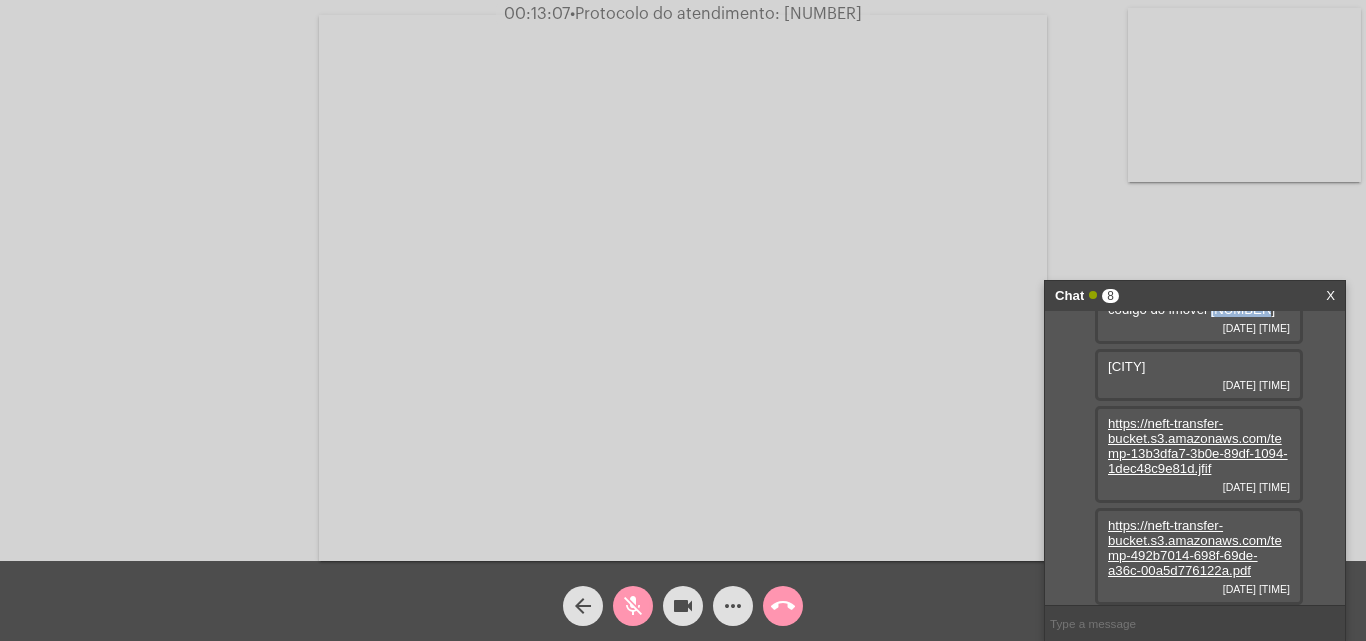 click on "mic_off" 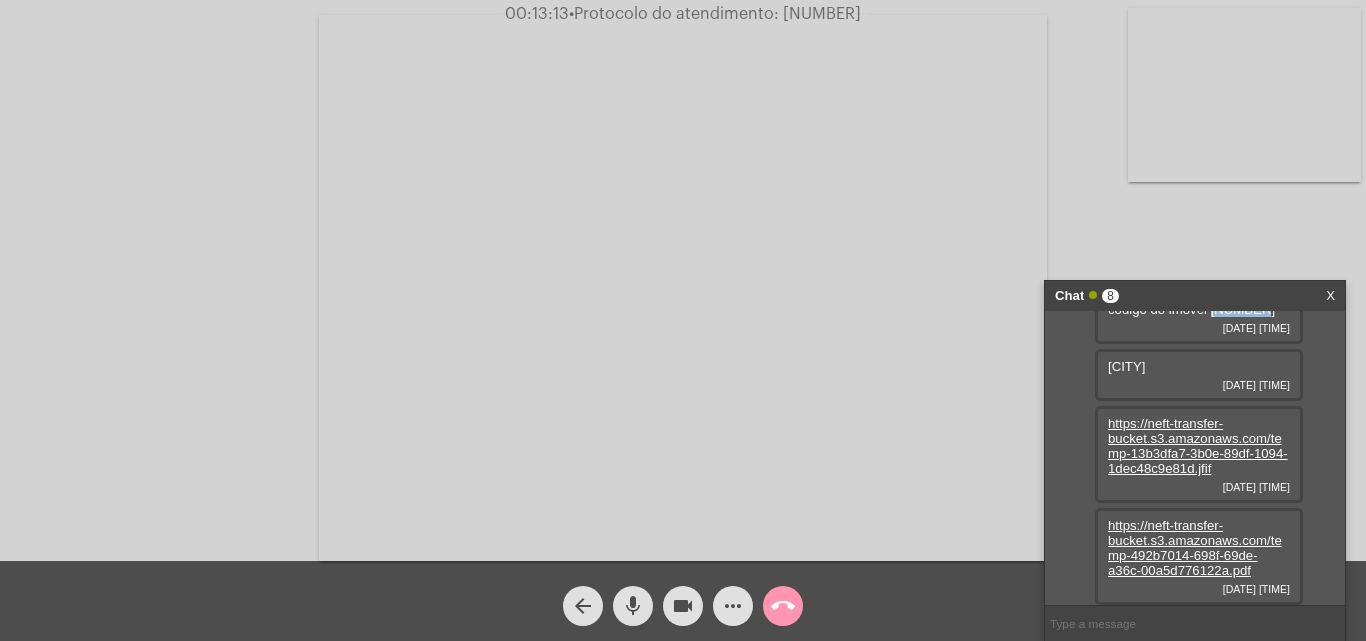 click on "mic" 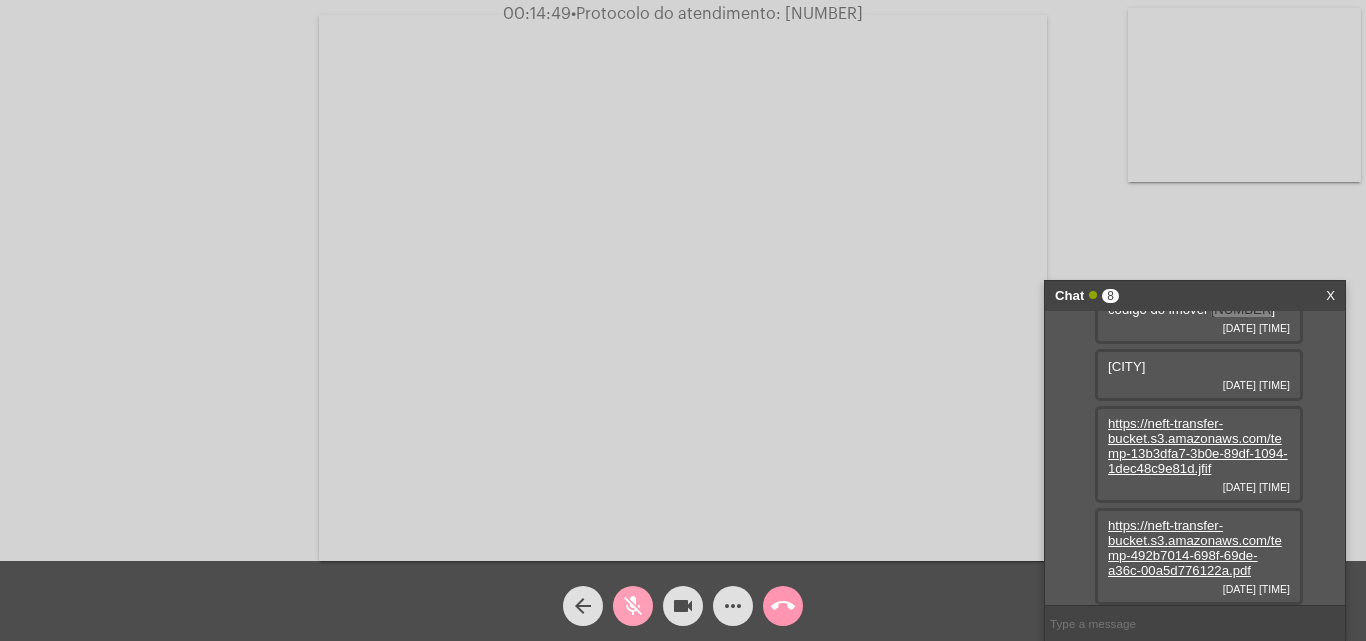 click on "mic_off" 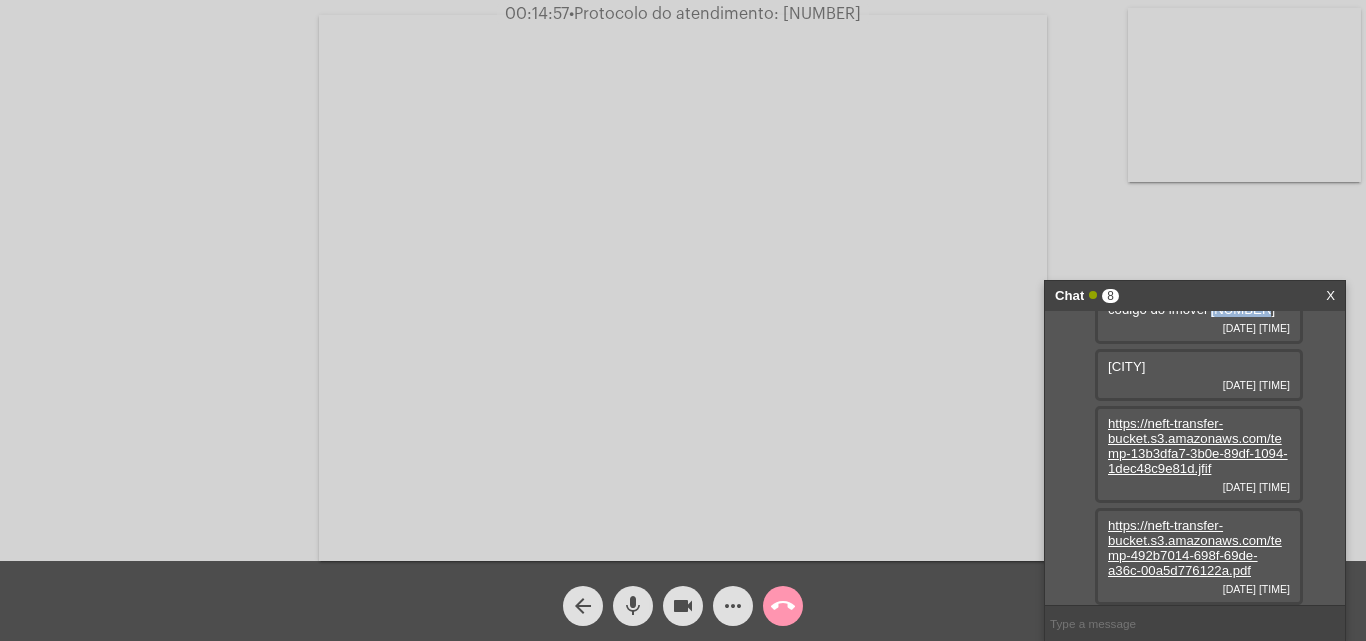 click on "mic" 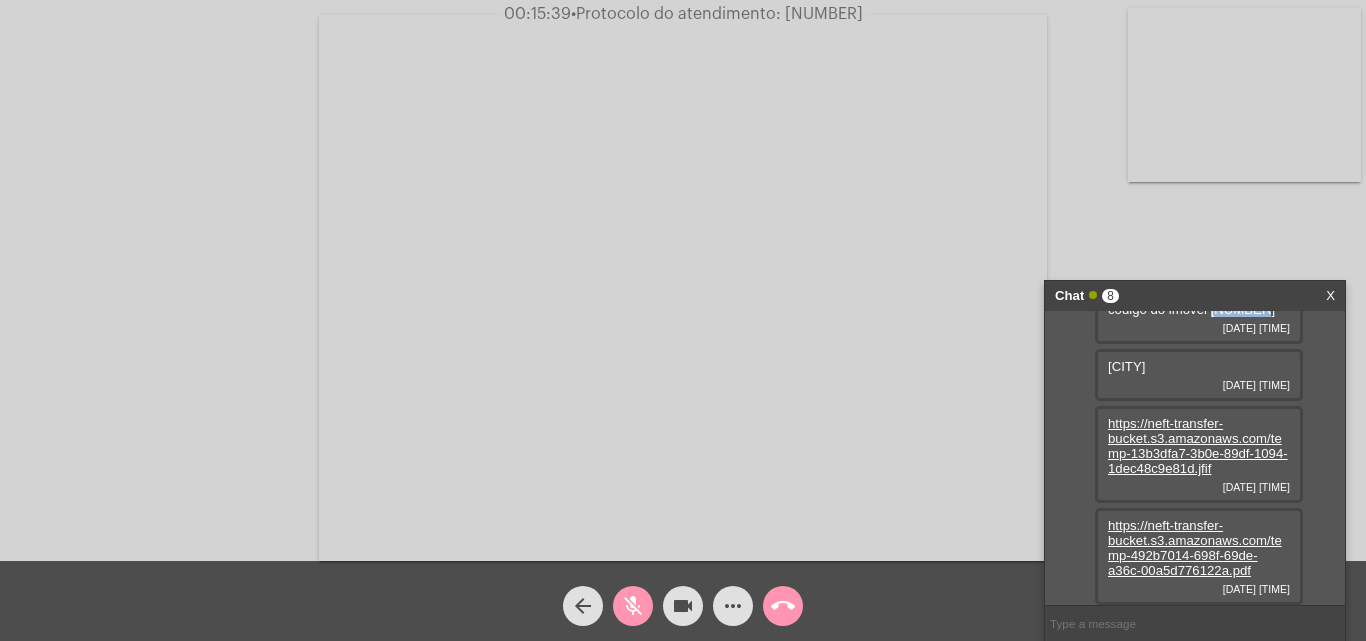 click on "mic_off" 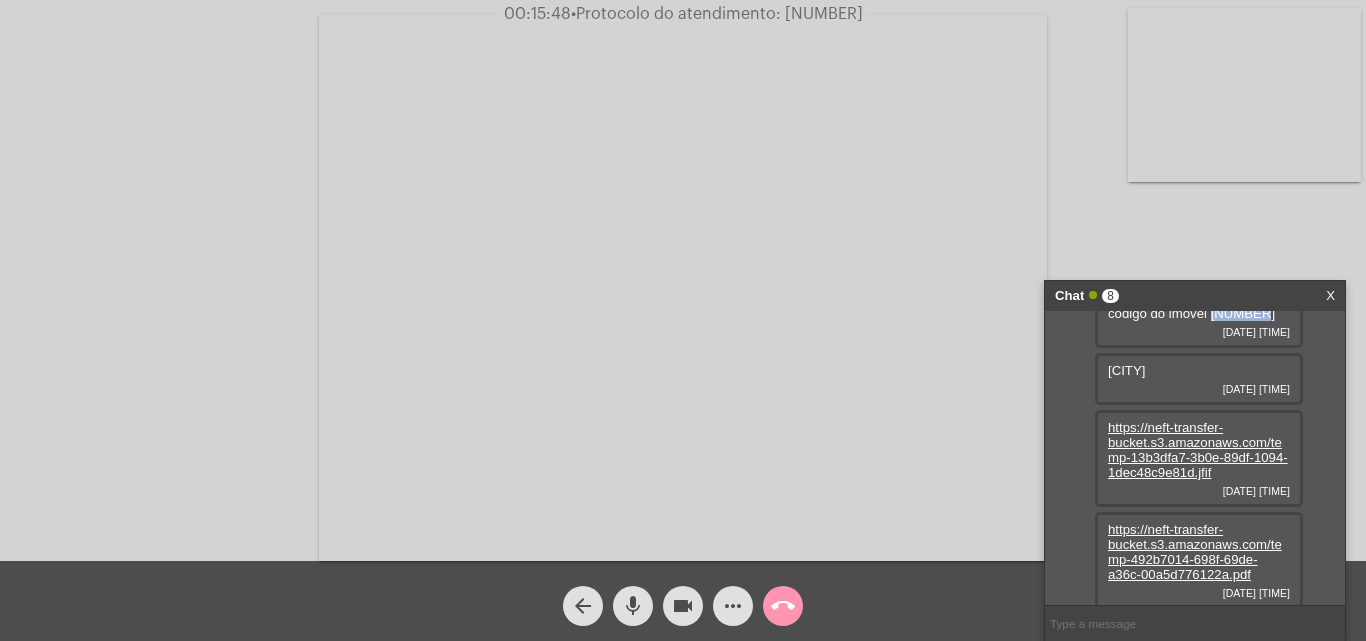 scroll, scrollTop: 437, scrollLeft: 0, axis: vertical 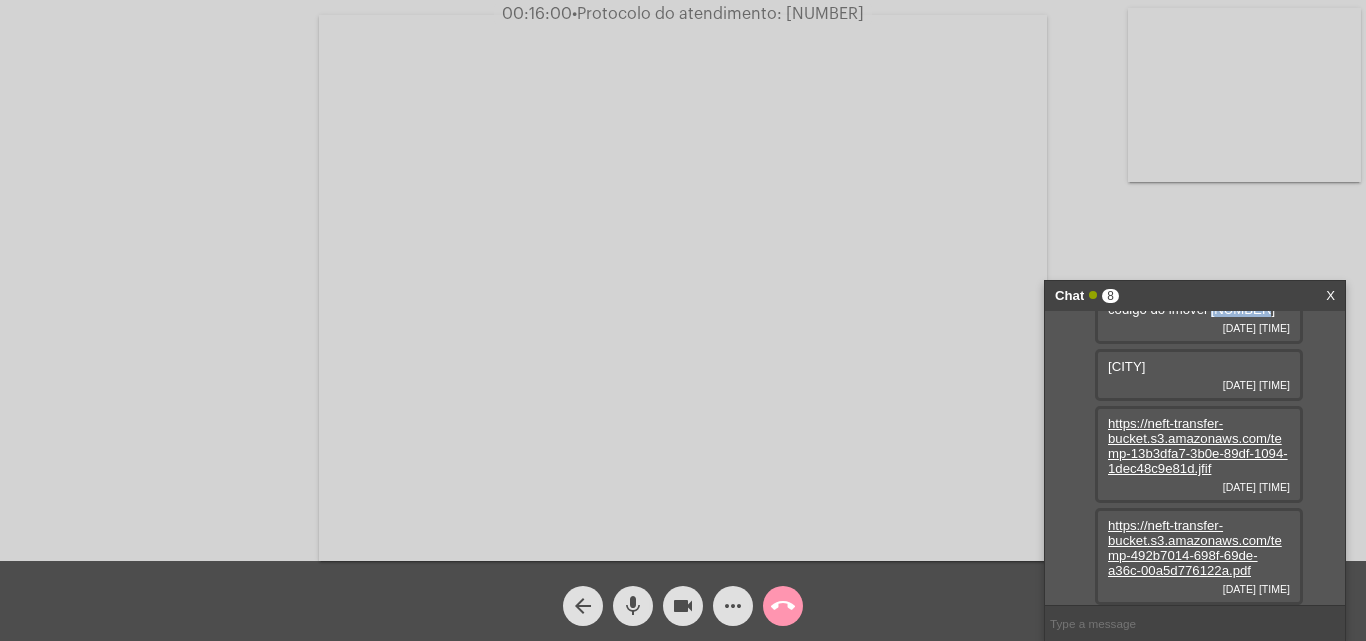 click on "mic" 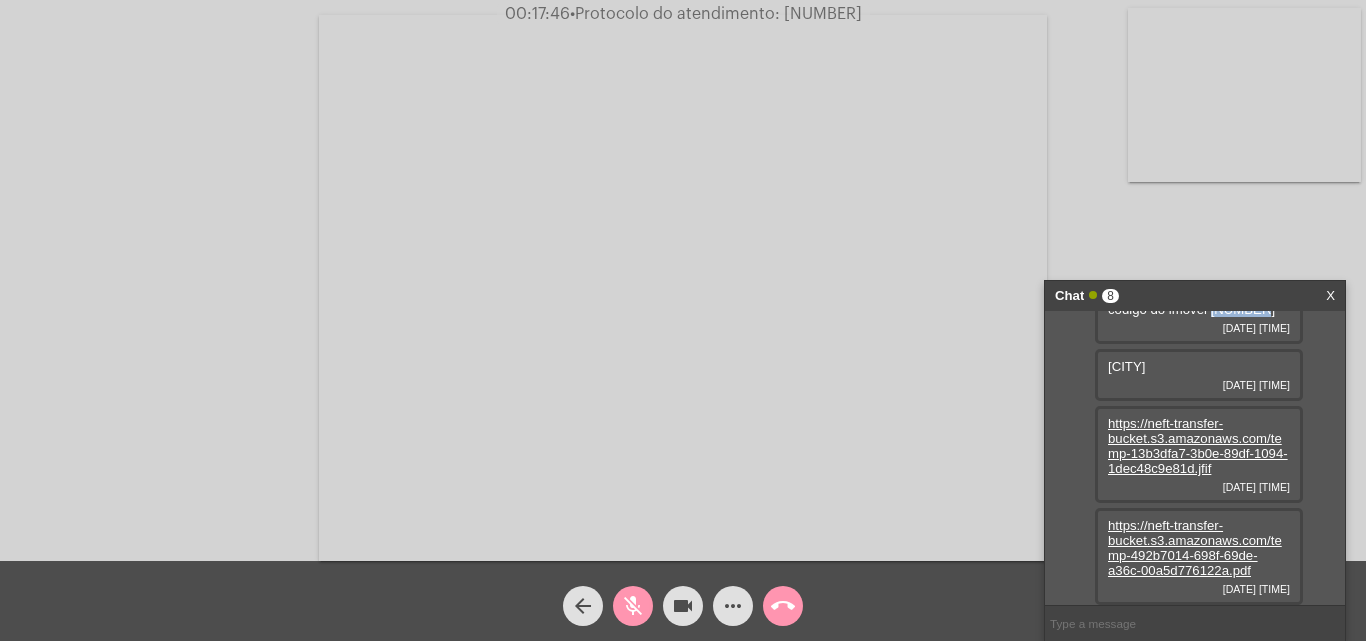 click on "mic_off" 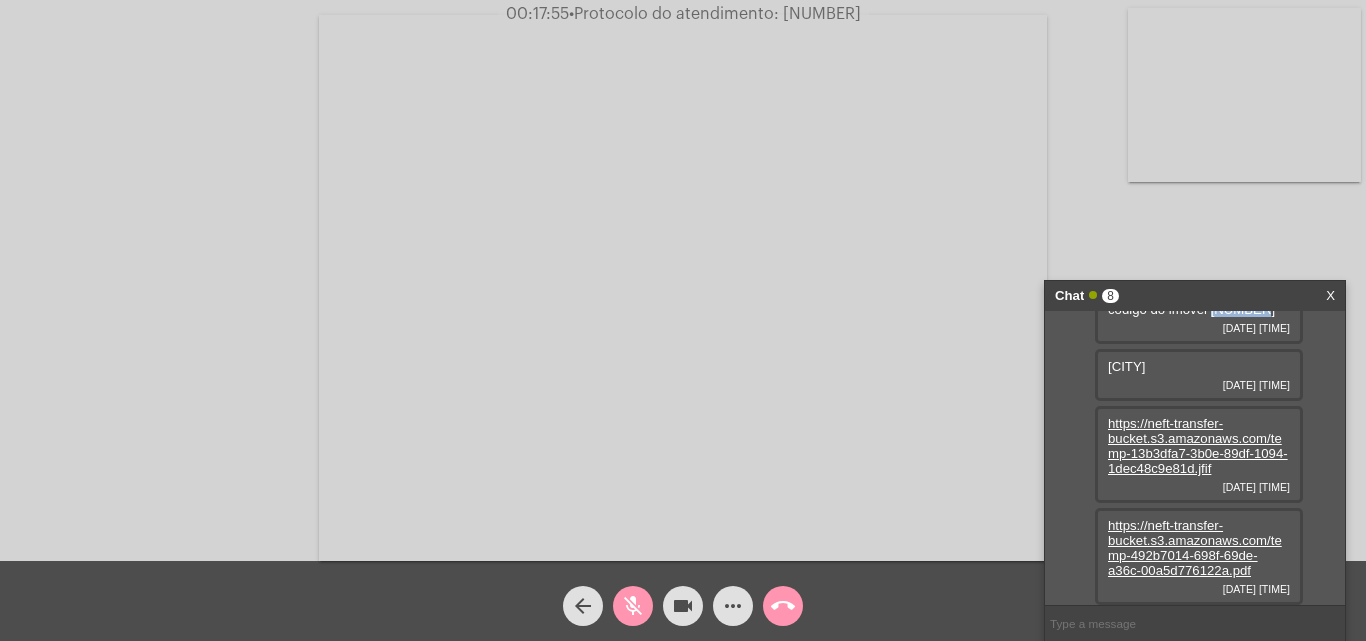 click on "mic_off" 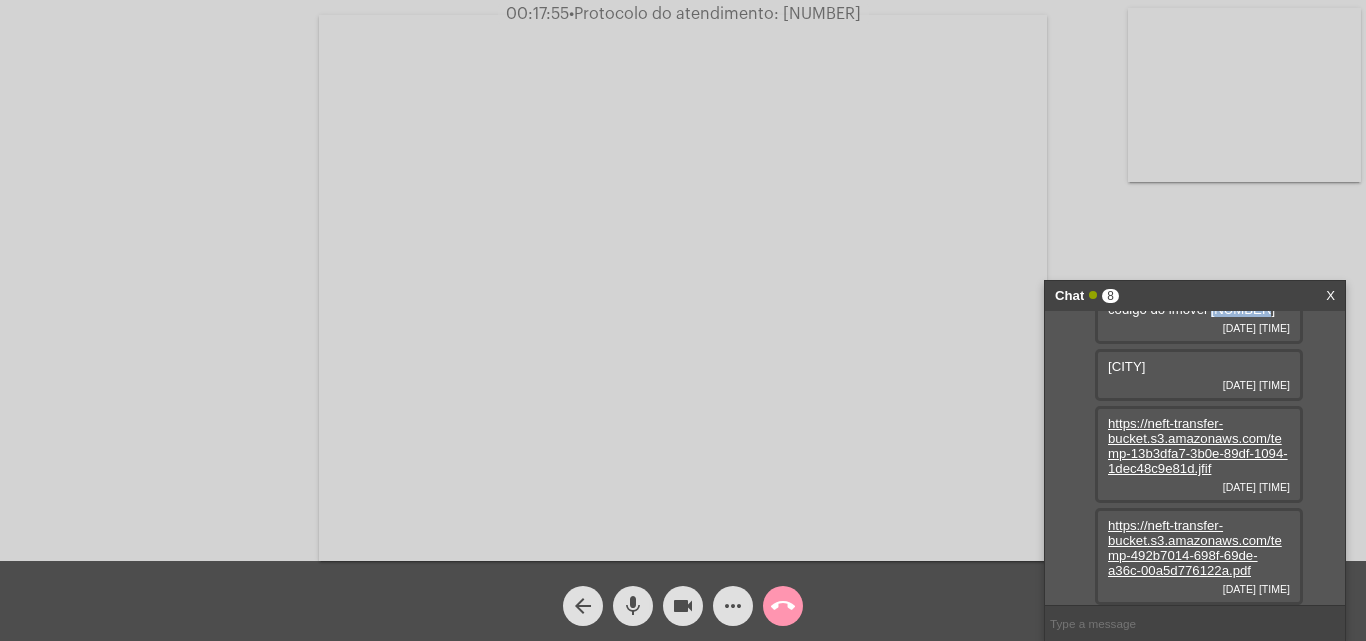 click on "more_horiz" 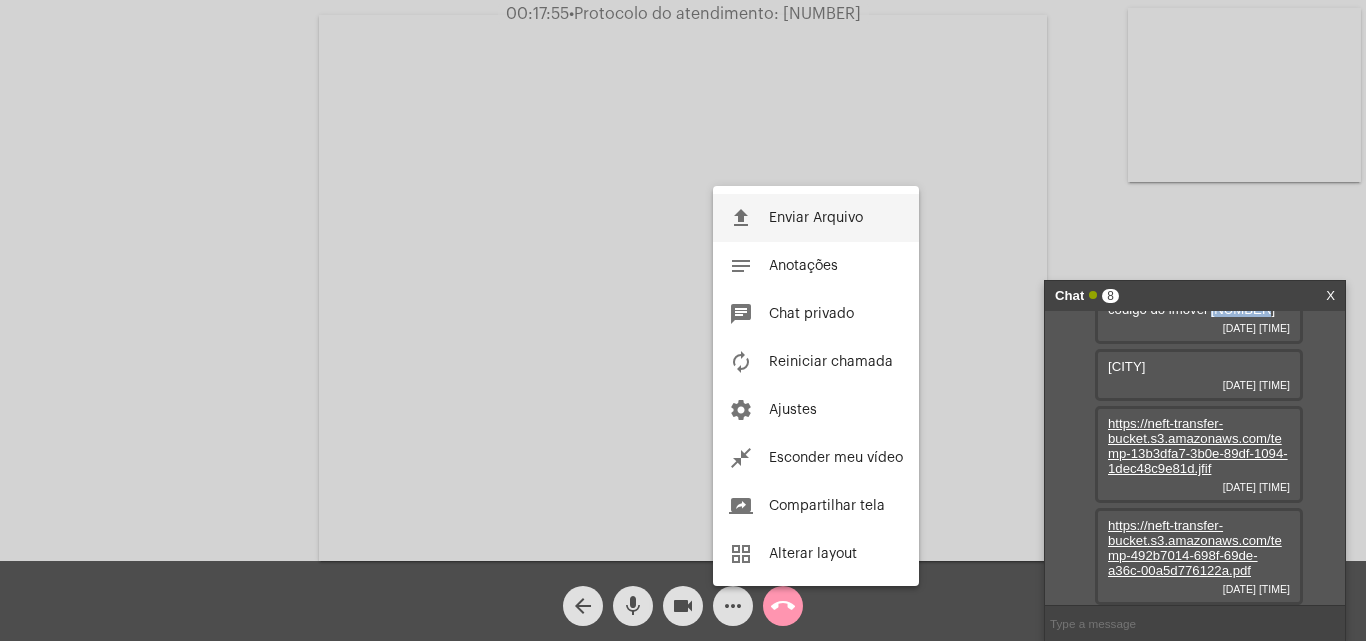 click on "file_upload Enviar Arquivo" at bounding box center [816, 218] 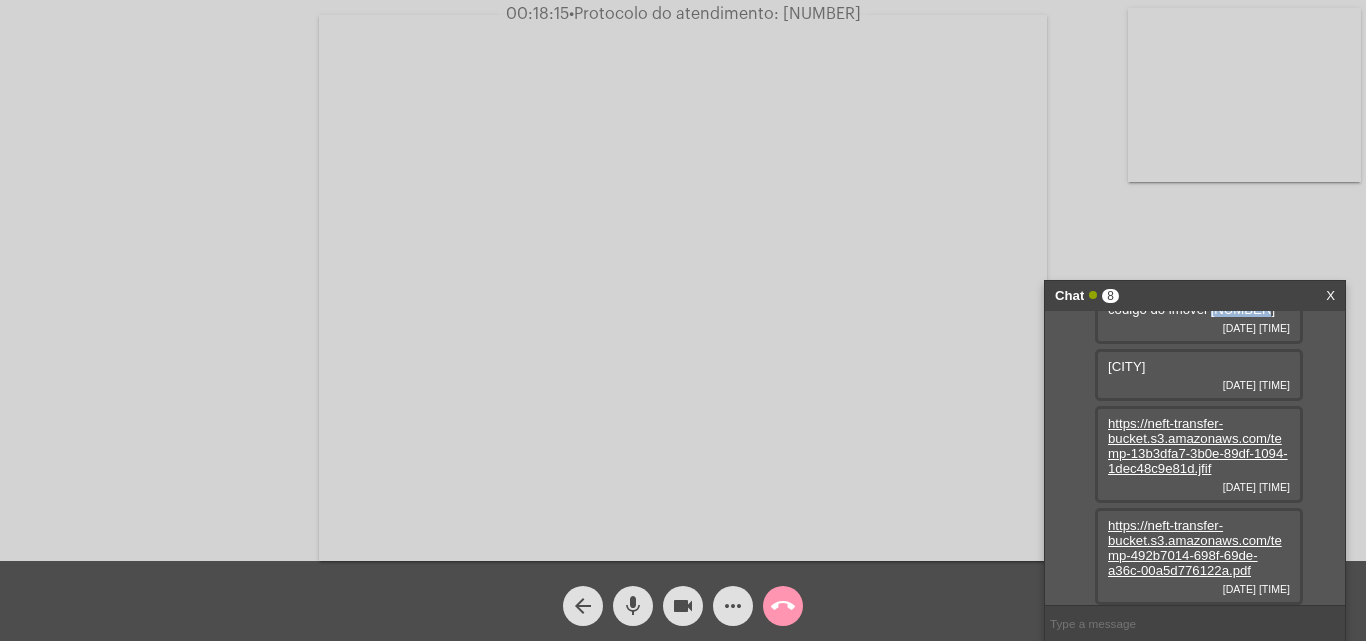 click on "more_horiz" 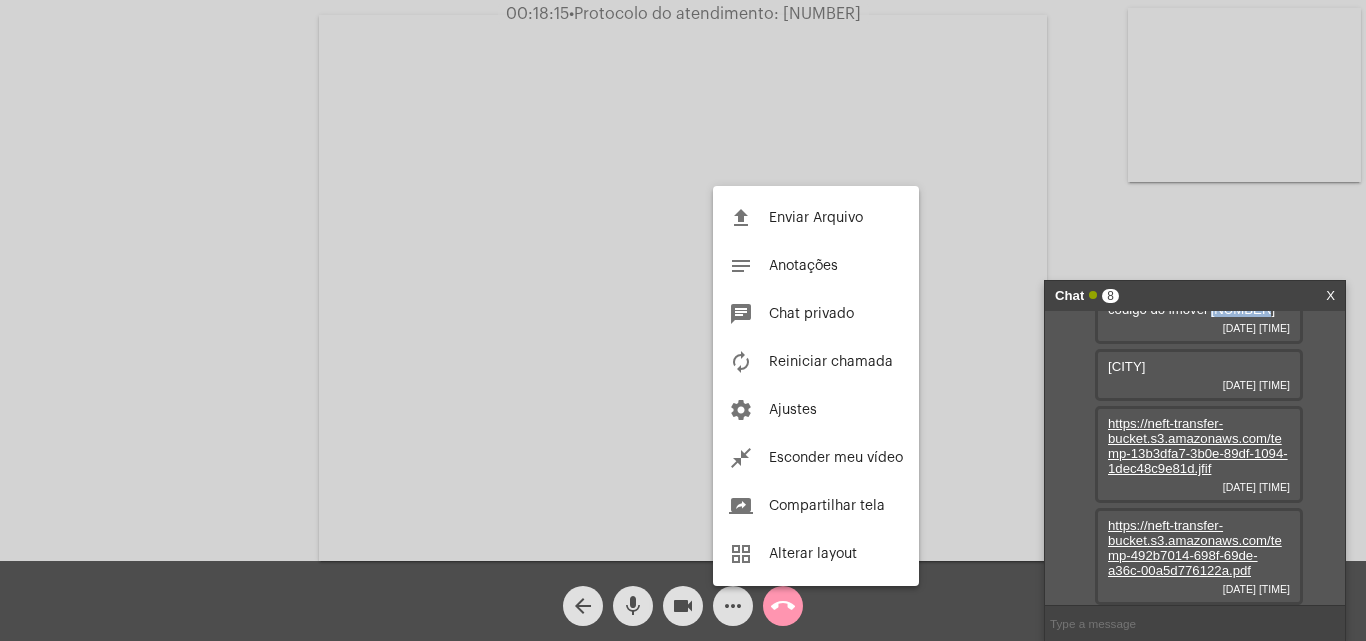 click on "Enviar Arquivo" at bounding box center [816, 218] 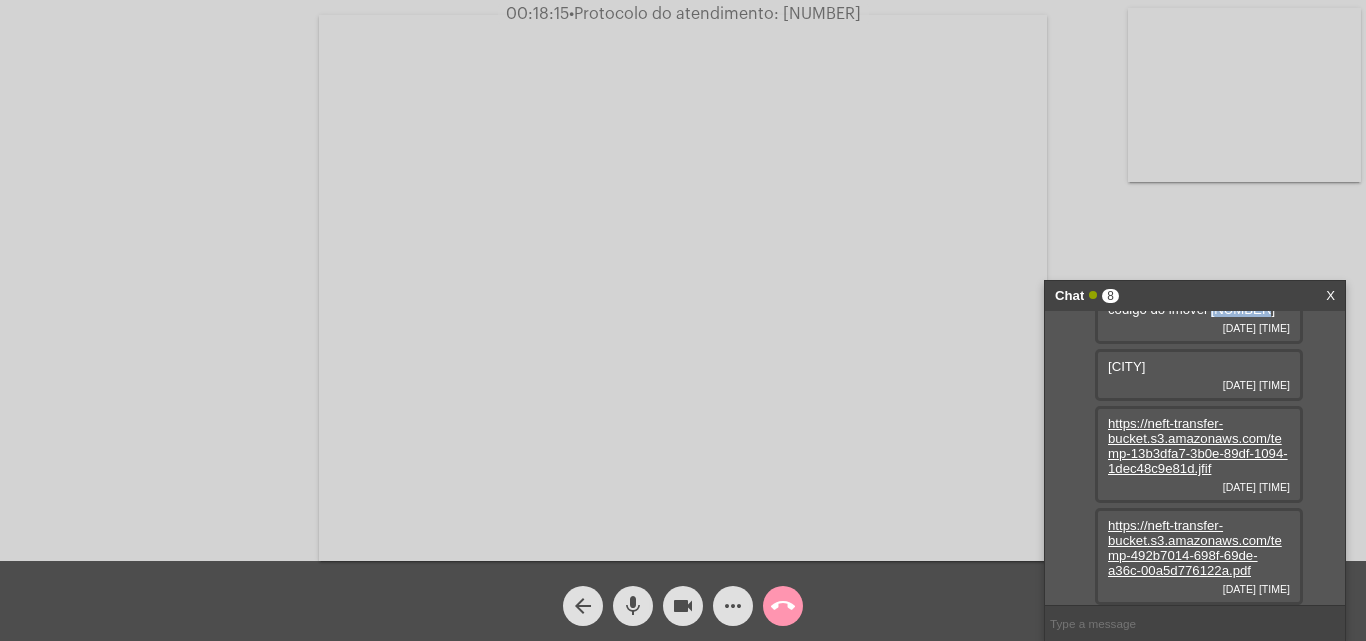 scroll, scrollTop: 437, scrollLeft: 0, axis: vertical 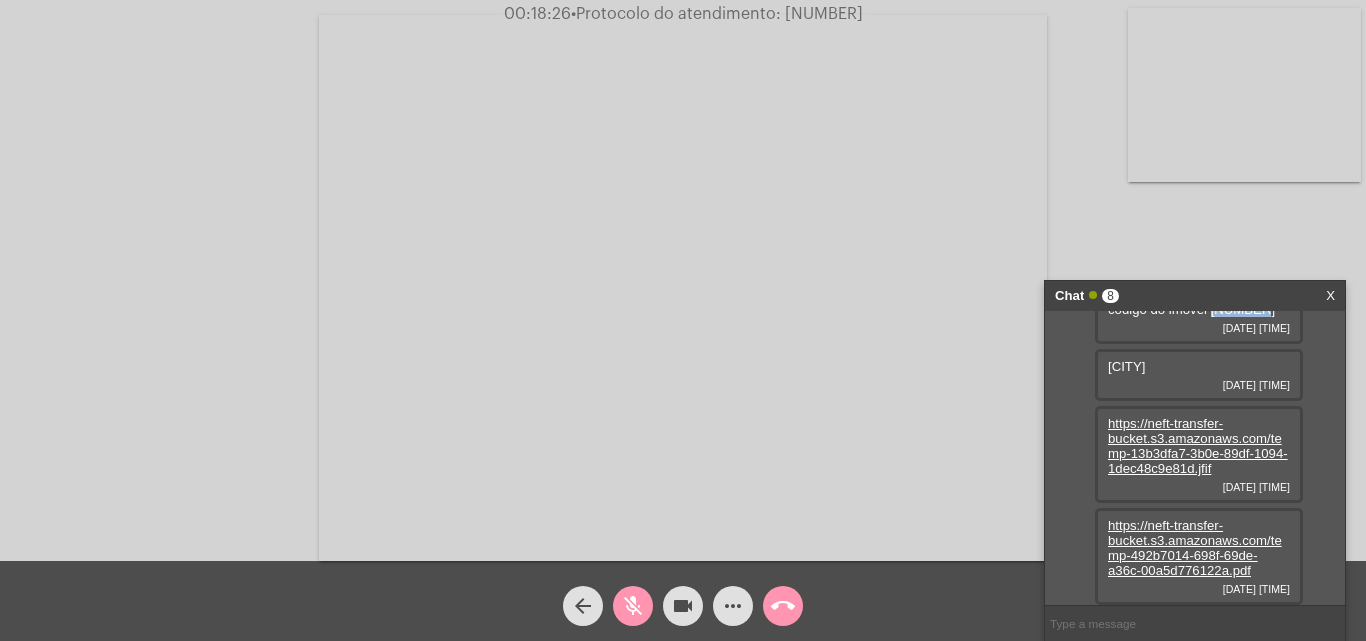 type 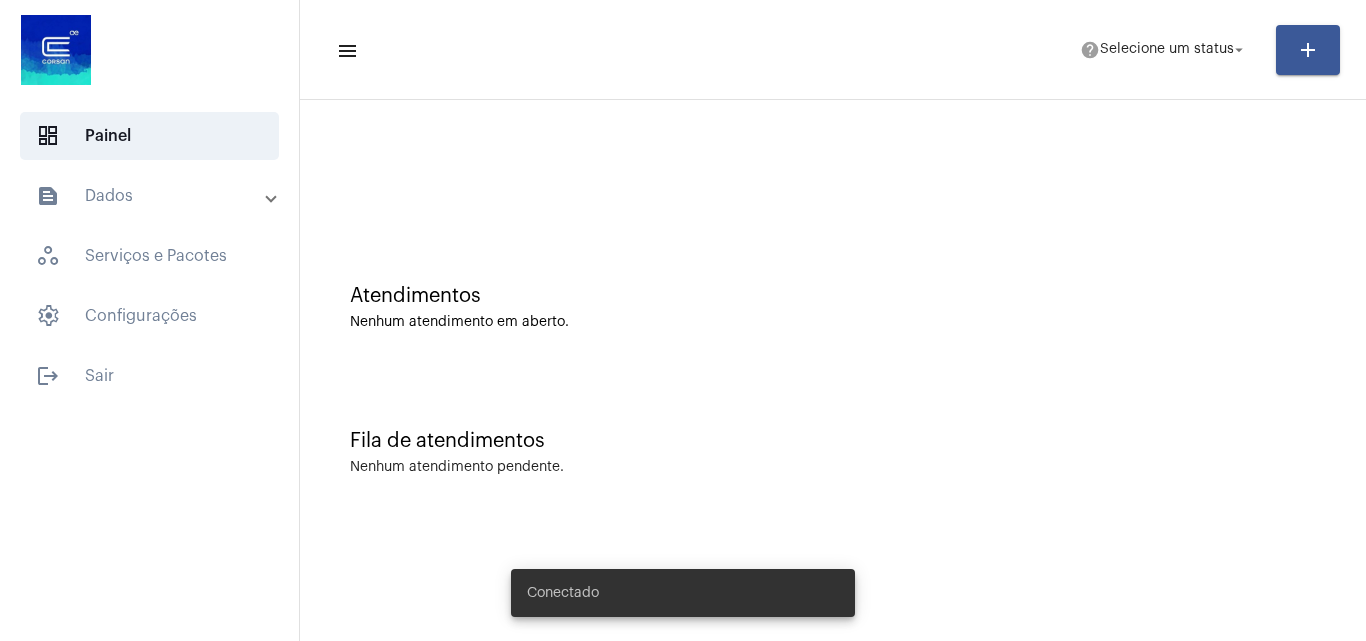 scroll, scrollTop: 0, scrollLeft: 0, axis: both 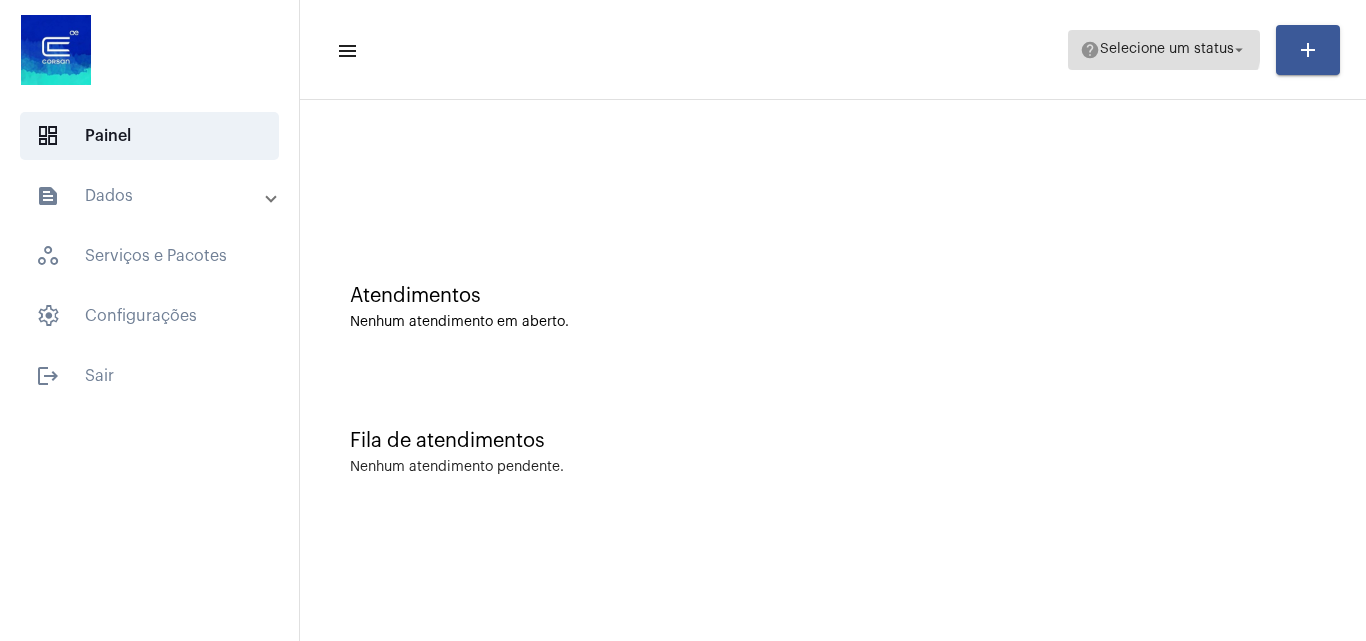 click on "help  Selecione um status arrow_drop_down" 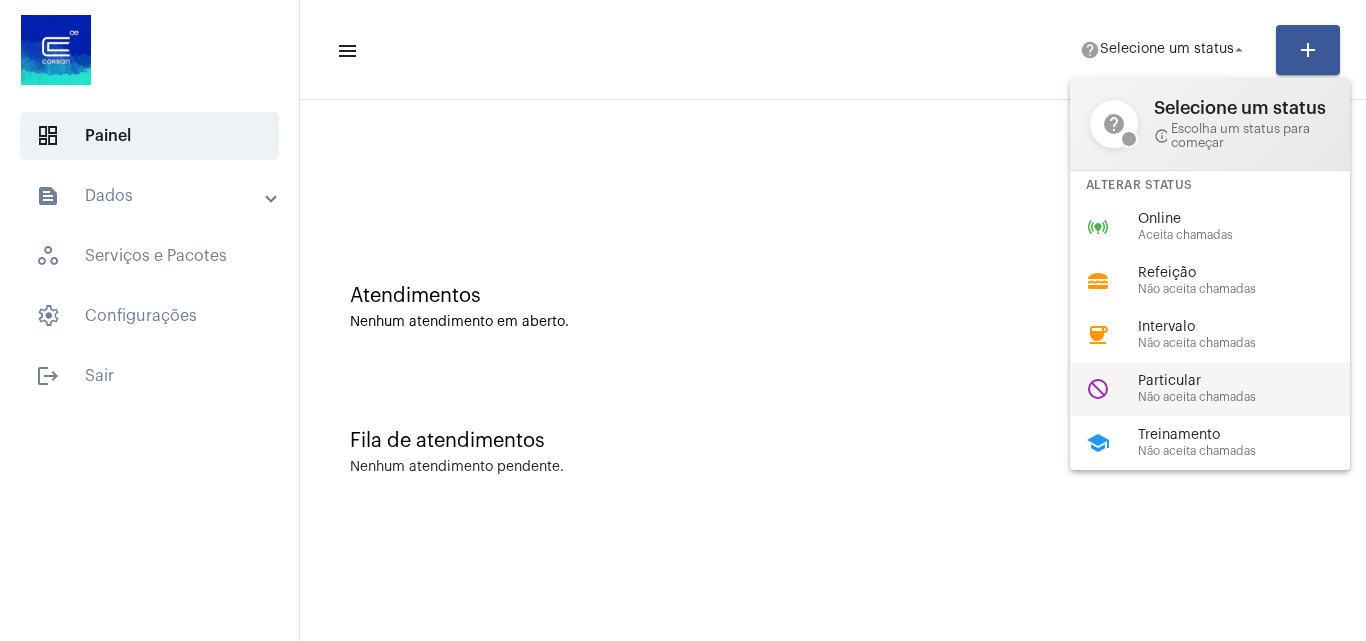 click on "Particular" at bounding box center [1252, 381] 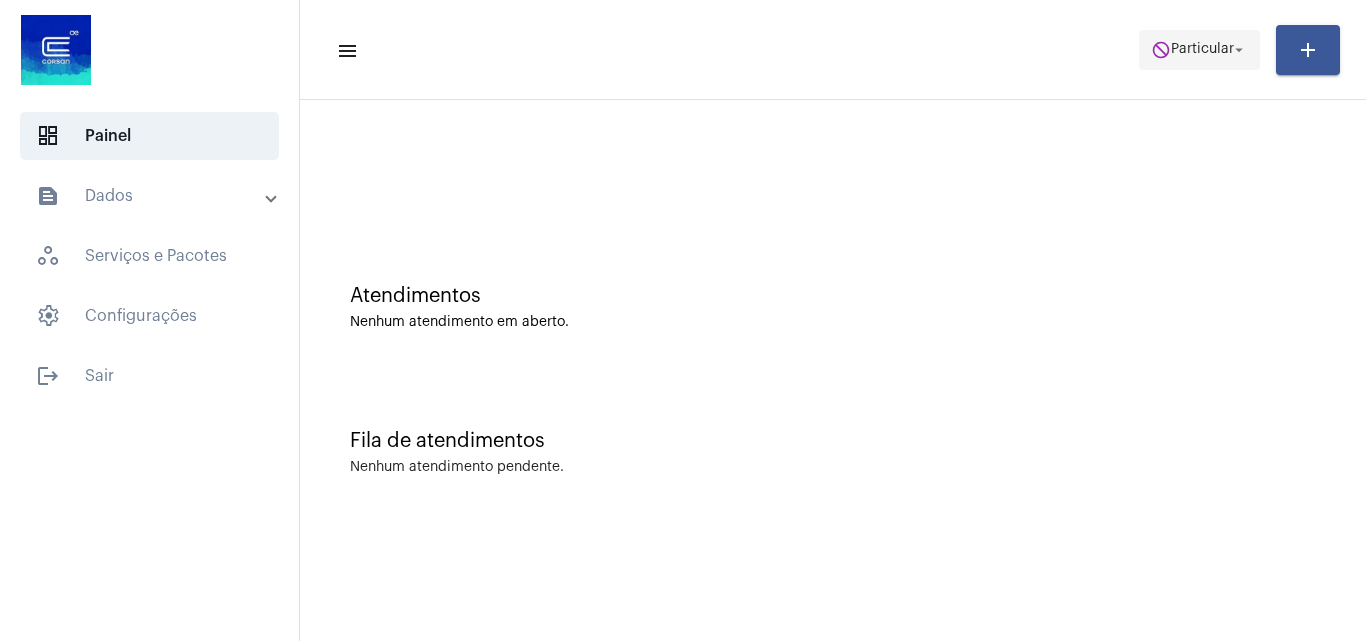 click on "do_not_disturb" 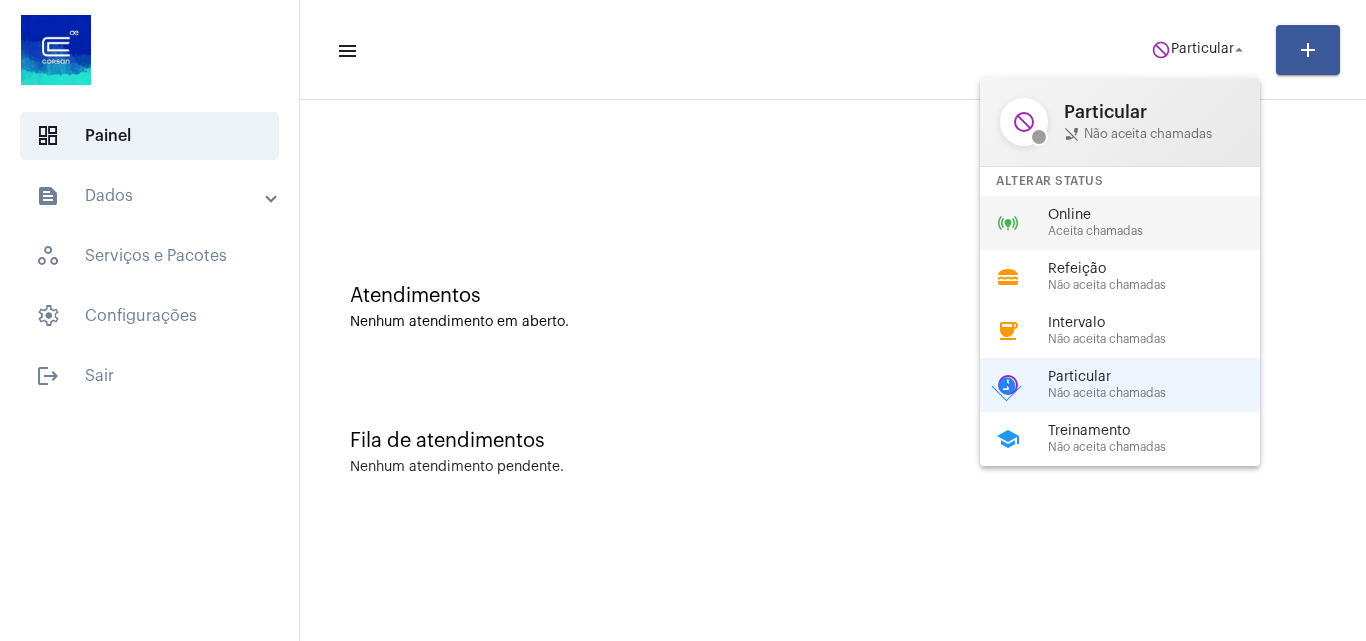 click on "online_prediction  Online Aceita chamadas" at bounding box center [1136, 223] 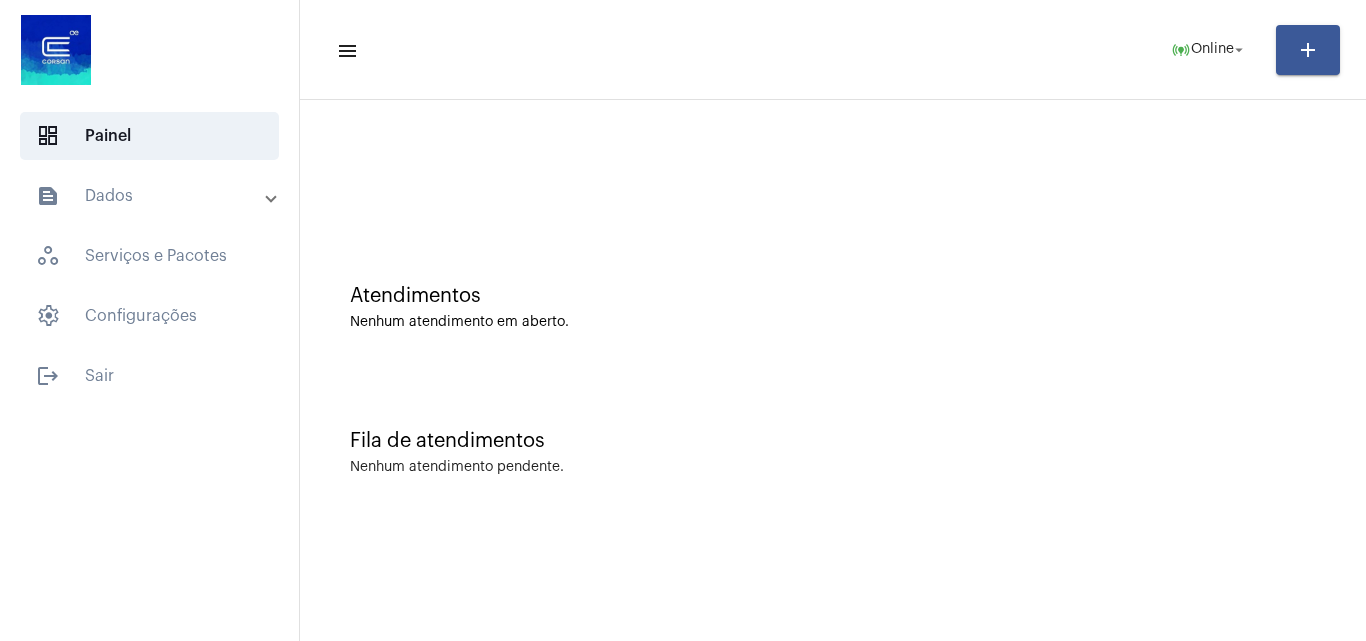 click on "text_snippet_outlined  Dados" at bounding box center [151, 196] 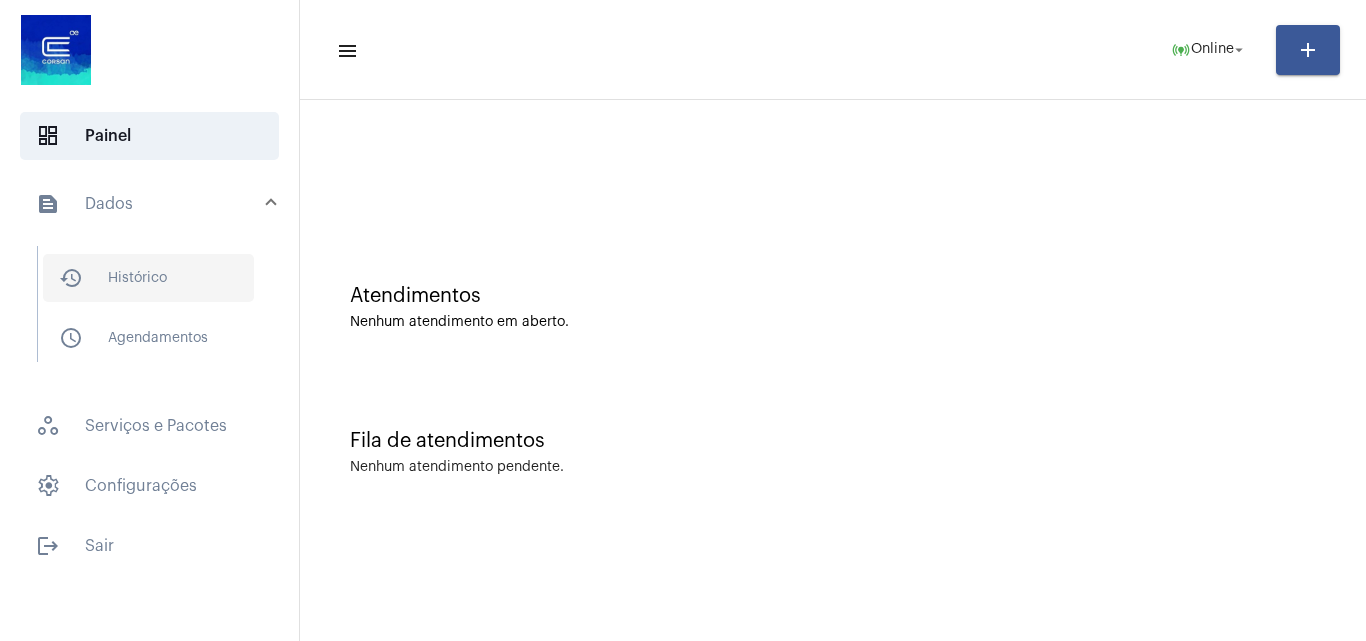 click on "history_outlined  Histórico" at bounding box center [148, 278] 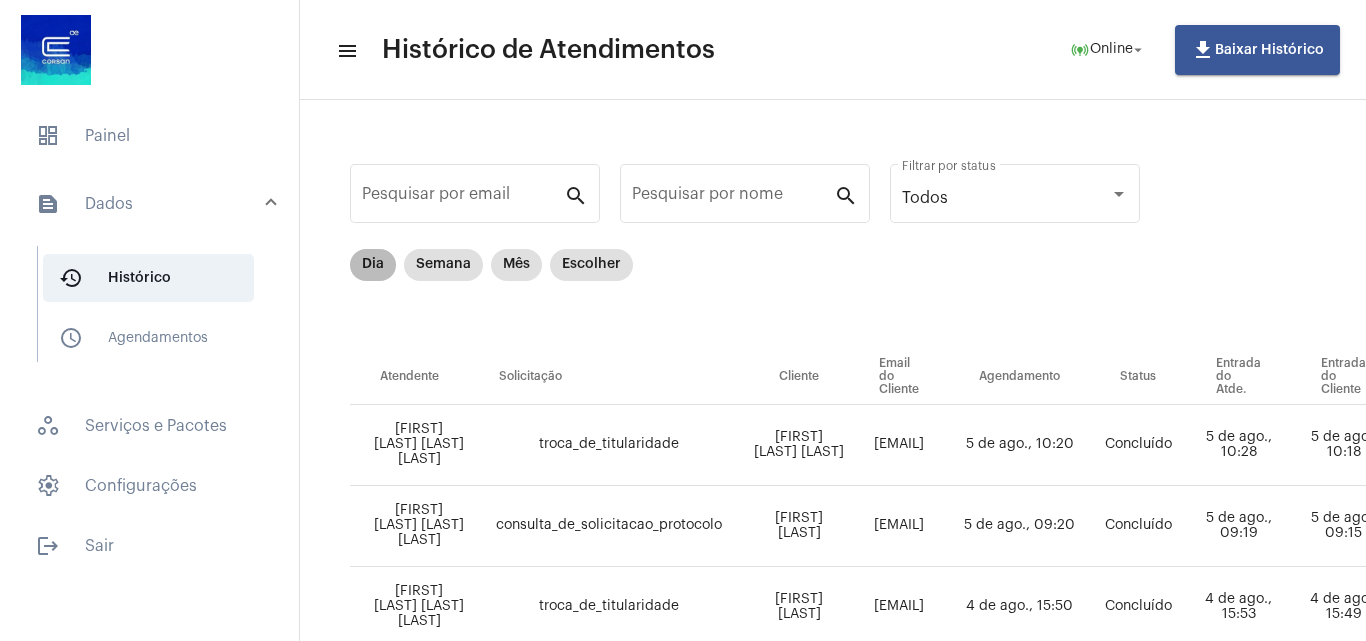click on "Dia" at bounding box center [373, 265] 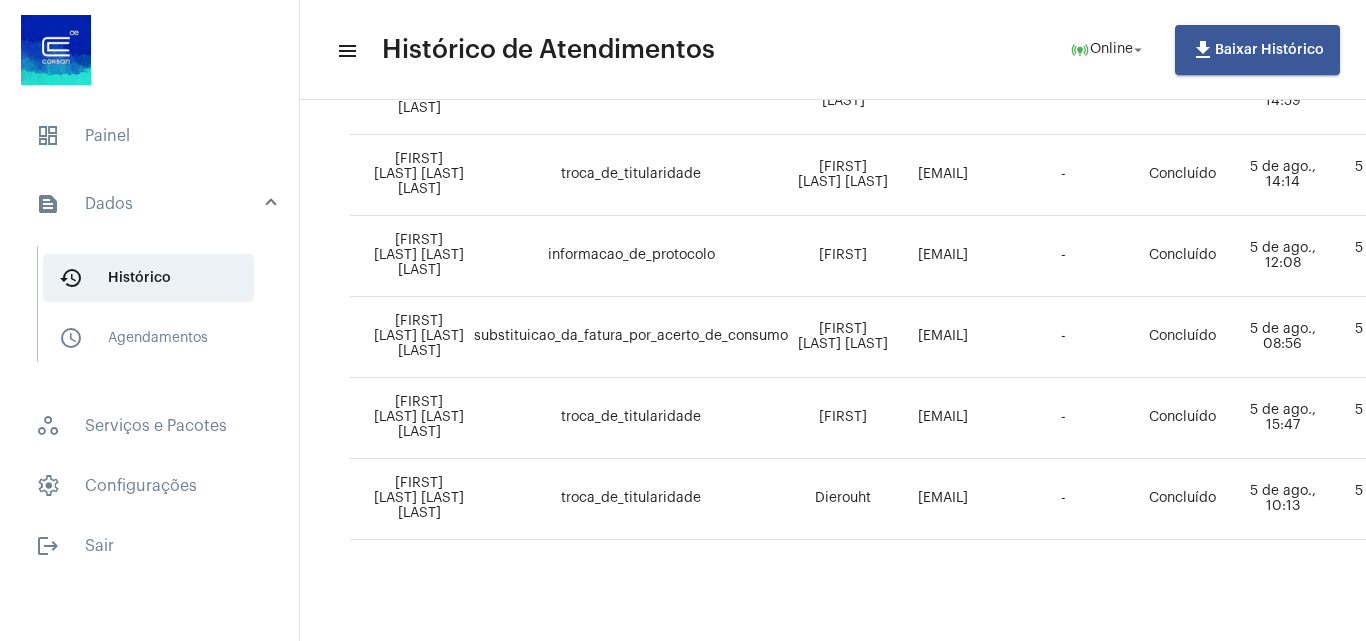 scroll, scrollTop: 857, scrollLeft: 0, axis: vertical 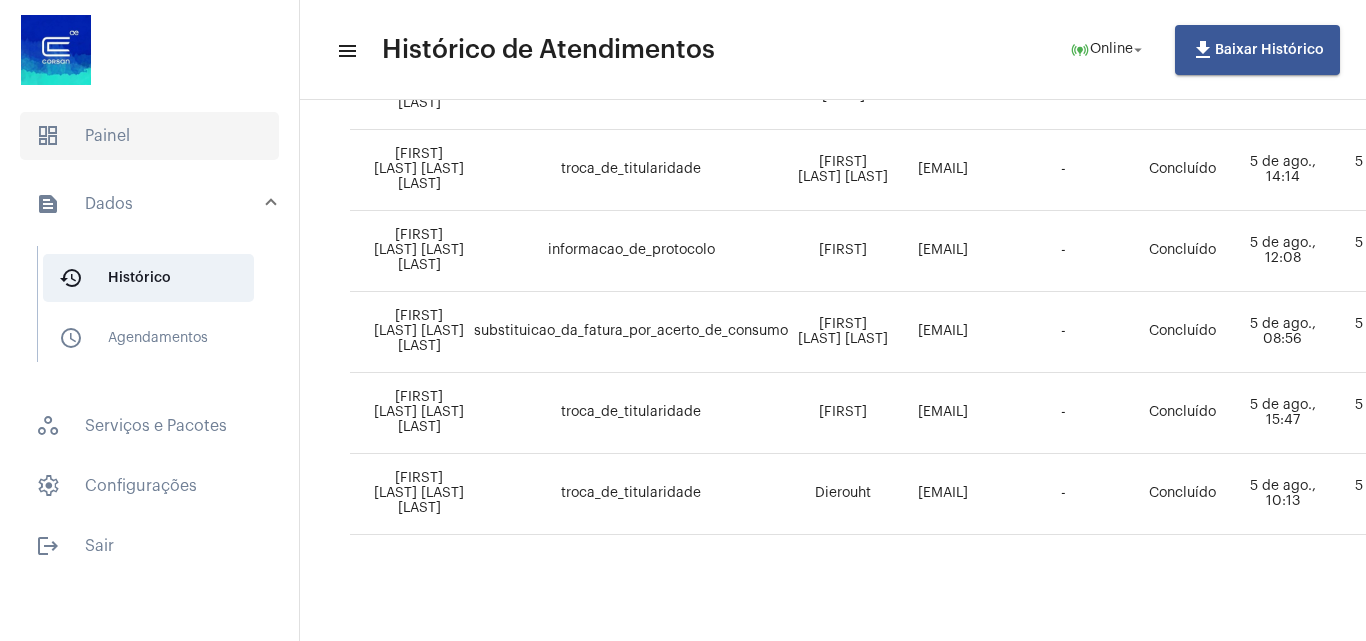 click on "dashboard   Painel" 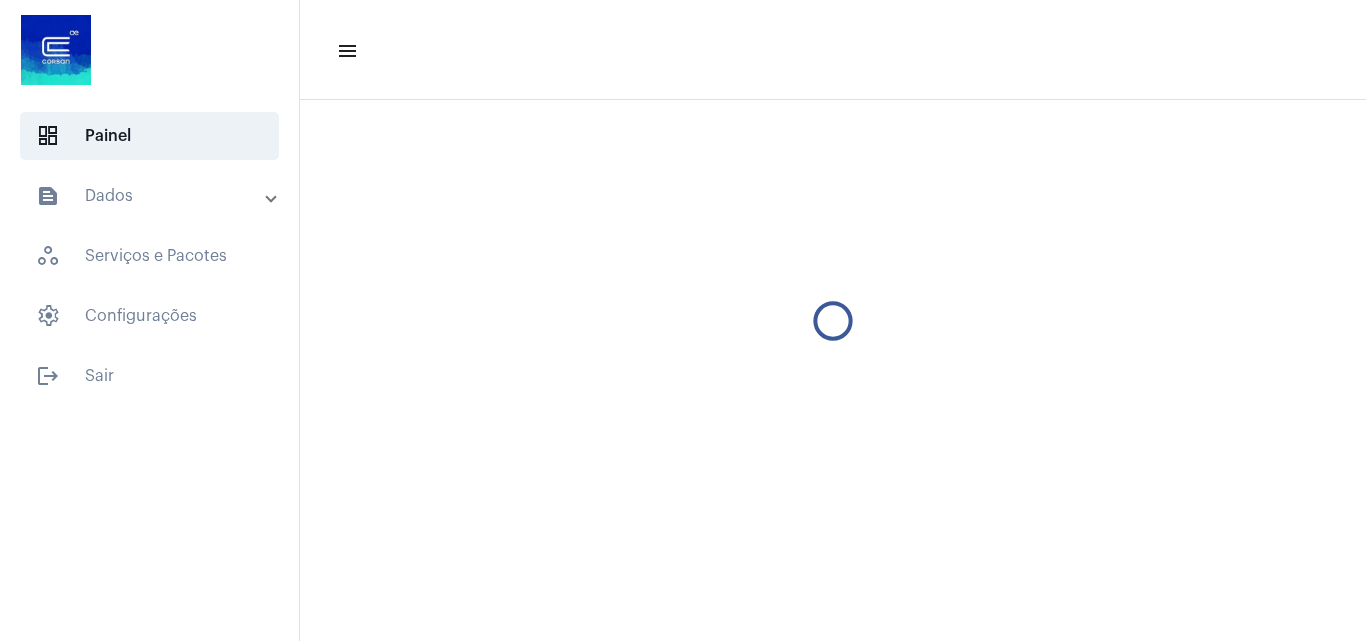 scroll, scrollTop: 0, scrollLeft: 0, axis: both 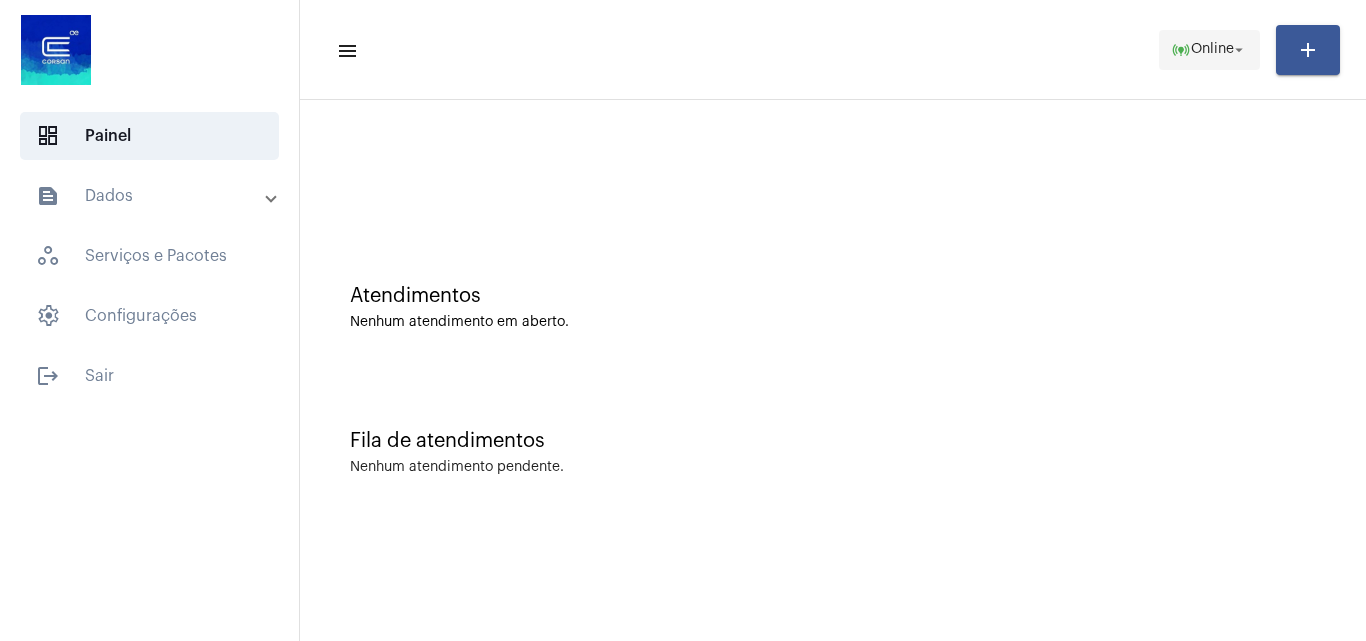 drag, startPoint x: 1365, startPoint y: 330, endPoint x: 1209, endPoint y: 57, distance: 314.42804 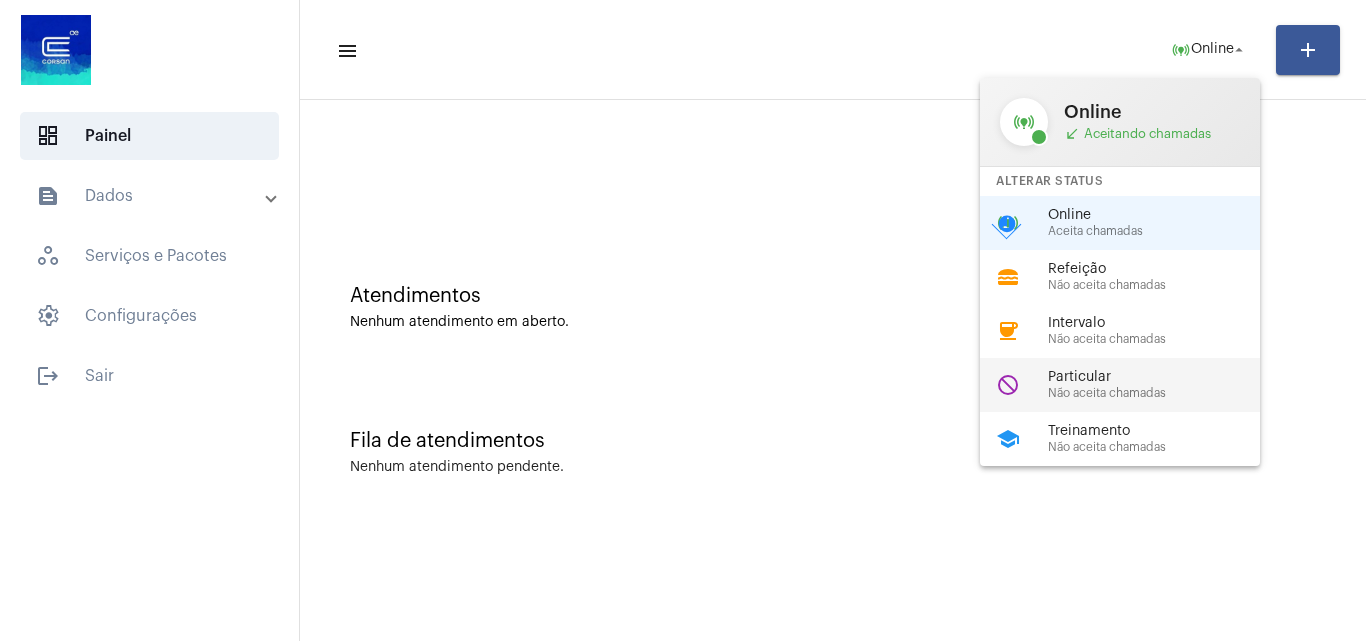 click on "Não aceita chamadas" at bounding box center [1162, 393] 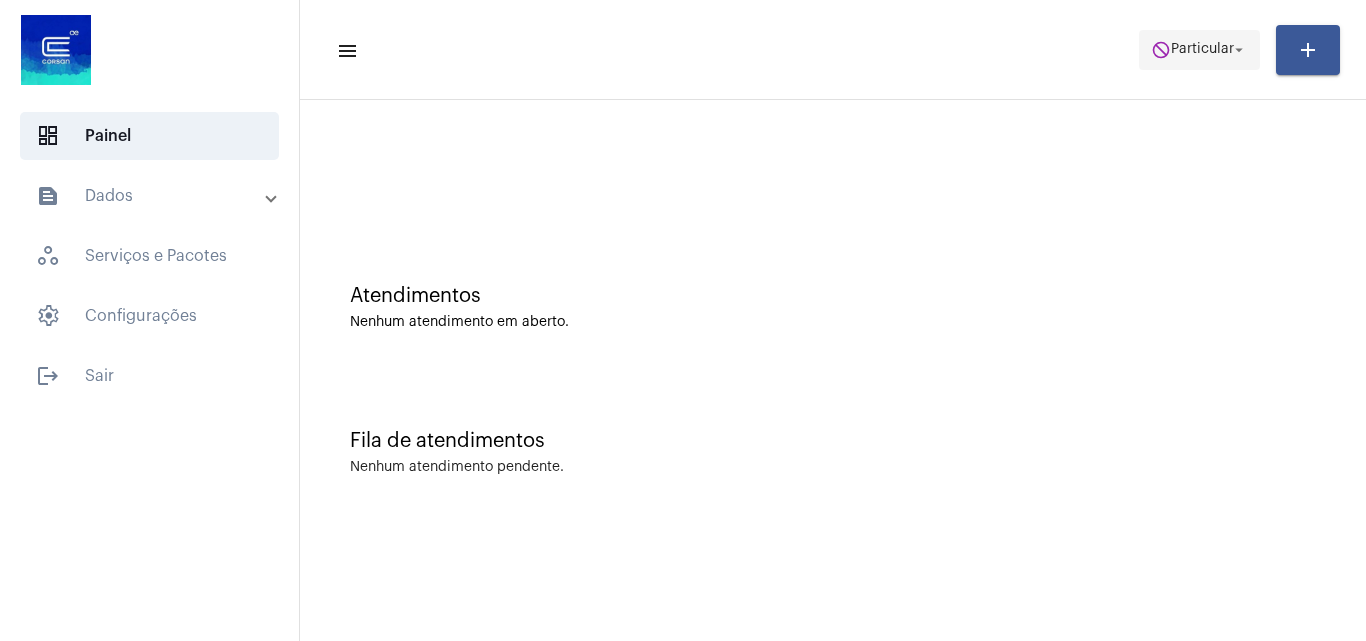 click on "Particular" 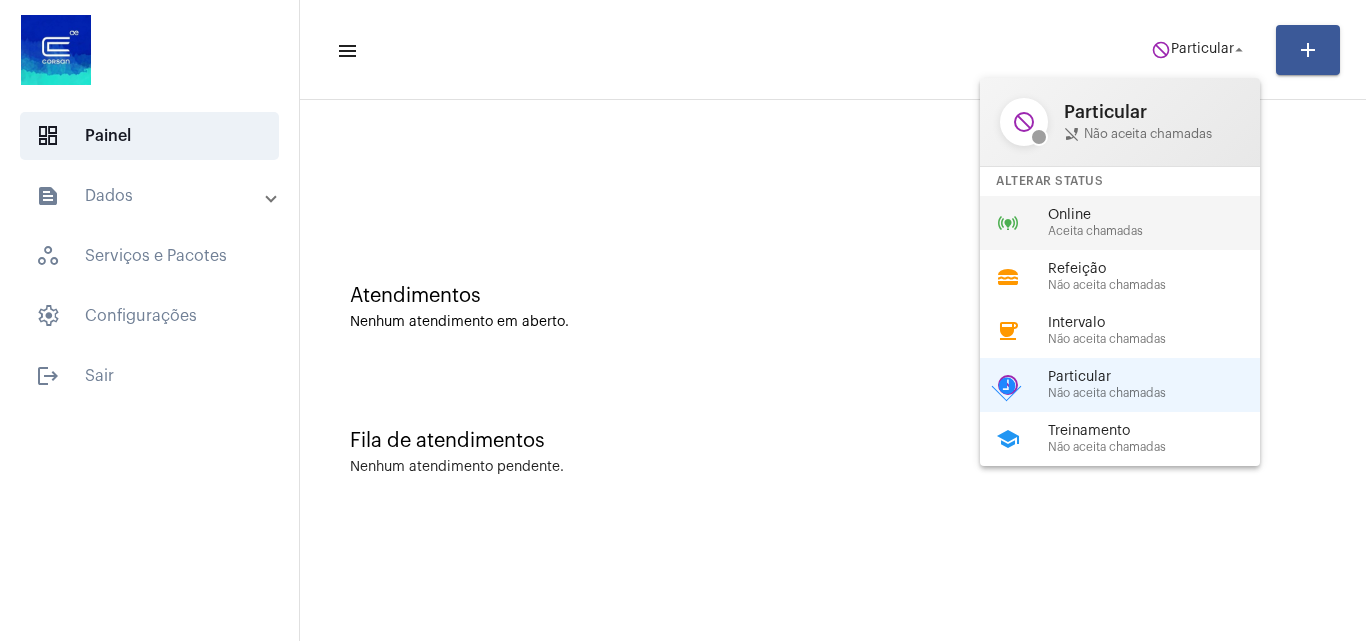 click on "Online" at bounding box center (1162, 215) 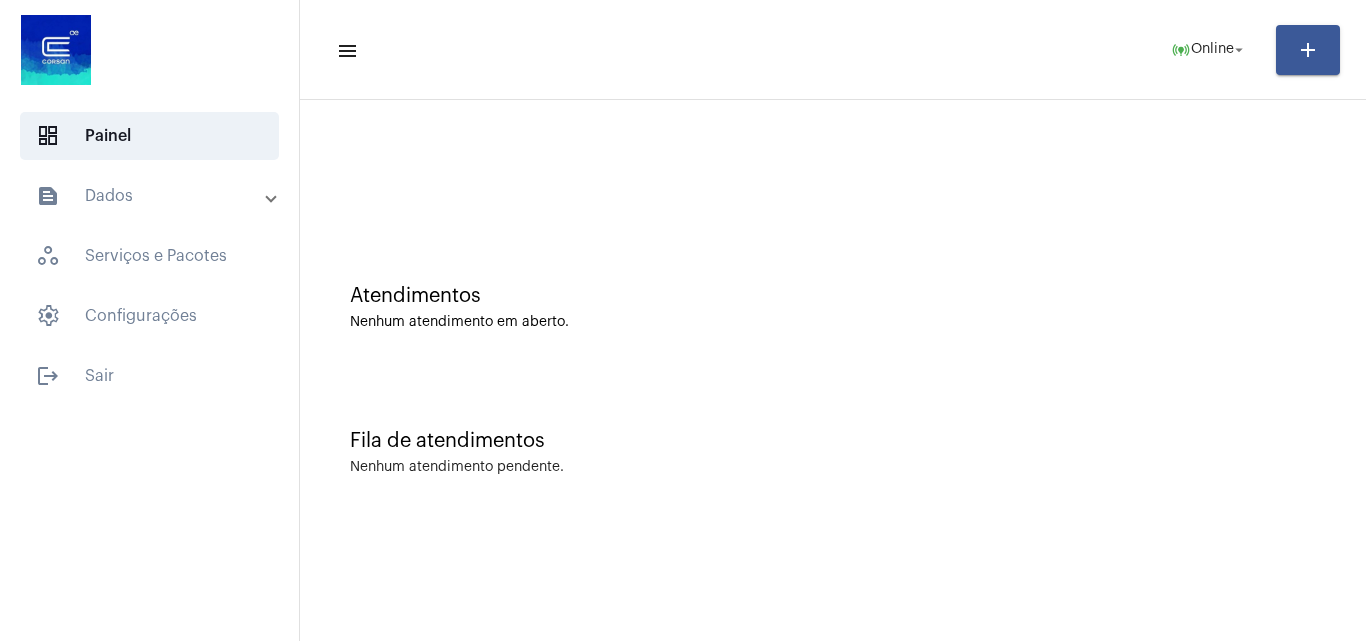 click on "Atendimentos" 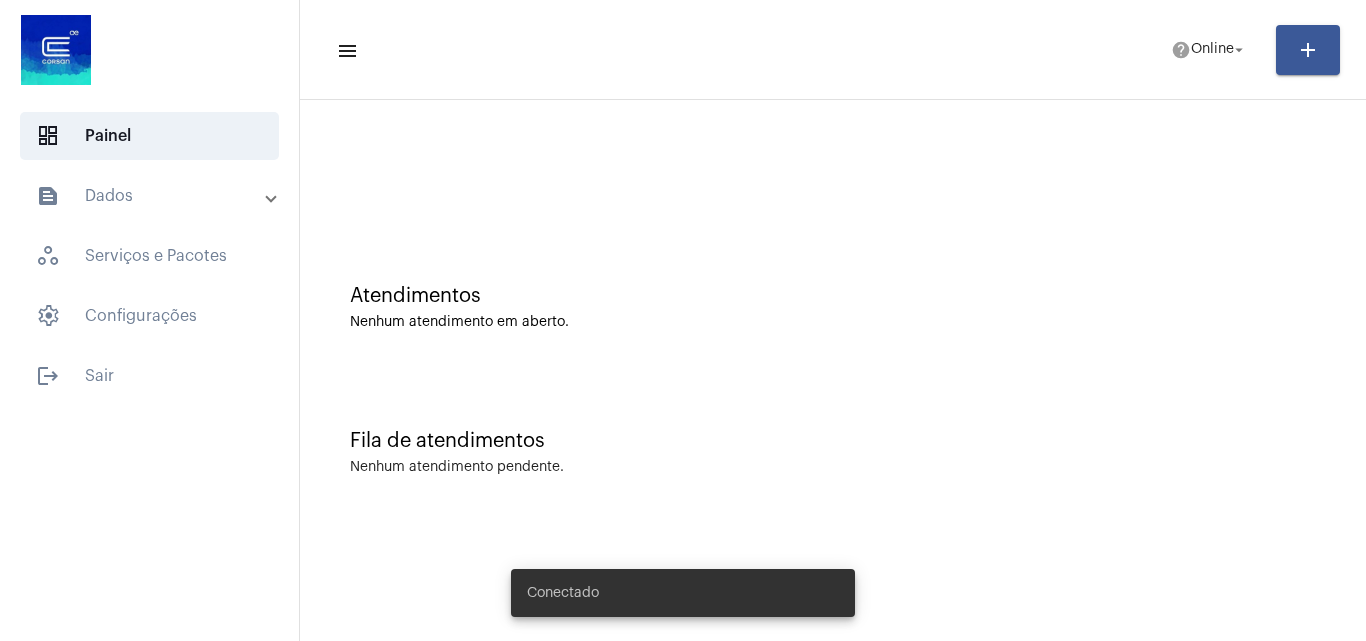 scroll, scrollTop: 0, scrollLeft: 0, axis: both 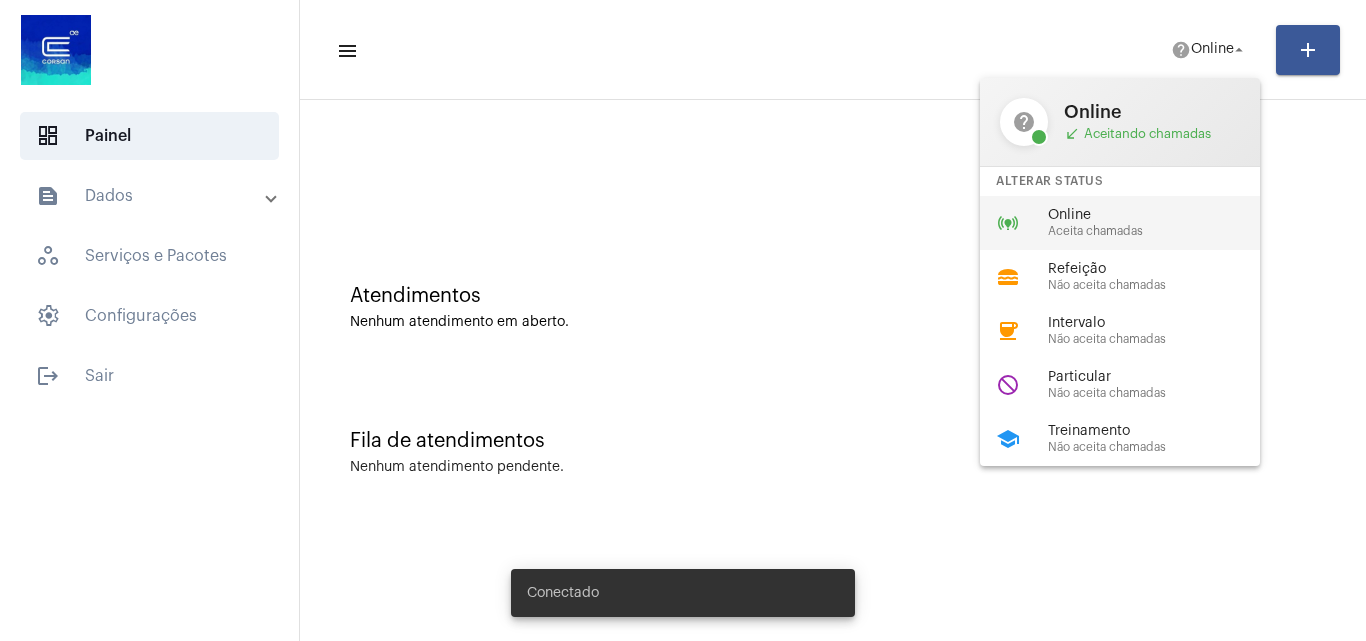 click on "Online" at bounding box center (1162, 215) 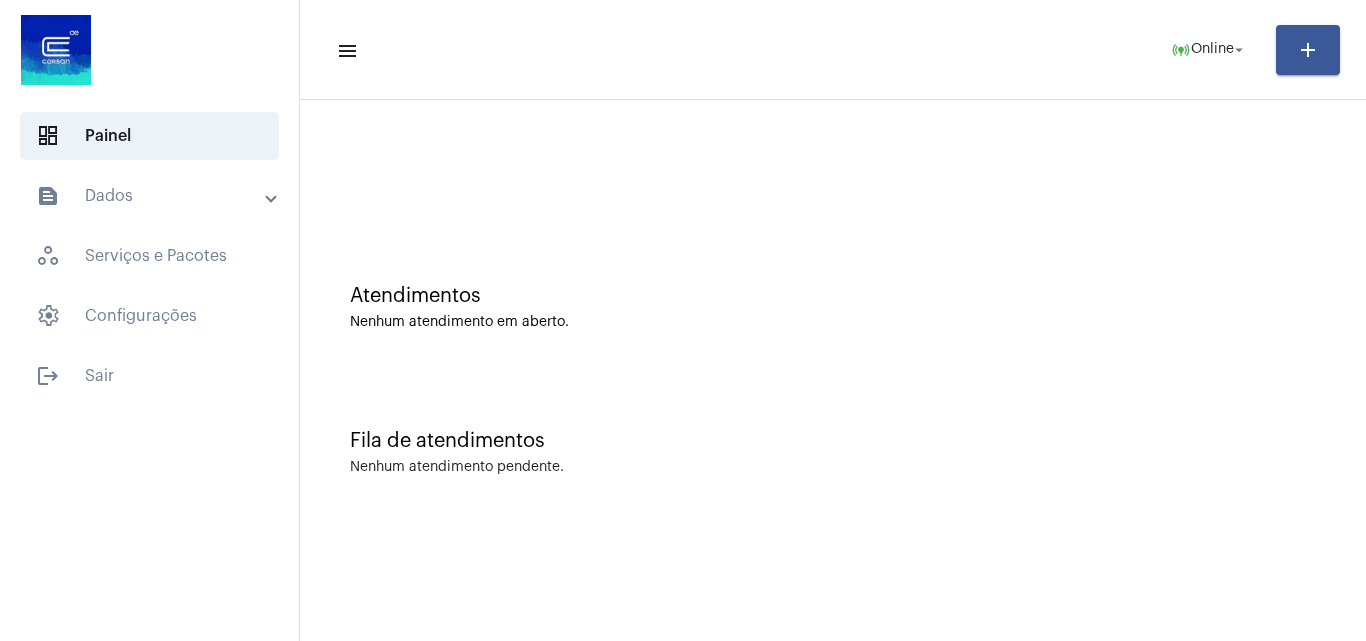 click on "Atendimentos Nenhum atendimento em aberto." 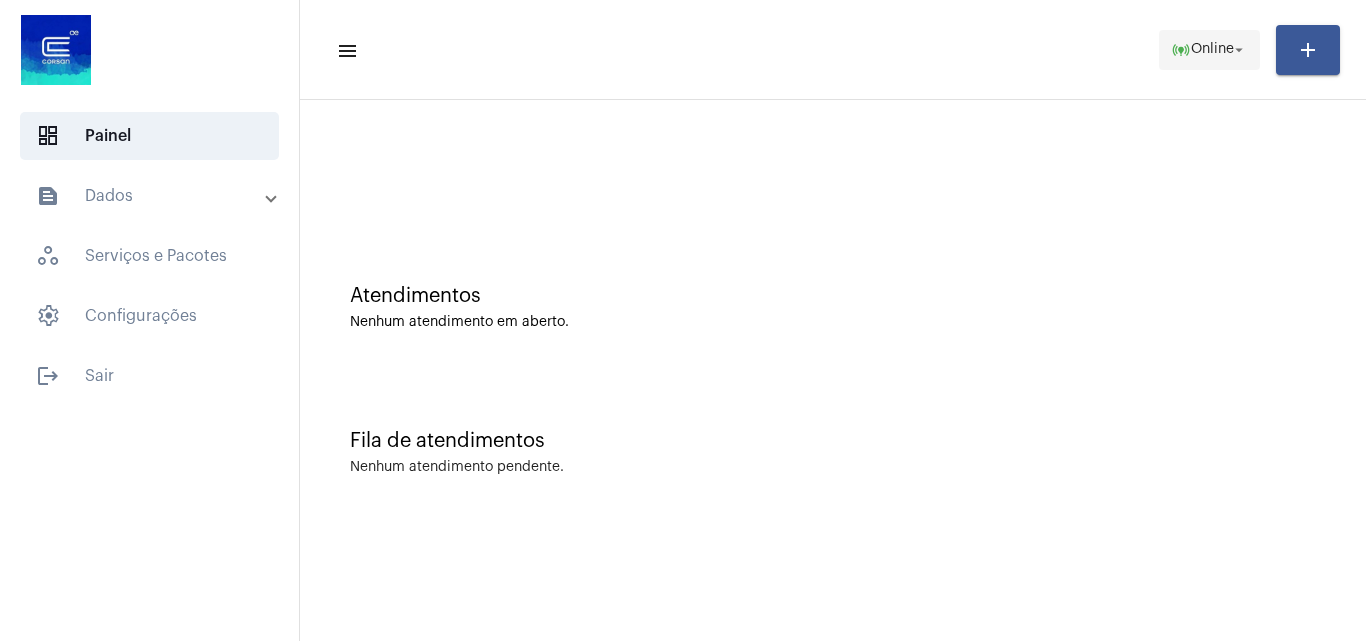 click on "Online" 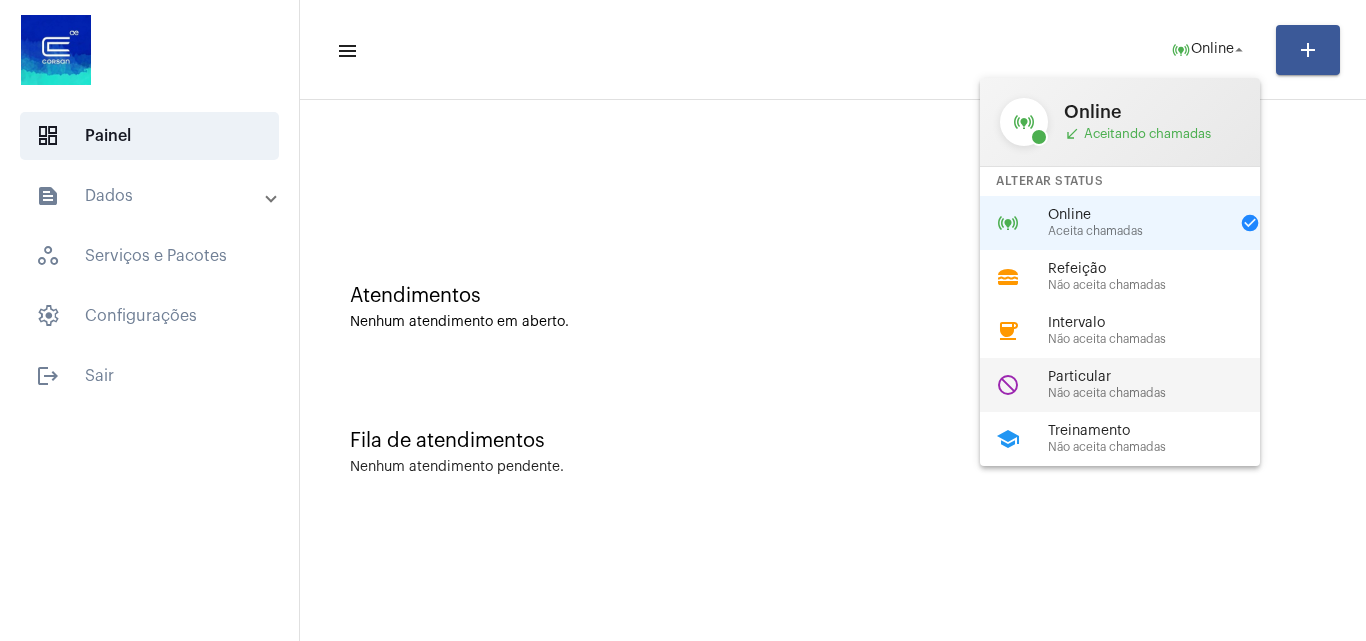 click on "Particular" at bounding box center (1162, 377) 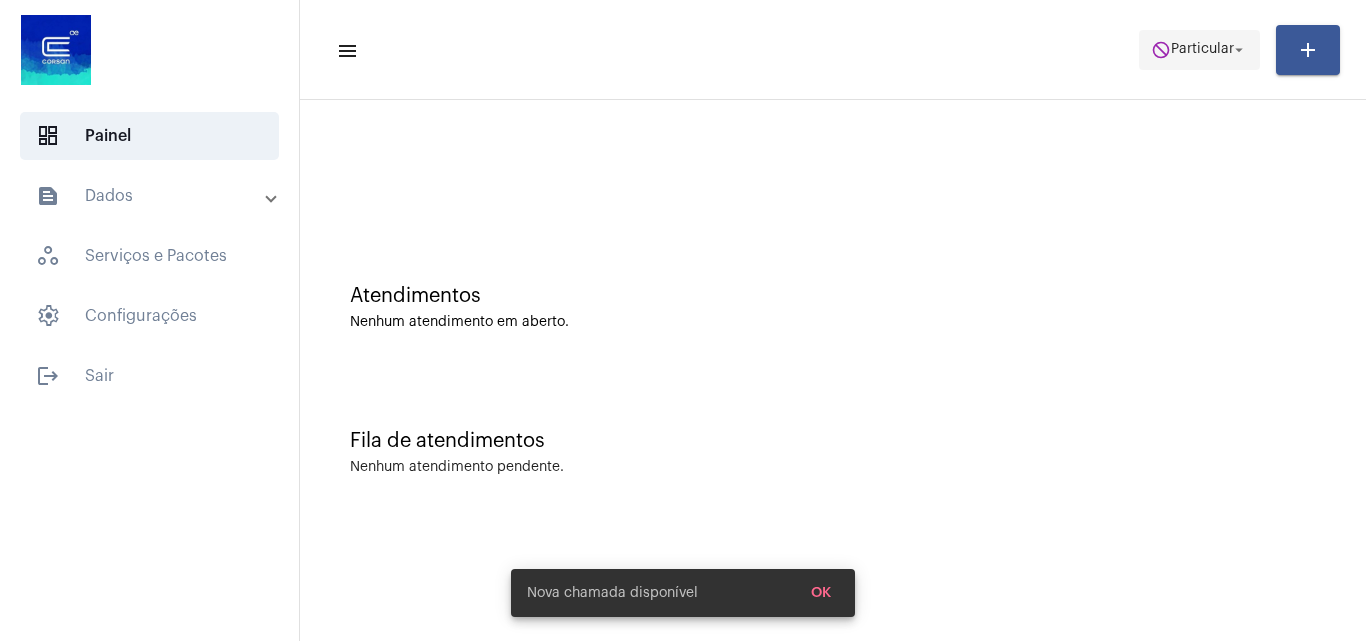 click on "Particular" 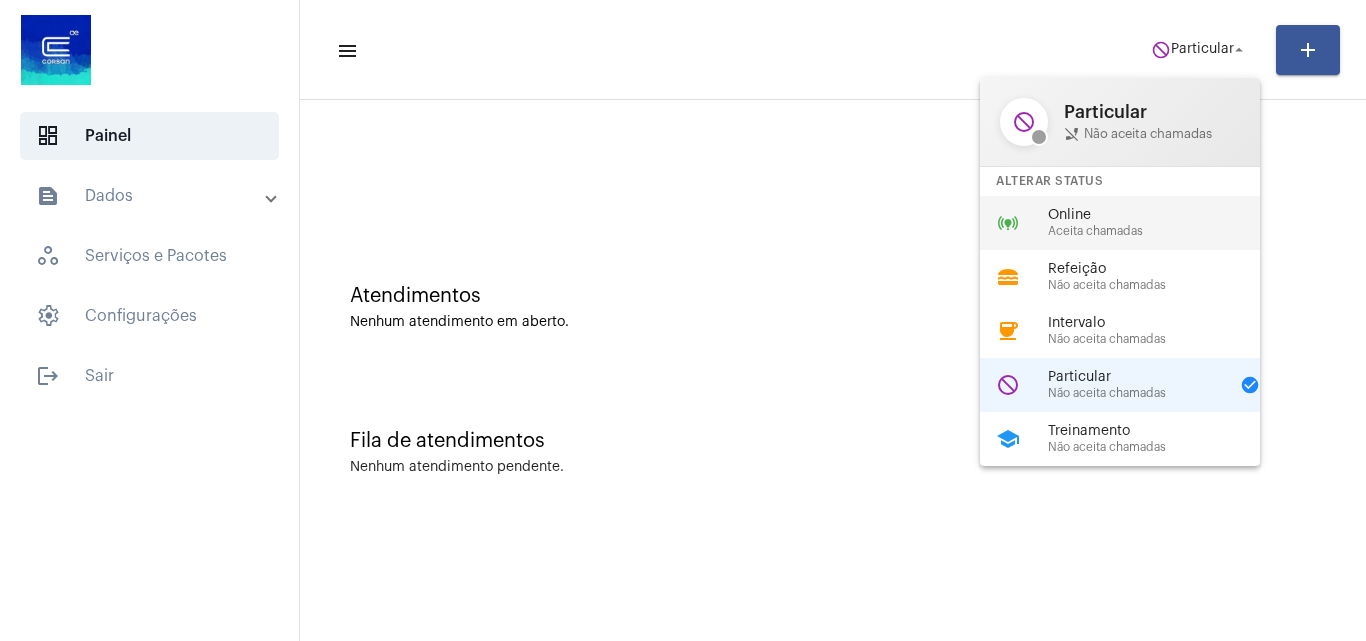 click on "Online" at bounding box center (1162, 215) 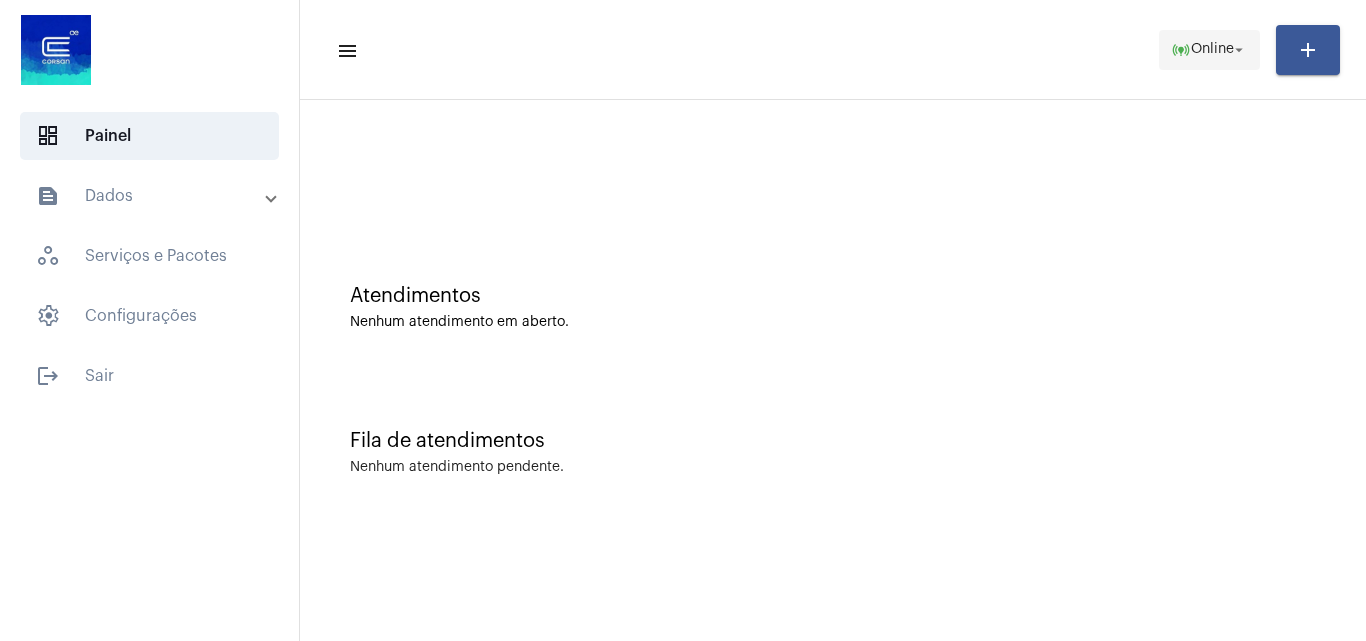 click on "Online" 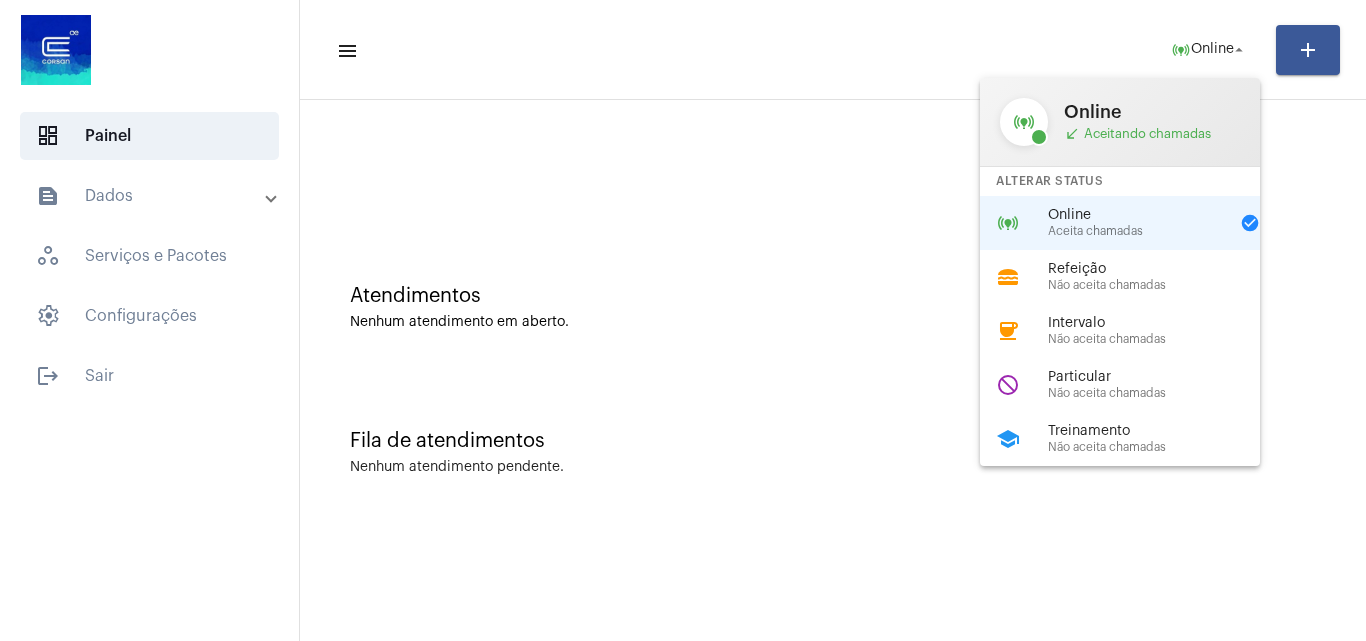 click on "Particular" at bounding box center [1162, 377] 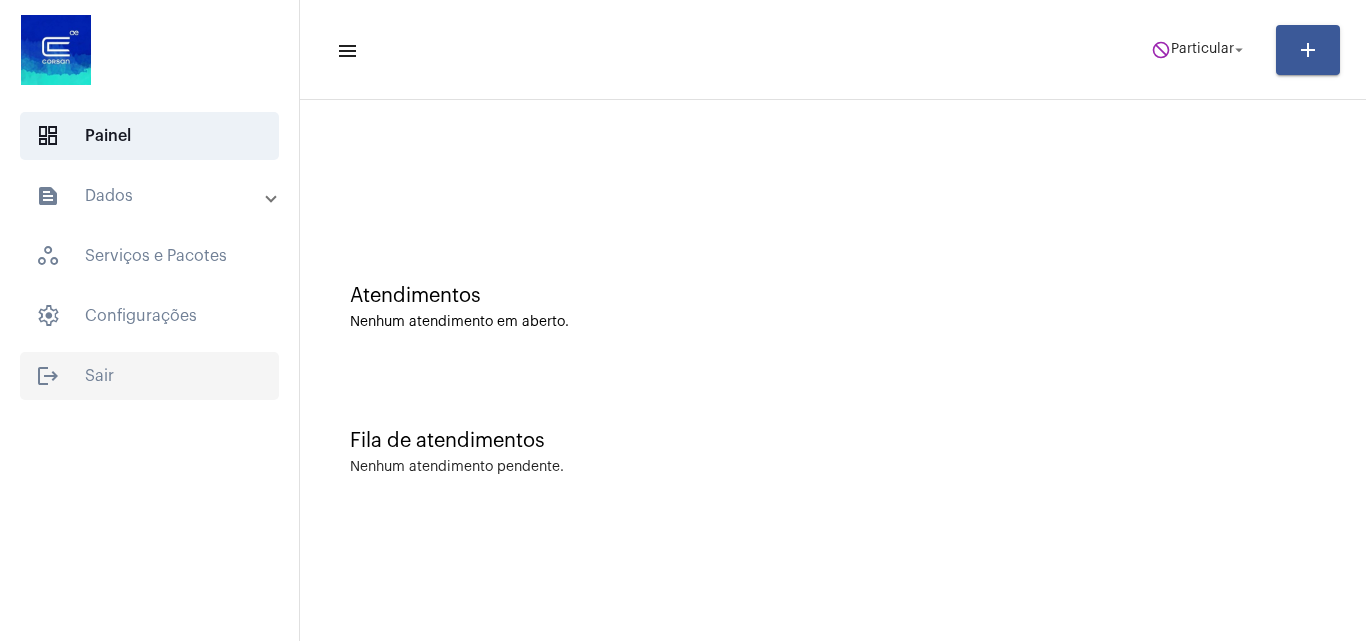 click on "logout  Sair" 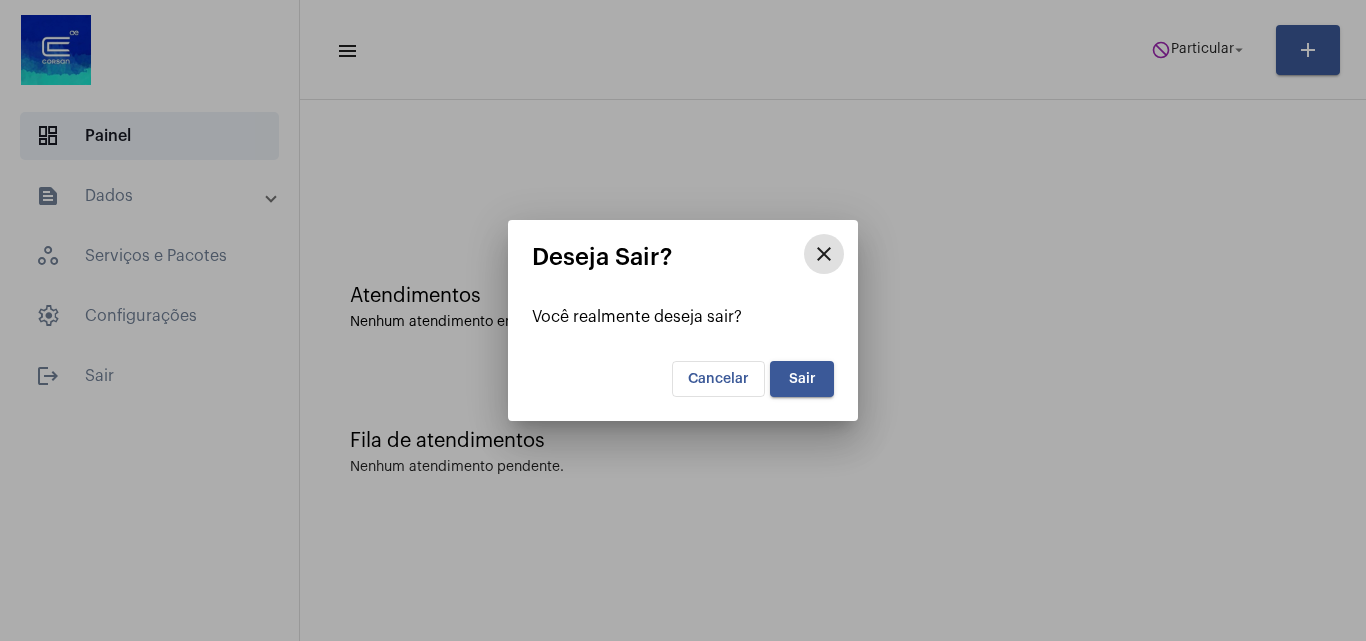 click on "Sair" at bounding box center (802, 379) 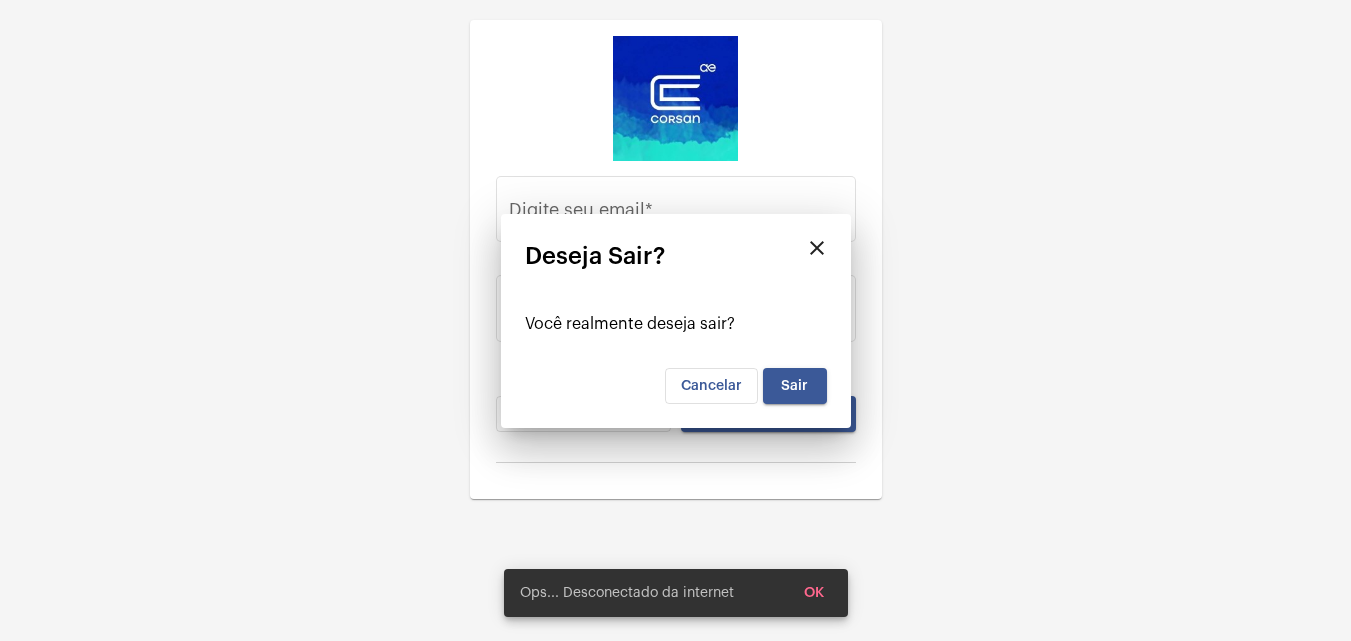 type on "caua.silva@example.com" 